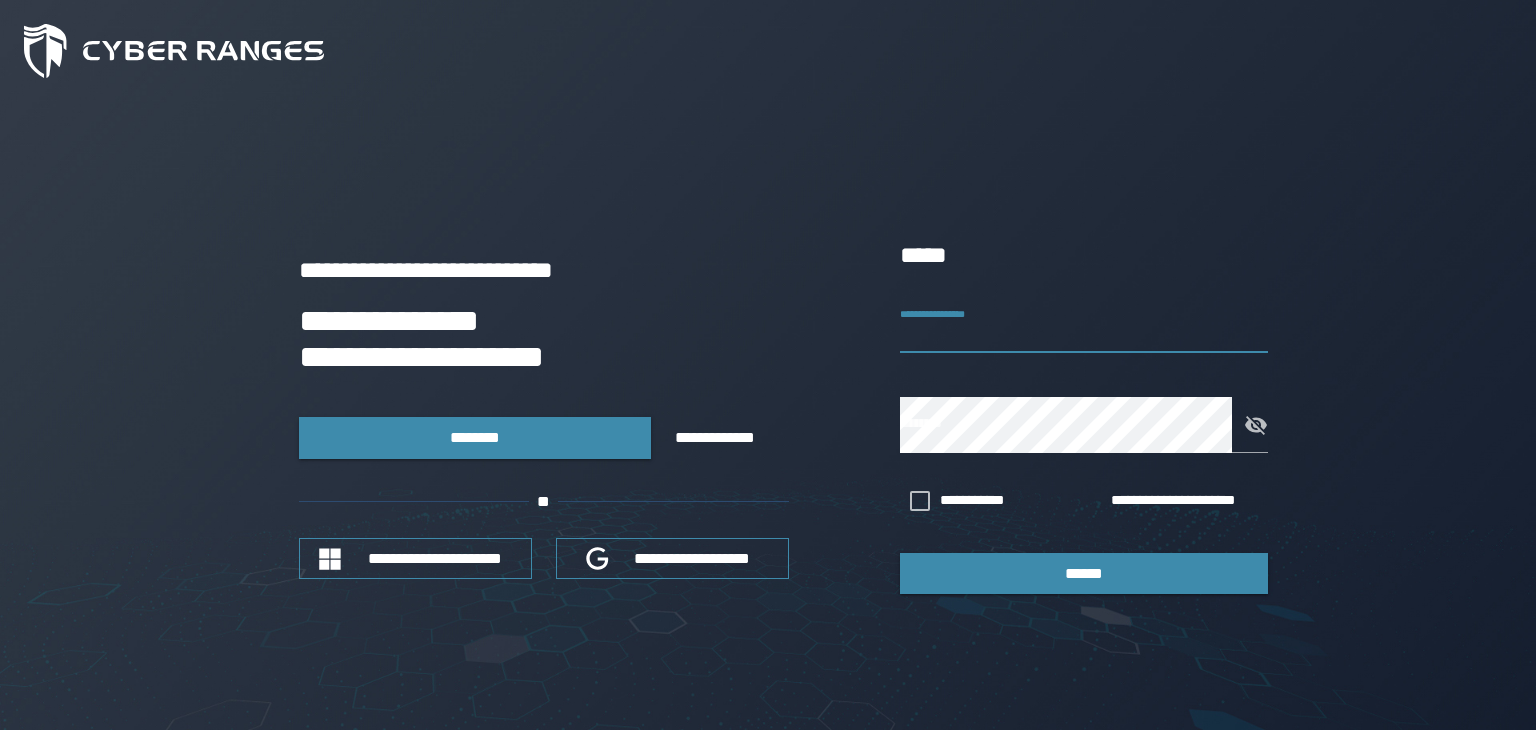 scroll, scrollTop: 0, scrollLeft: 0, axis: both 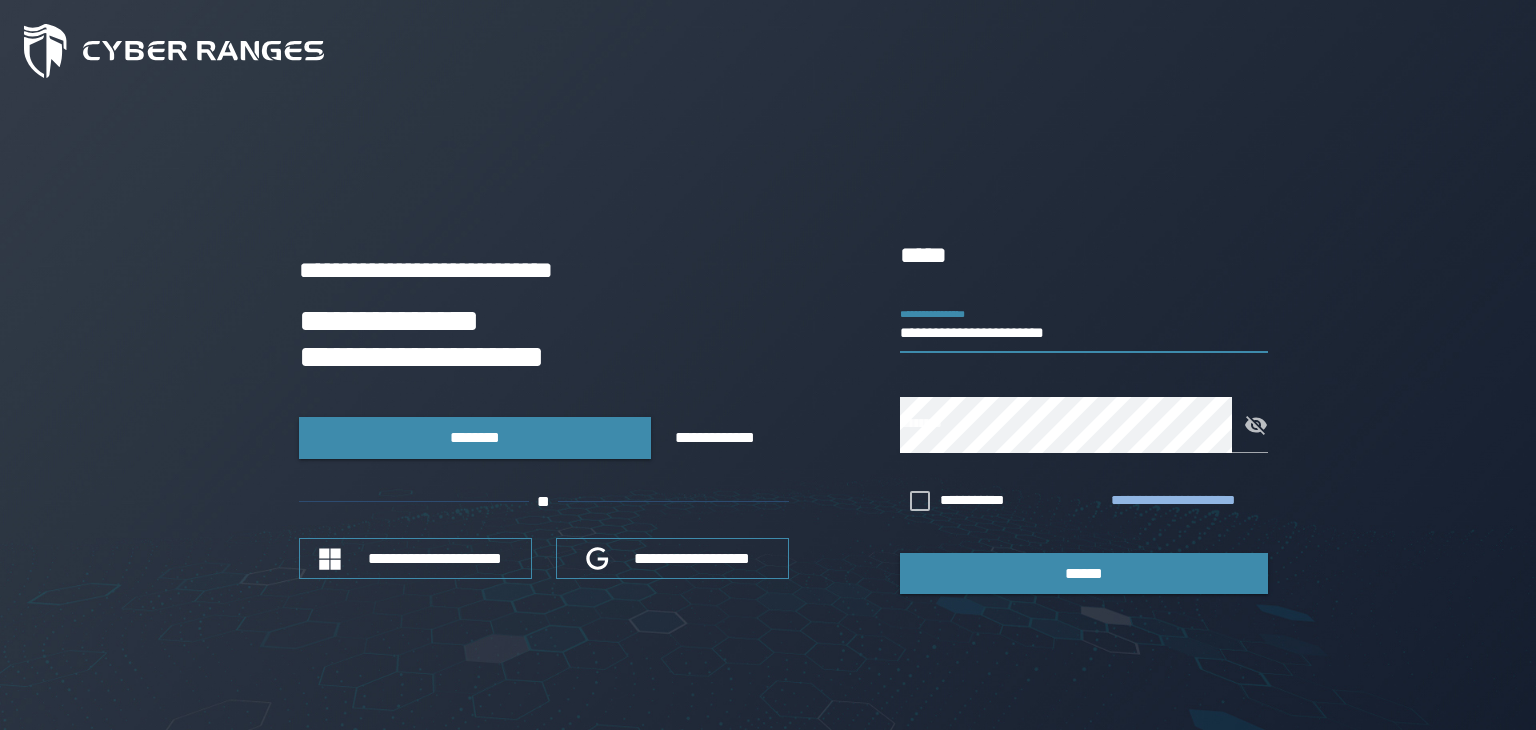 type on "**********" 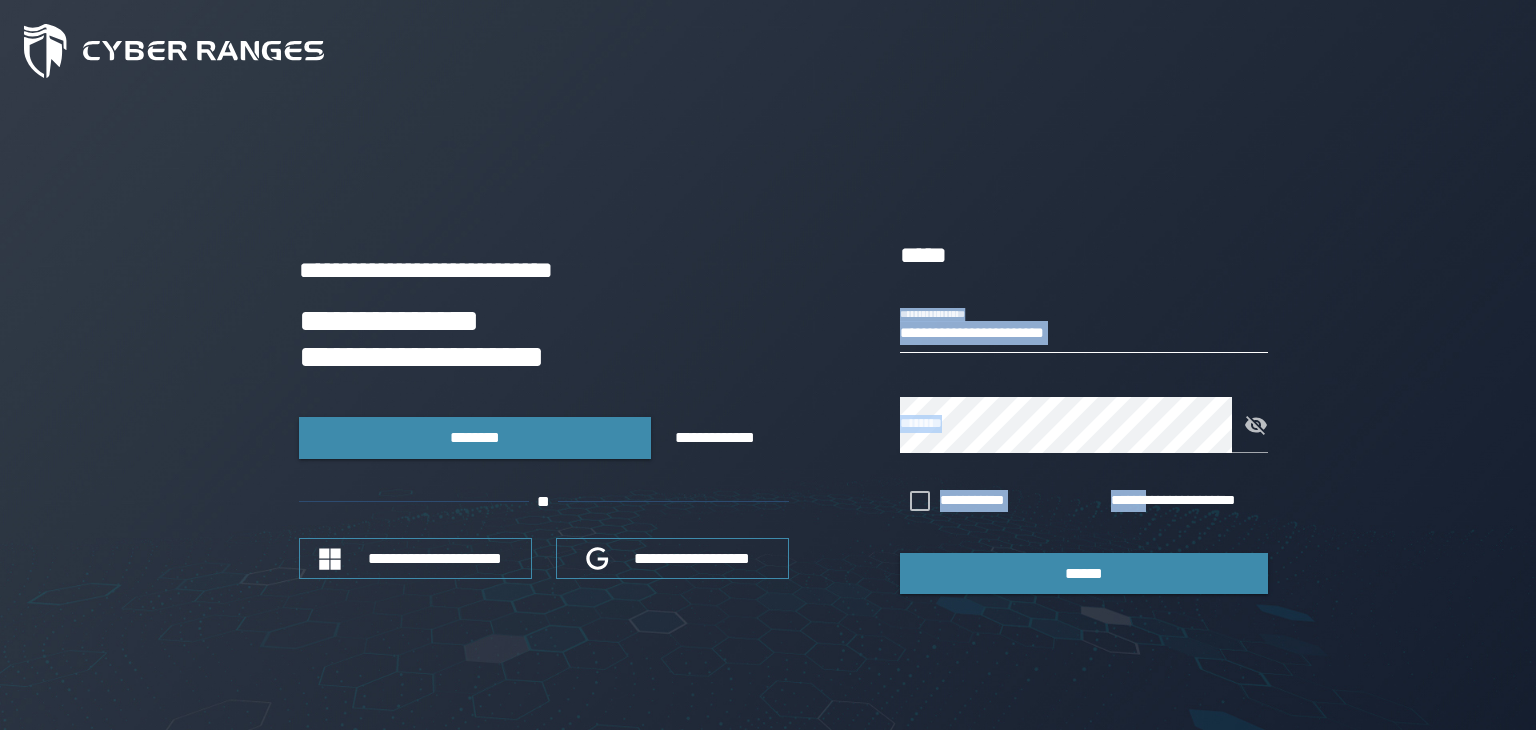 drag, startPoint x: 1151, startPoint y: 503, endPoint x: 1108, endPoint y: 321, distance: 187.0107 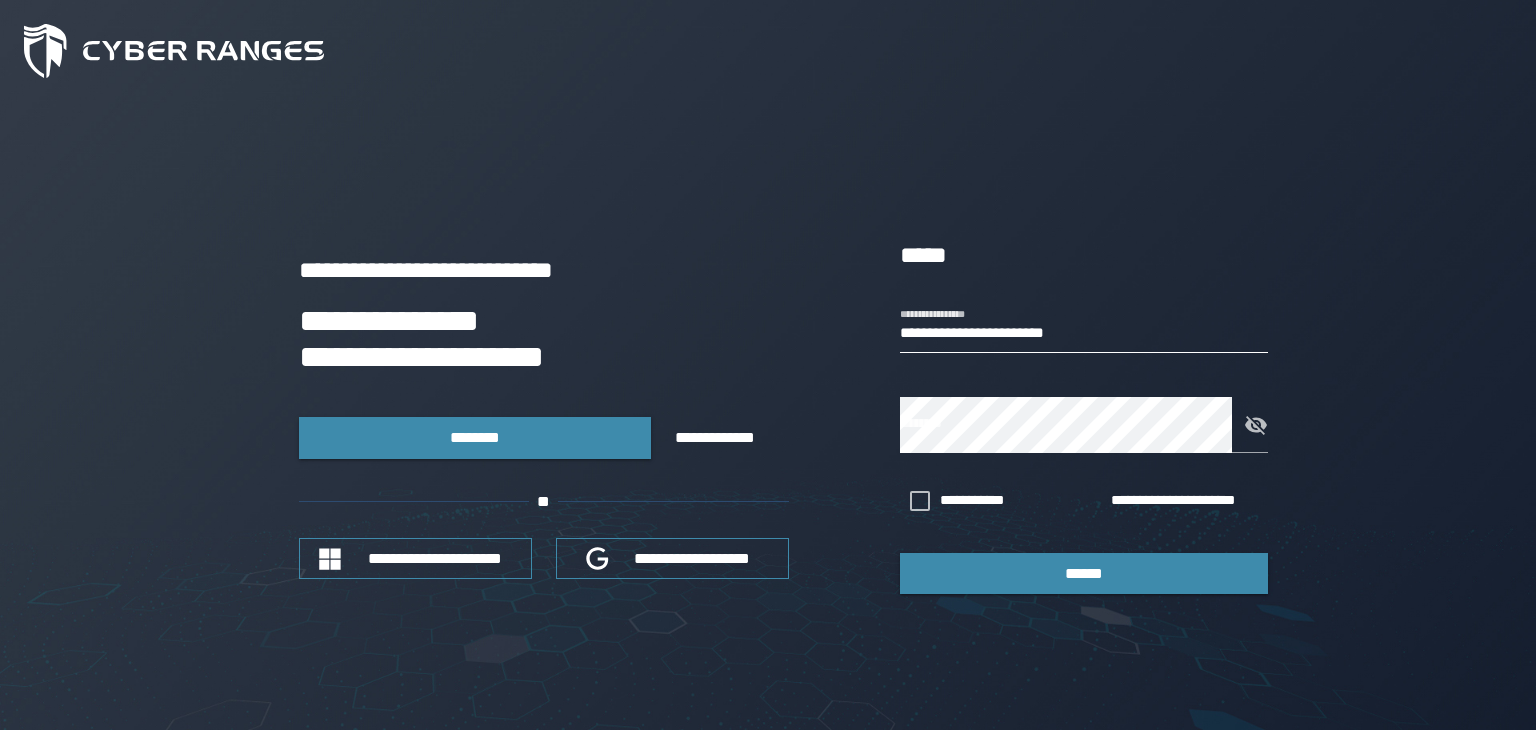 click on "**********" at bounding box center (1084, 325) 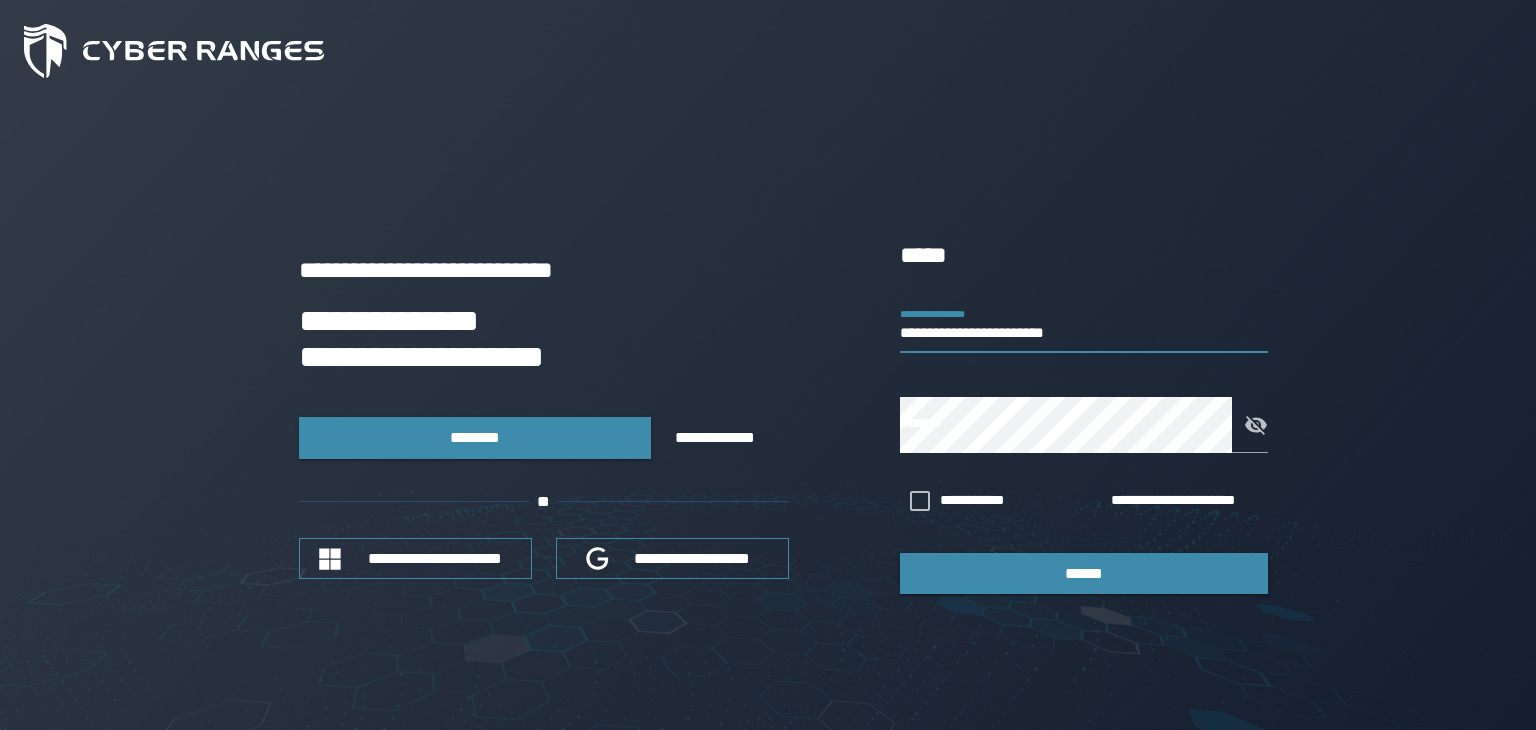 drag, startPoint x: 1105, startPoint y: 328, endPoint x: 702, endPoint y: 323, distance: 403.031 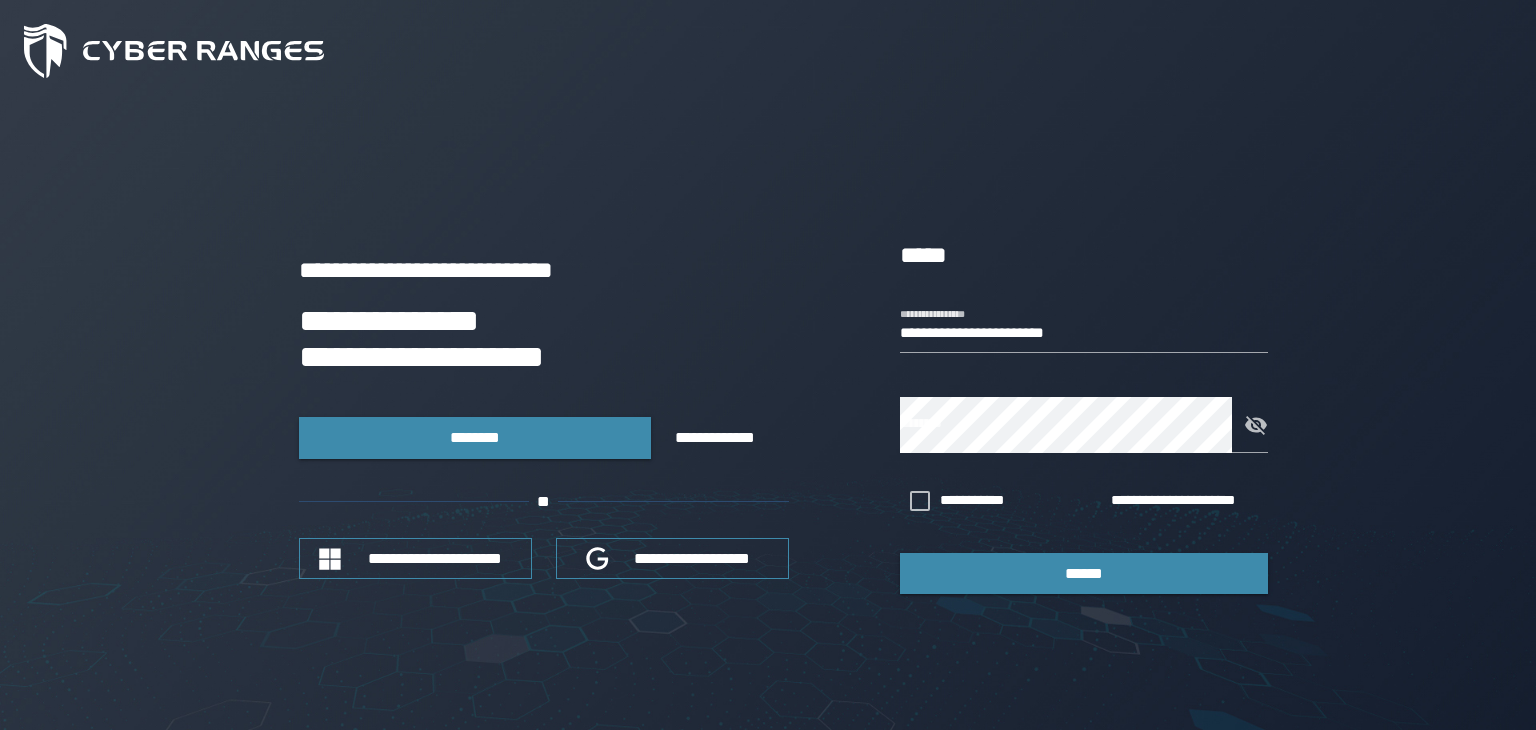 click on "**********" at bounding box center (768, 416) 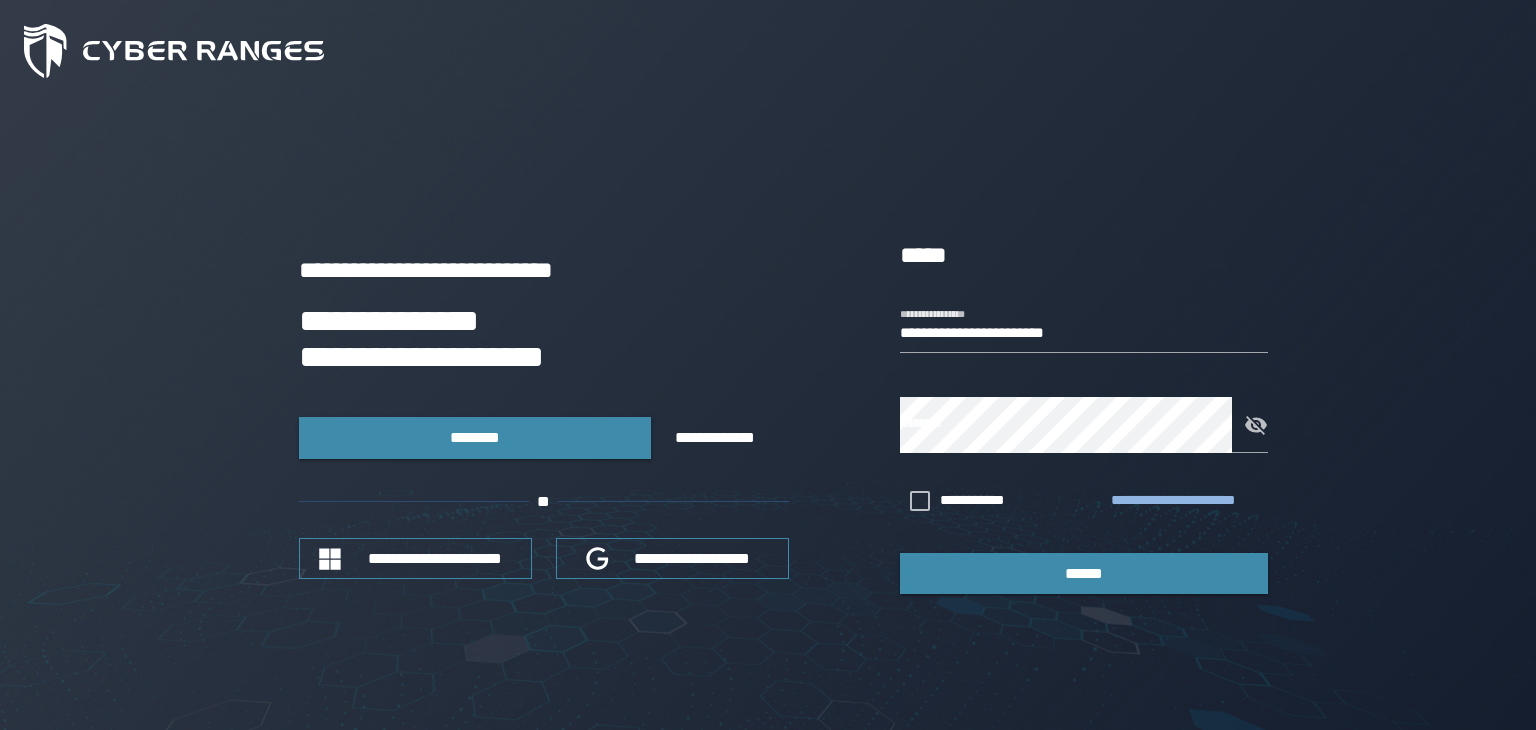 click on "**********" at bounding box center [1185, 501] 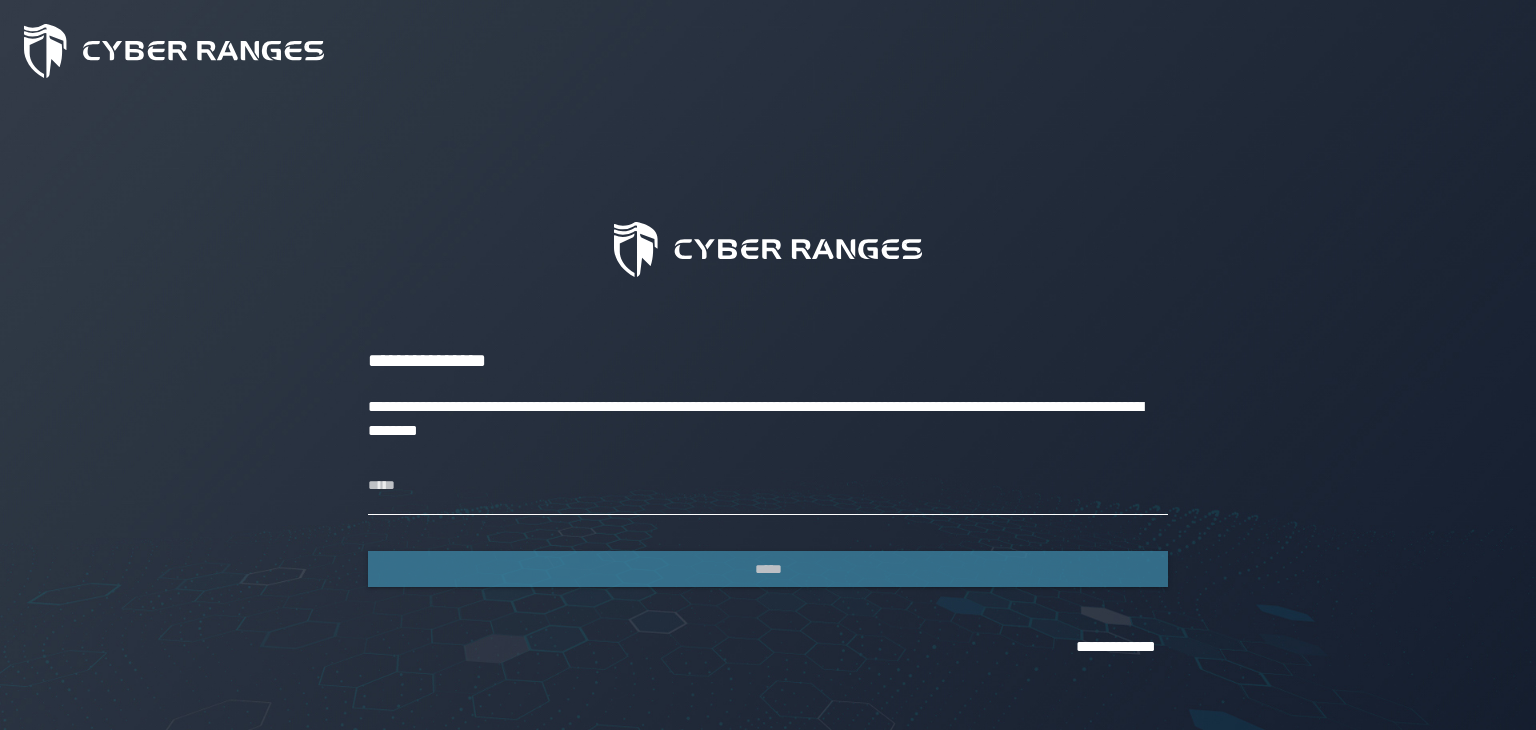 click on "*****" at bounding box center [768, 487] 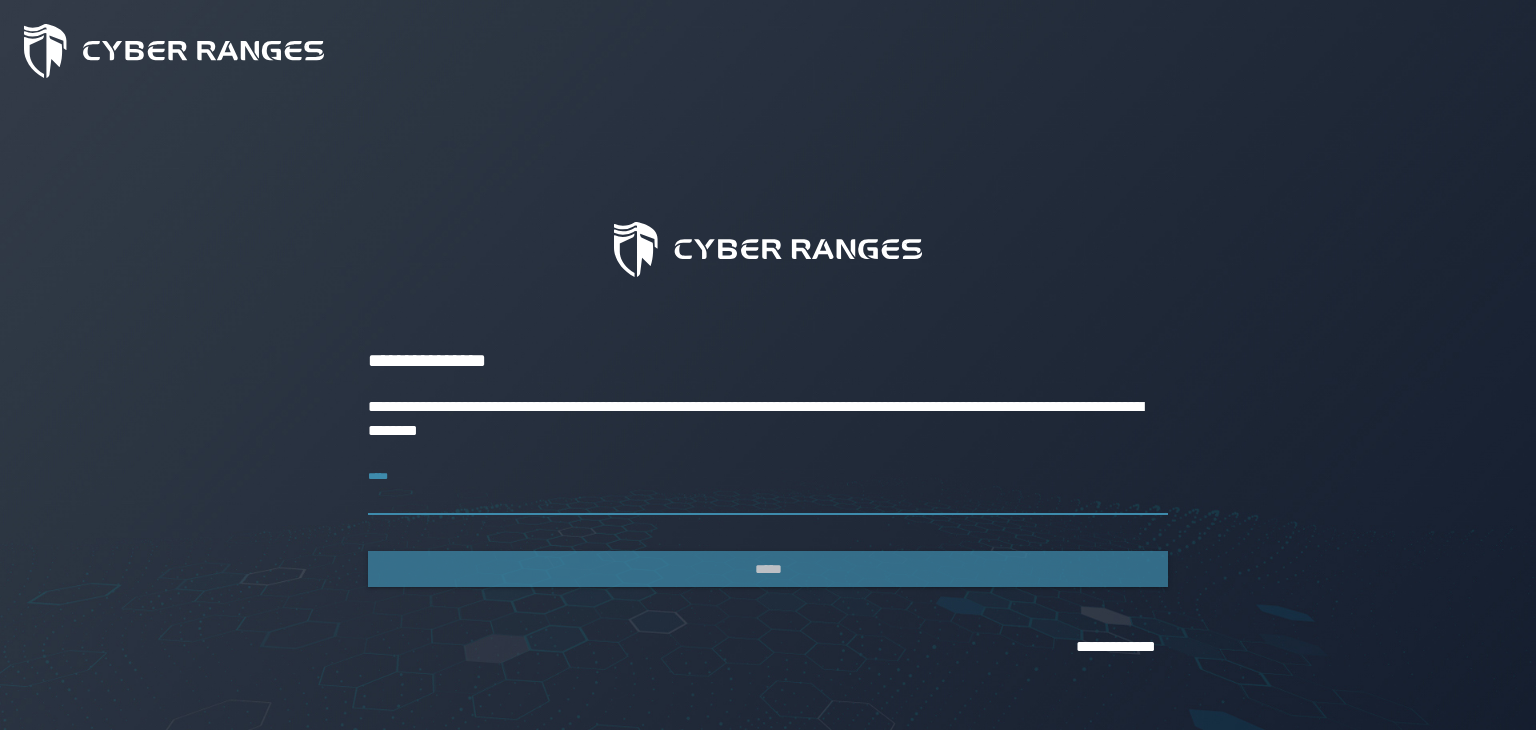 paste on "**********" 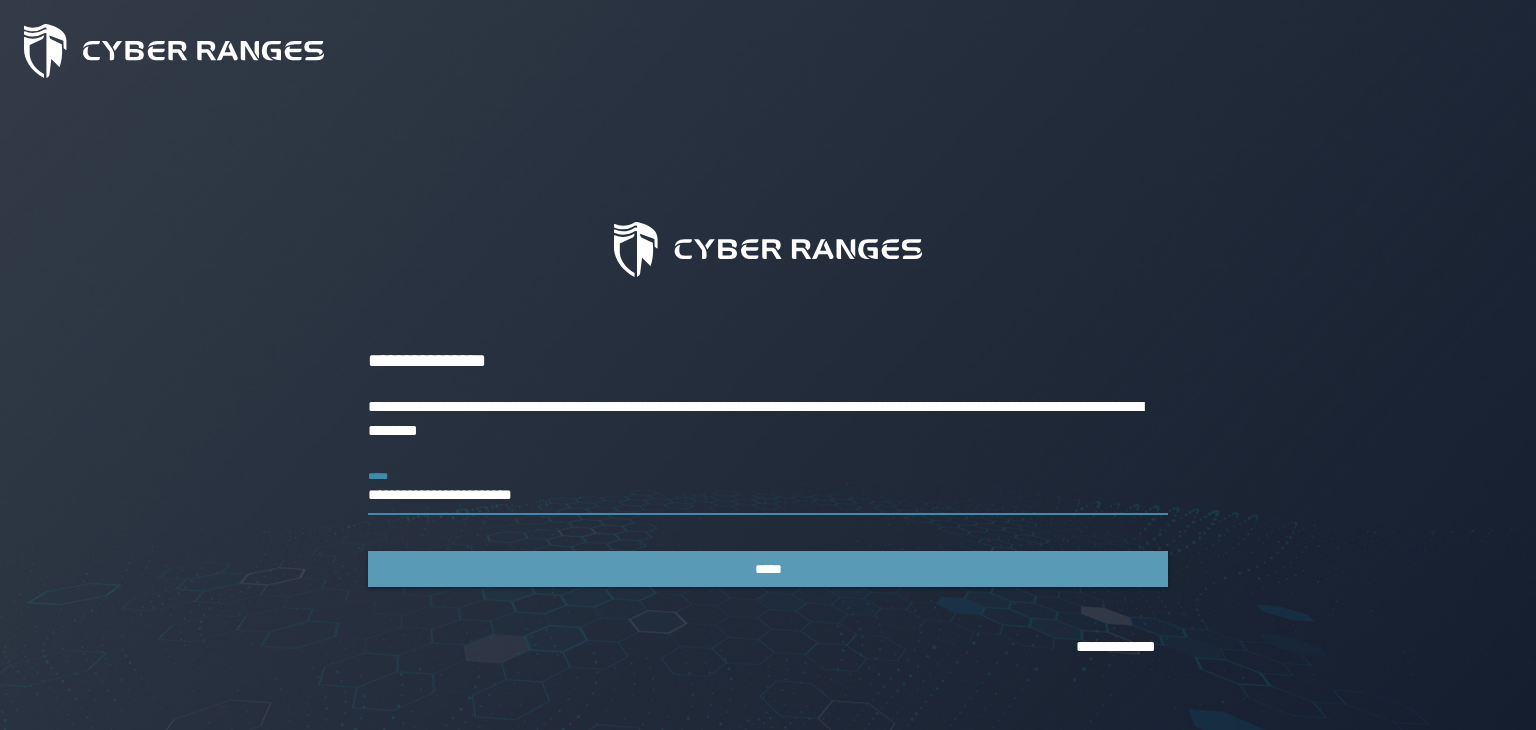 type on "**********" 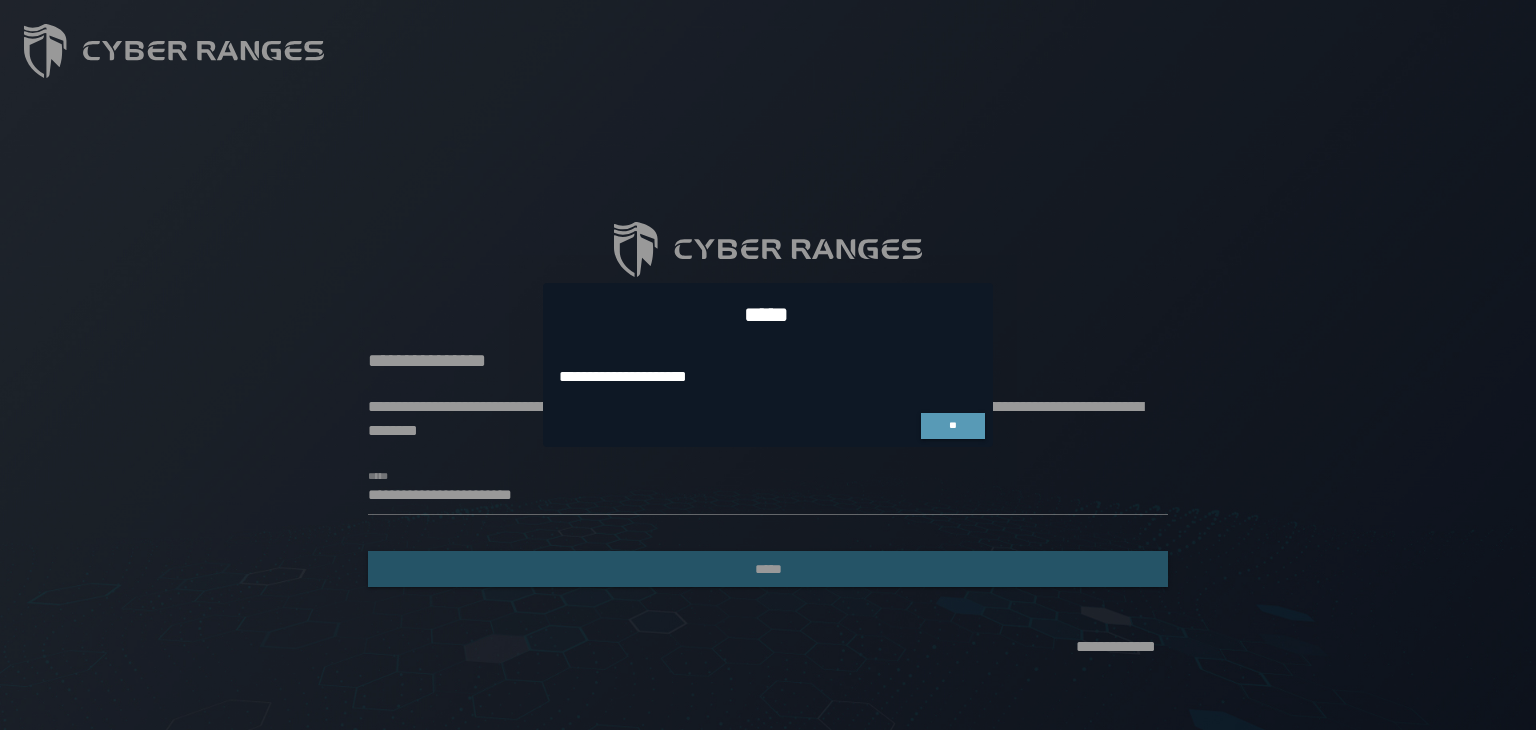 click on "**" at bounding box center [953, 426] 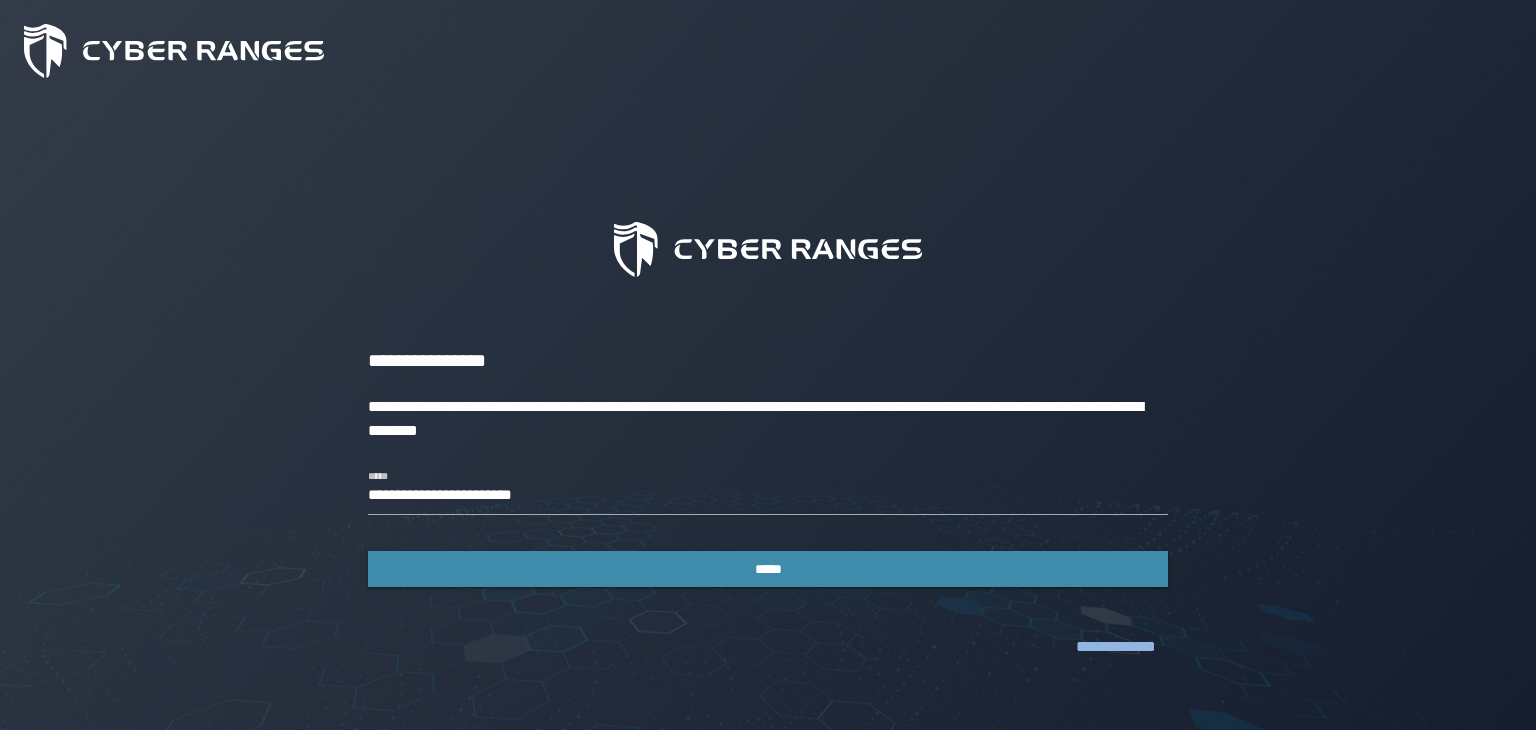click on "**********" 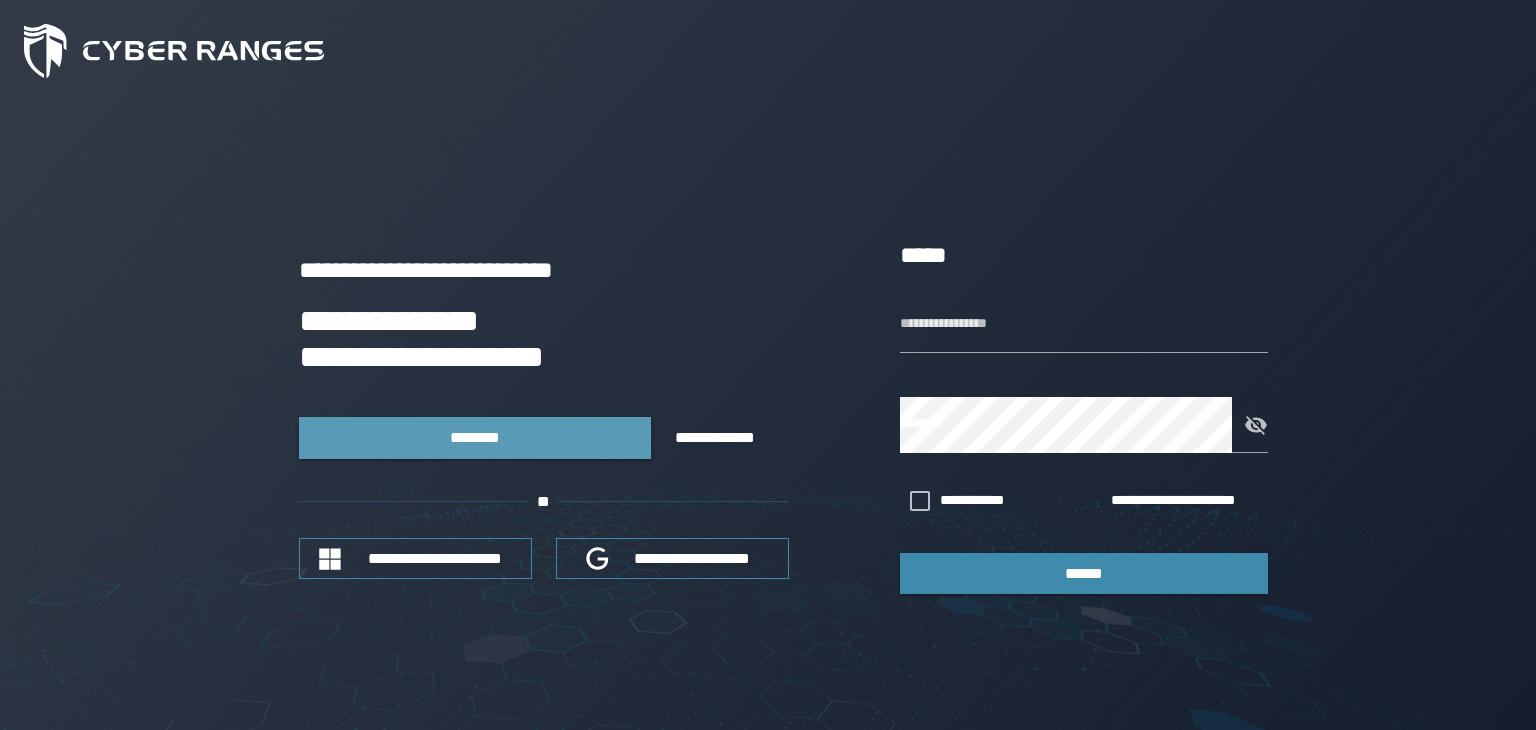click on "********" at bounding box center (474, 437) 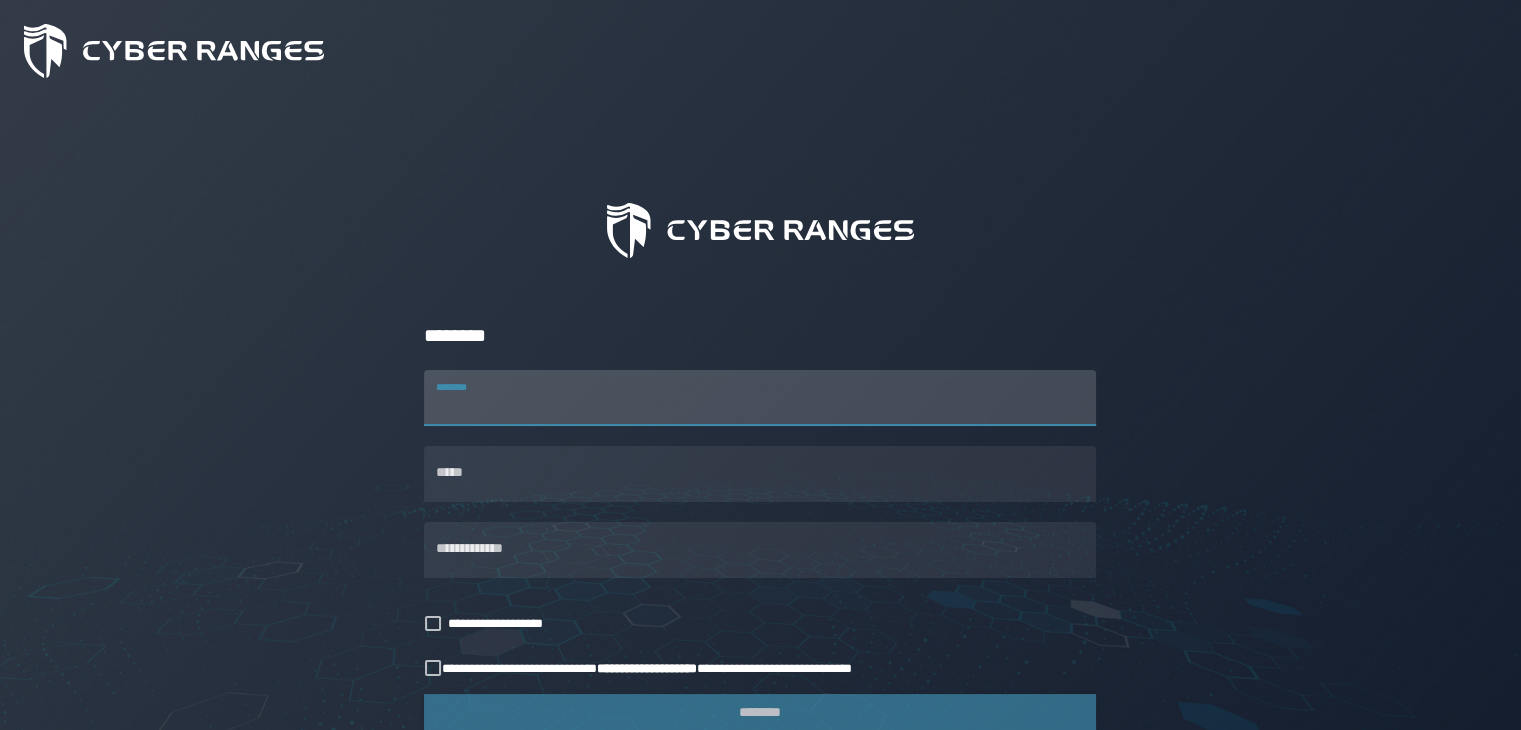 click on "********" at bounding box center (760, 398) 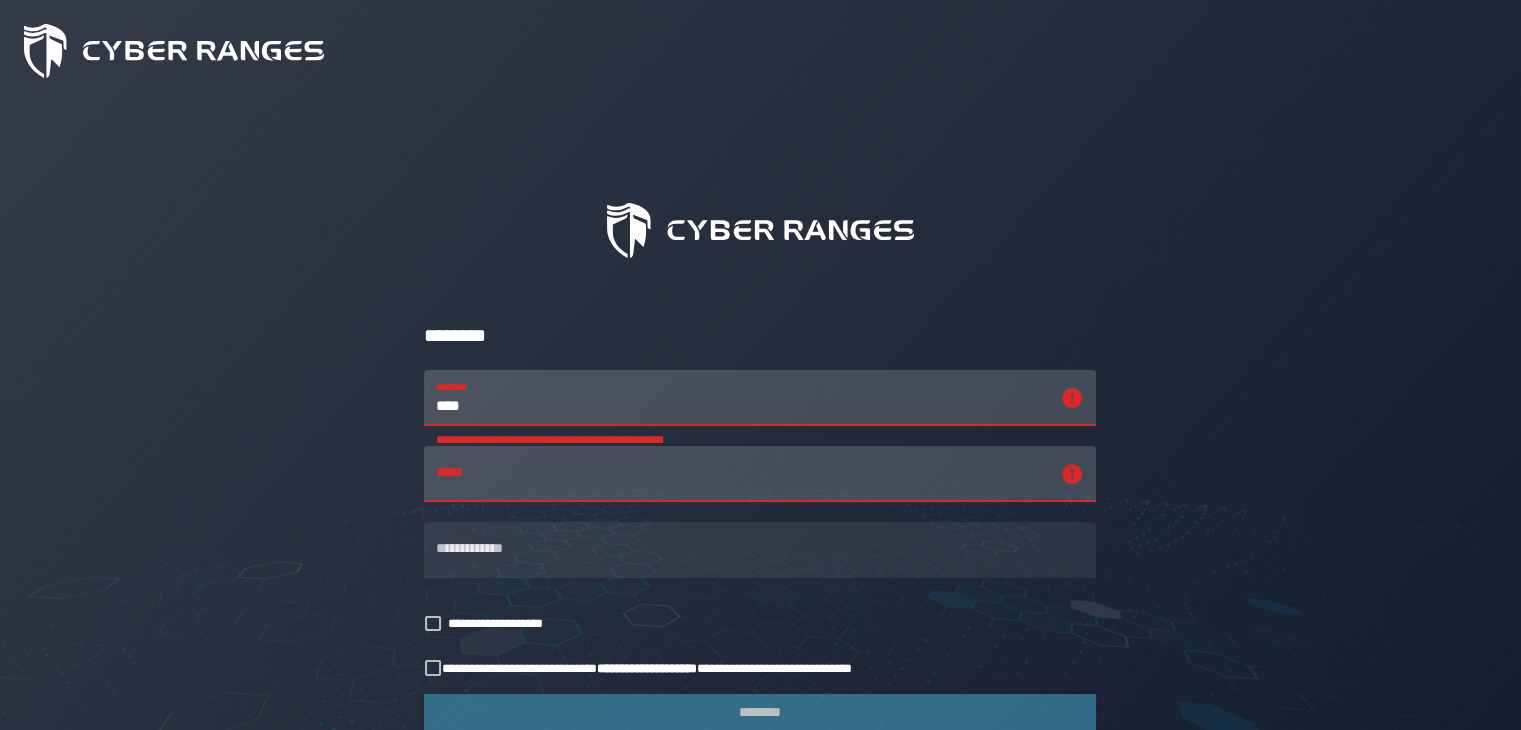 click on "****" at bounding box center [742, 398] 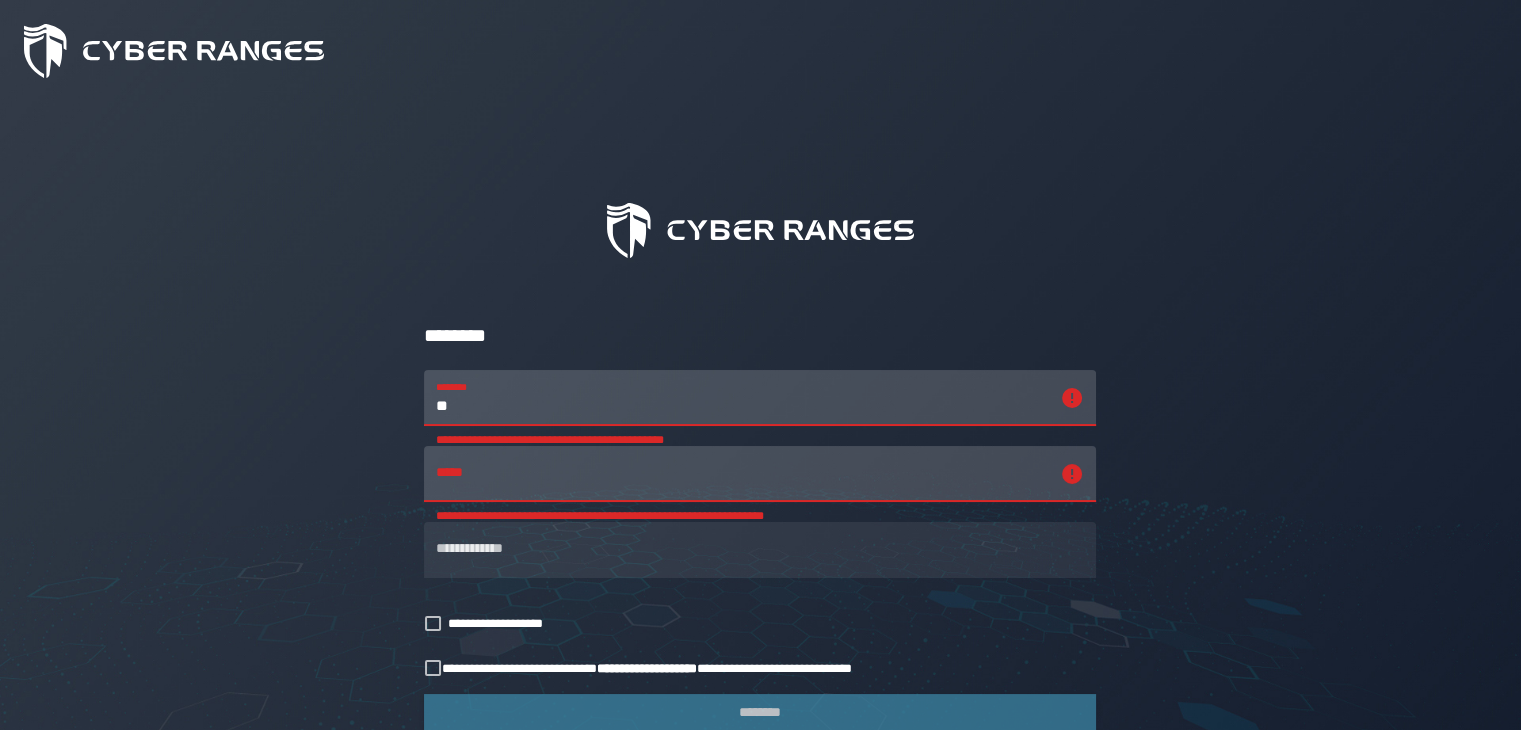 type on "*" 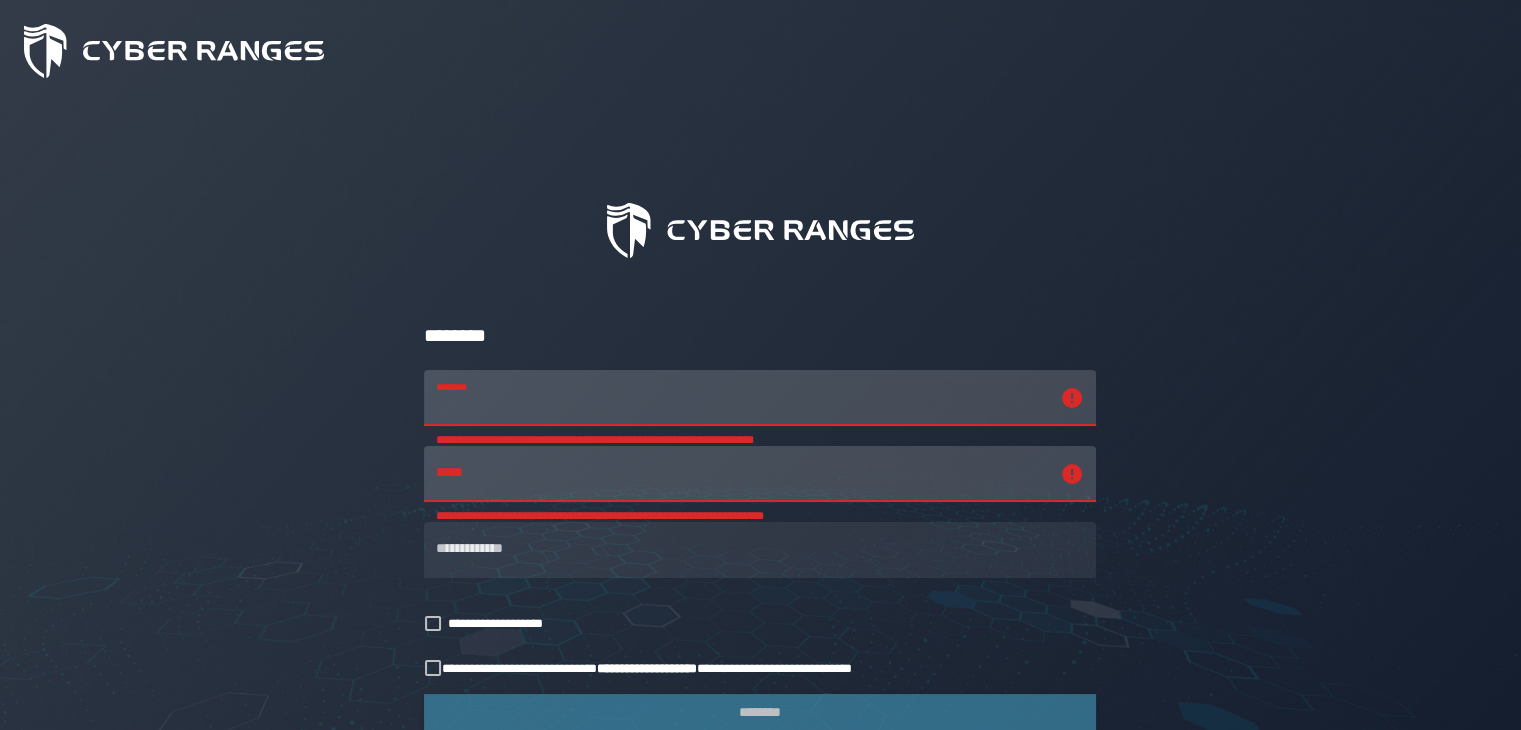 click on "**********" 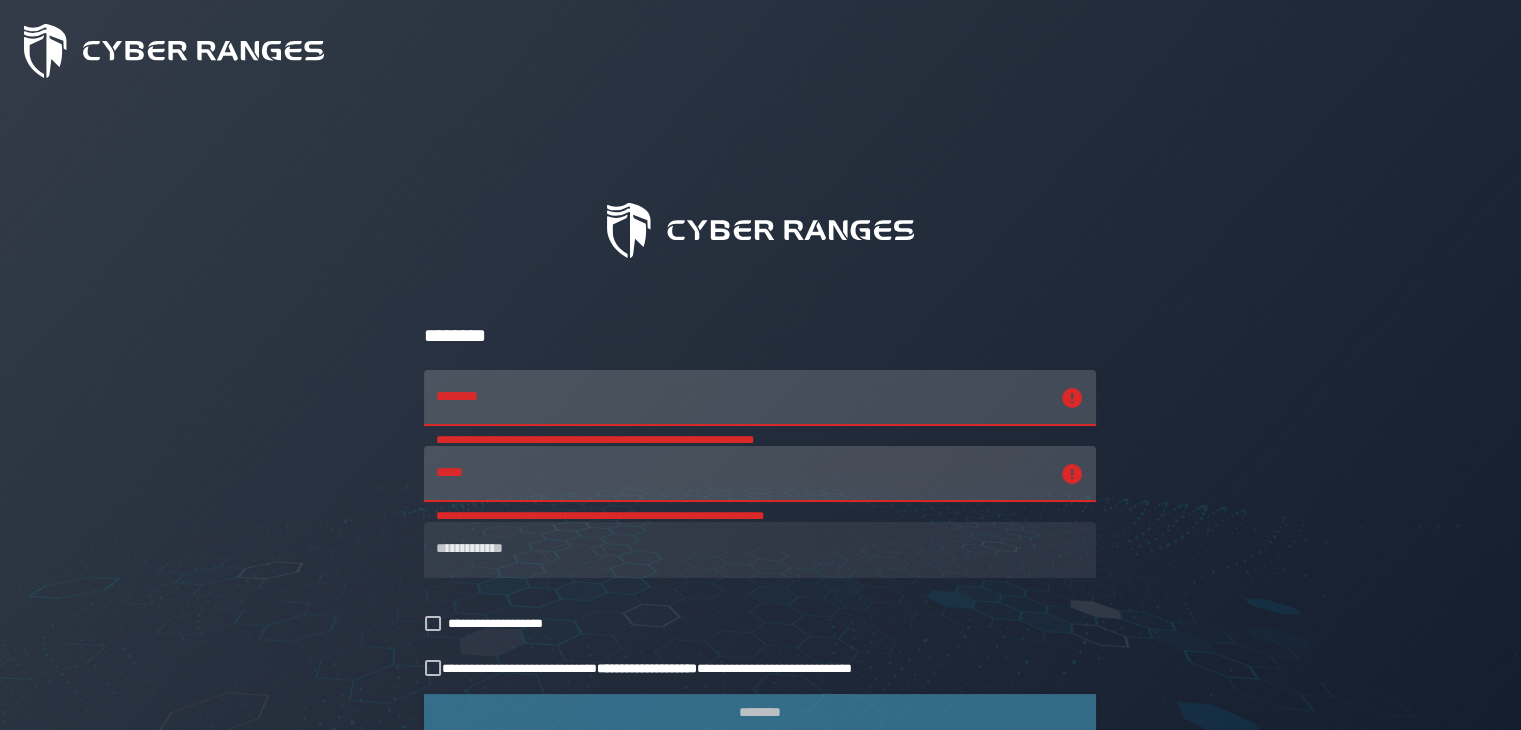 click on "**********" at bounding box center (742, 398) 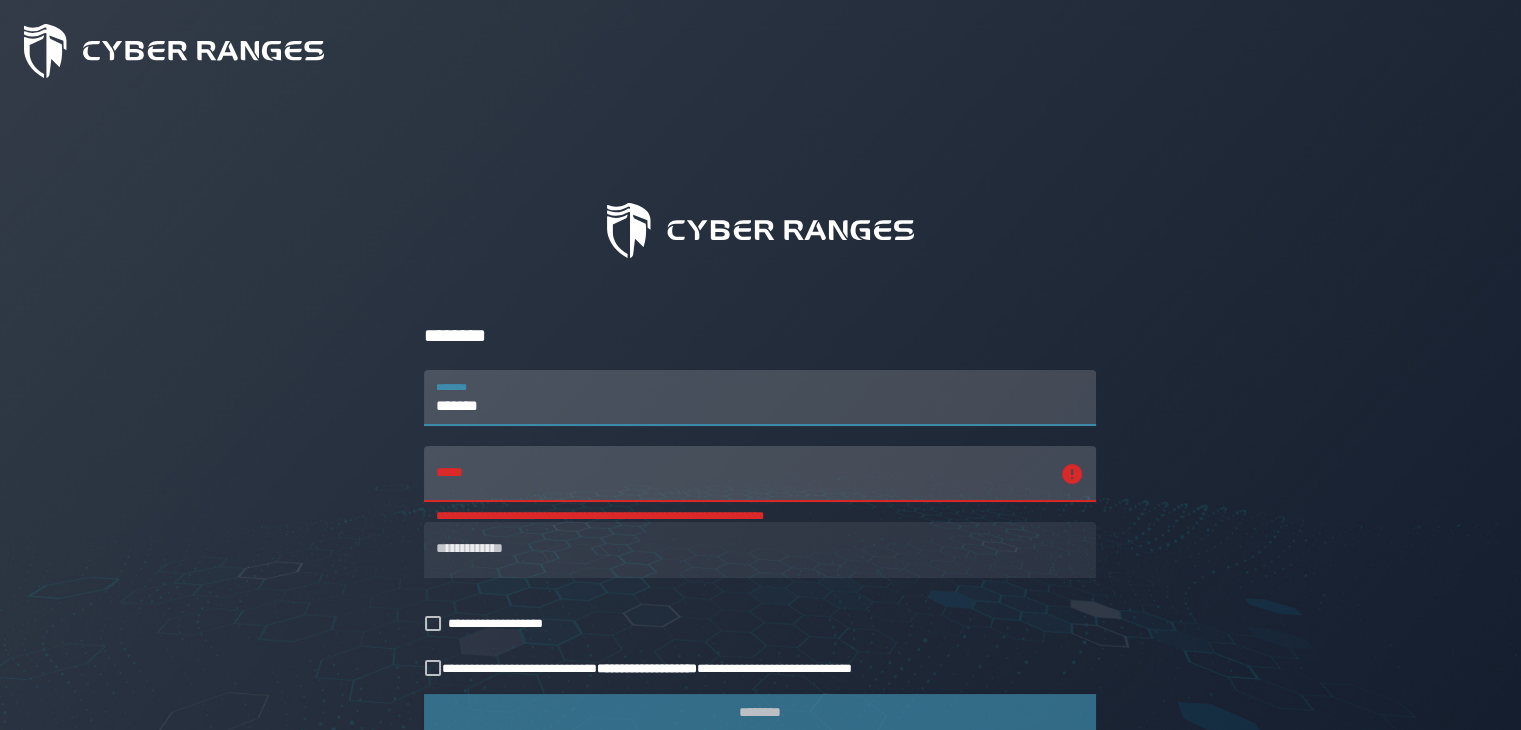 type on "*******" 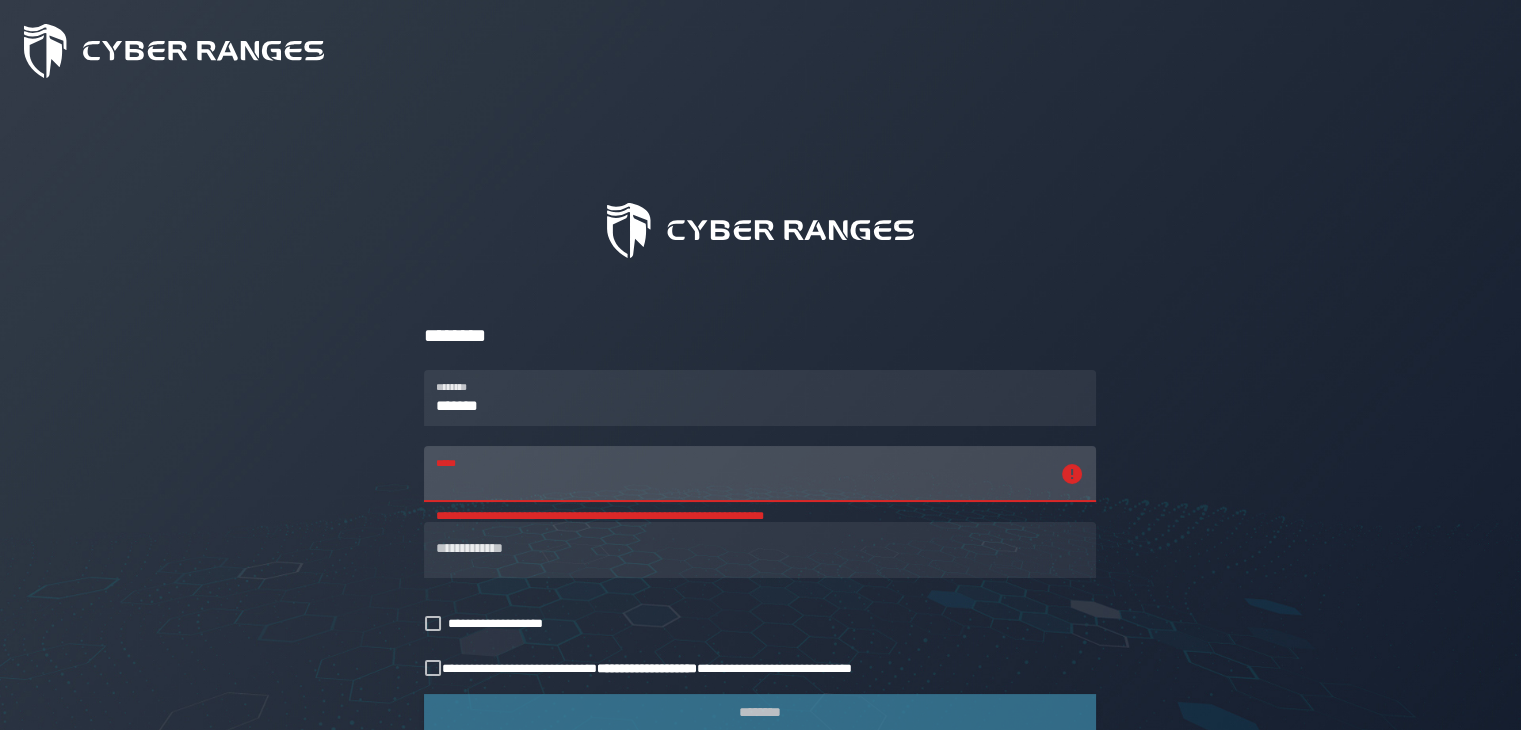 paste on "**********" 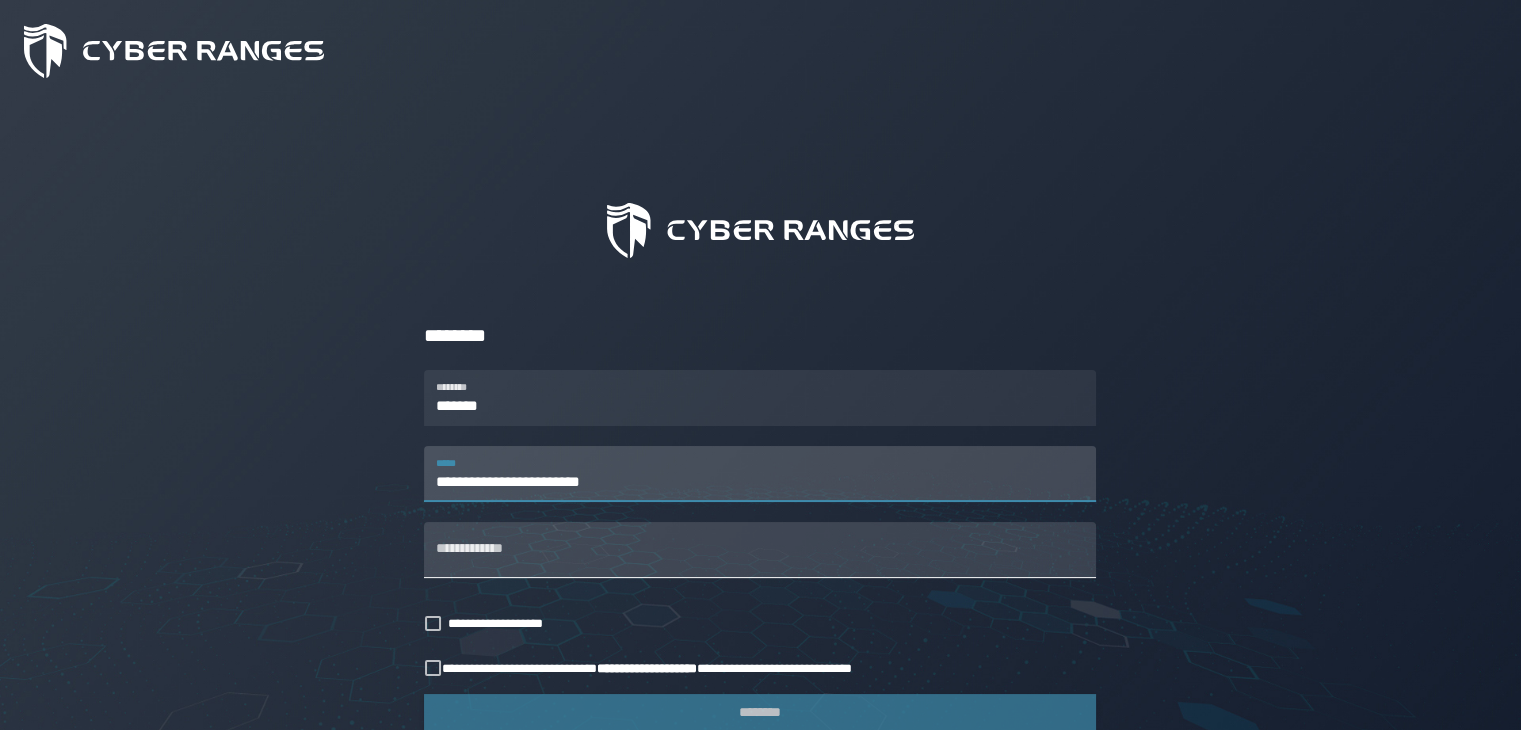 type on "**********" 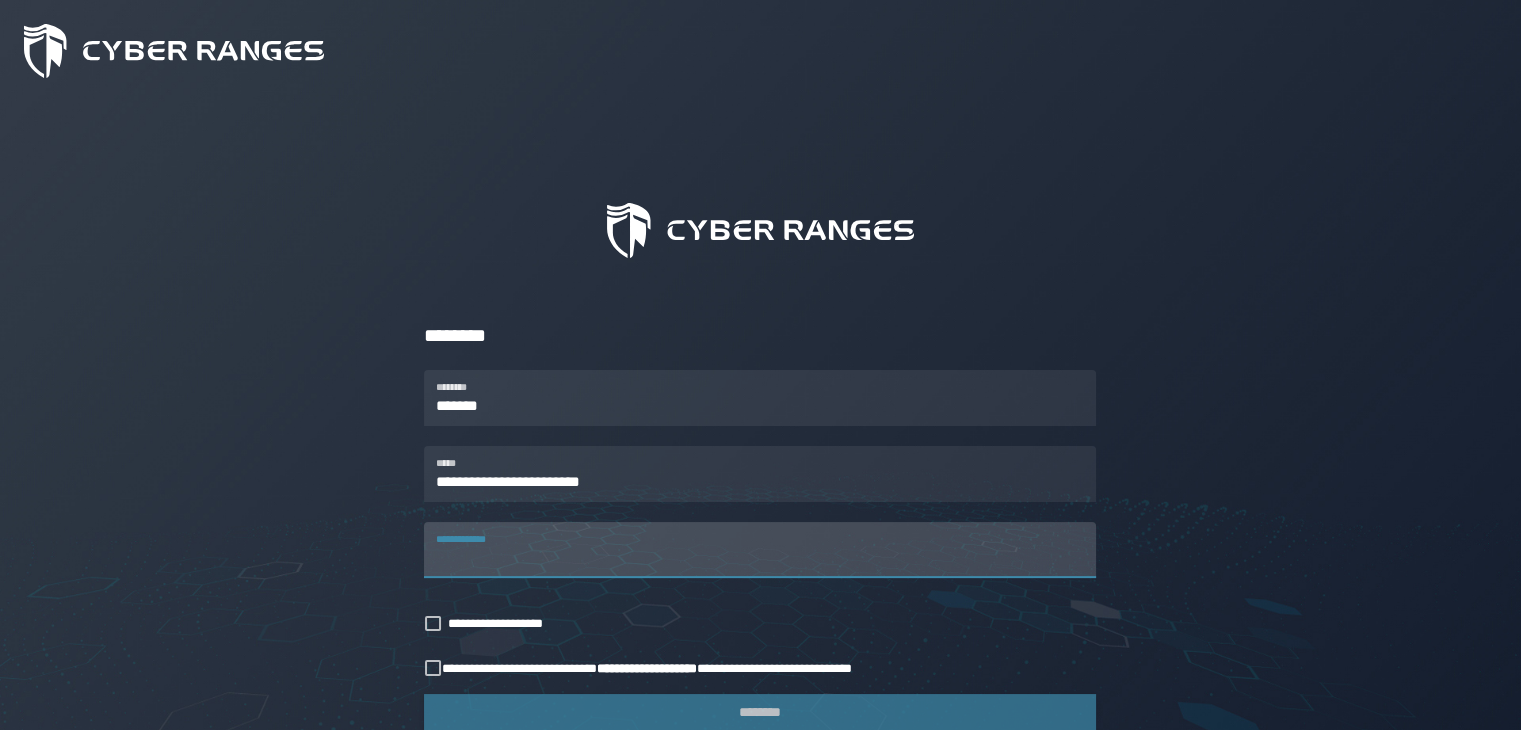click on "**********" at bounding box center (760, 550) 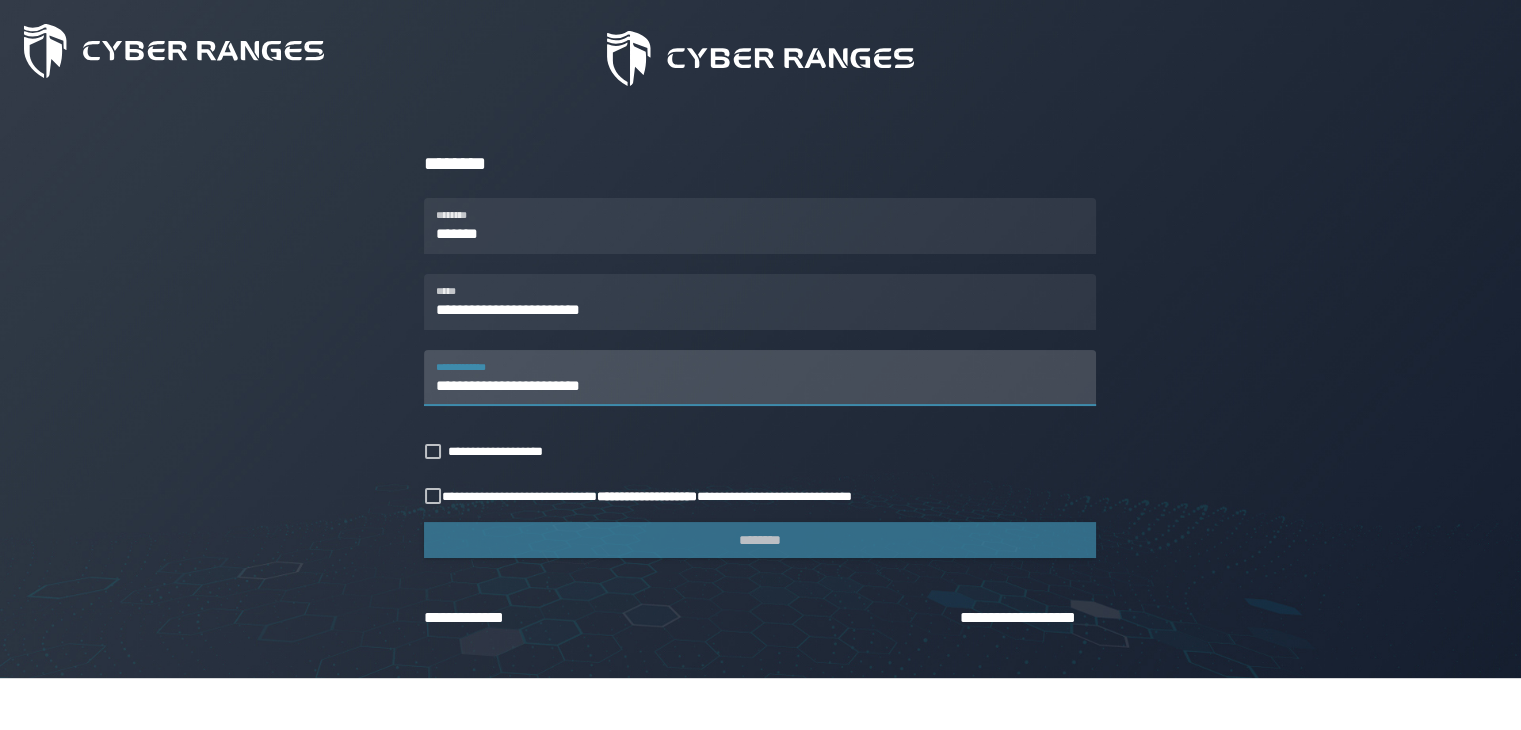 scroll, scrollTop: 174, scrollLeft: 0, axis: vertical 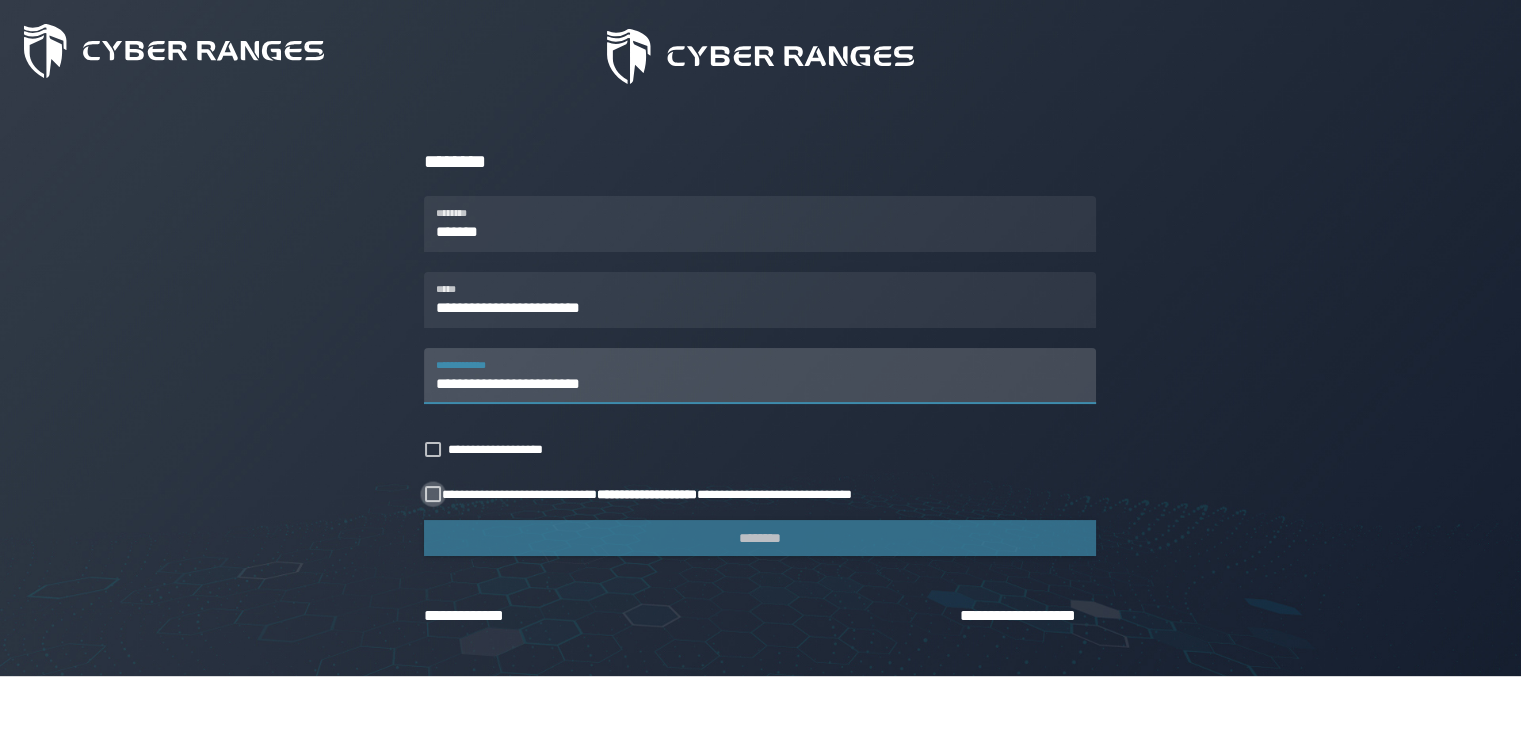 type on "**********" 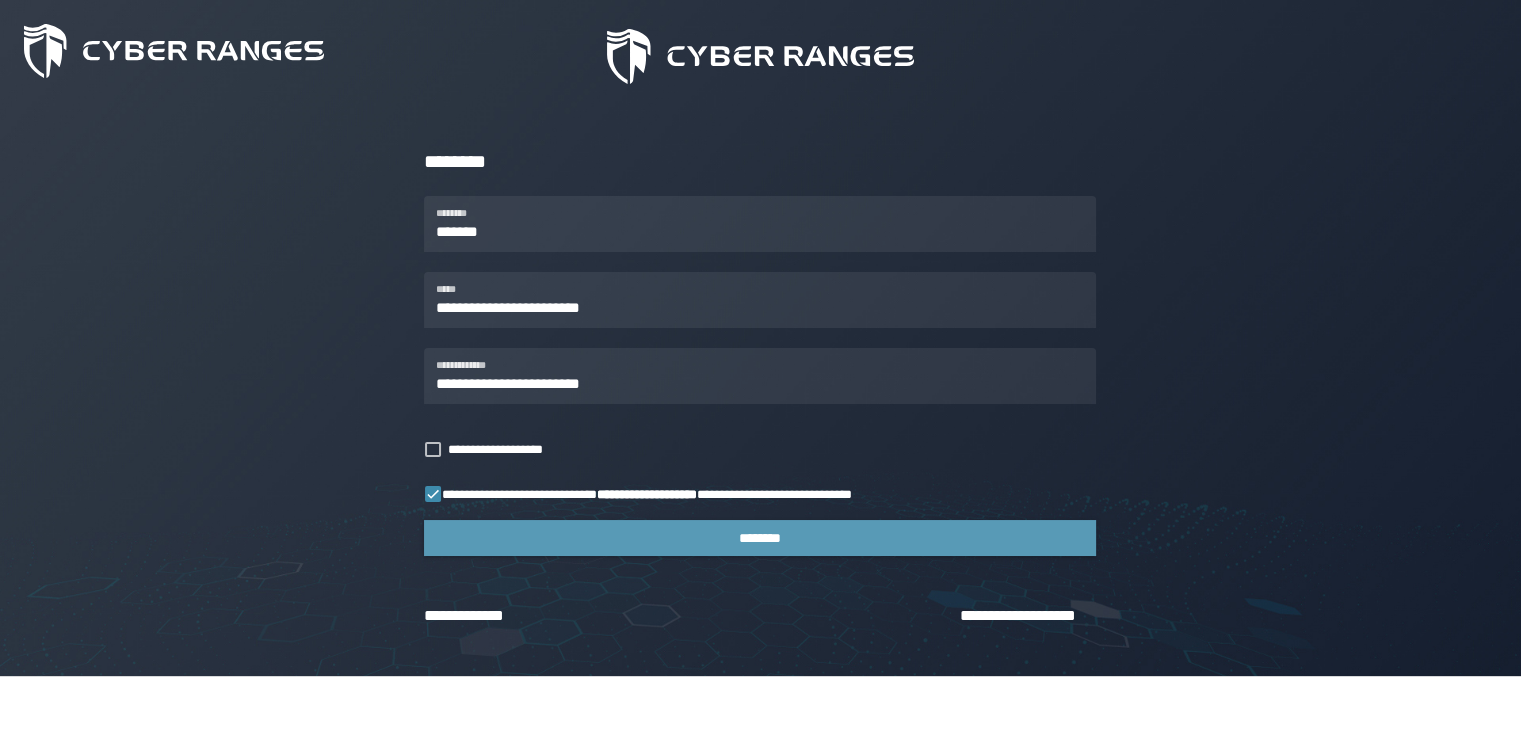 click on "********" at bounding box center (760, 538) 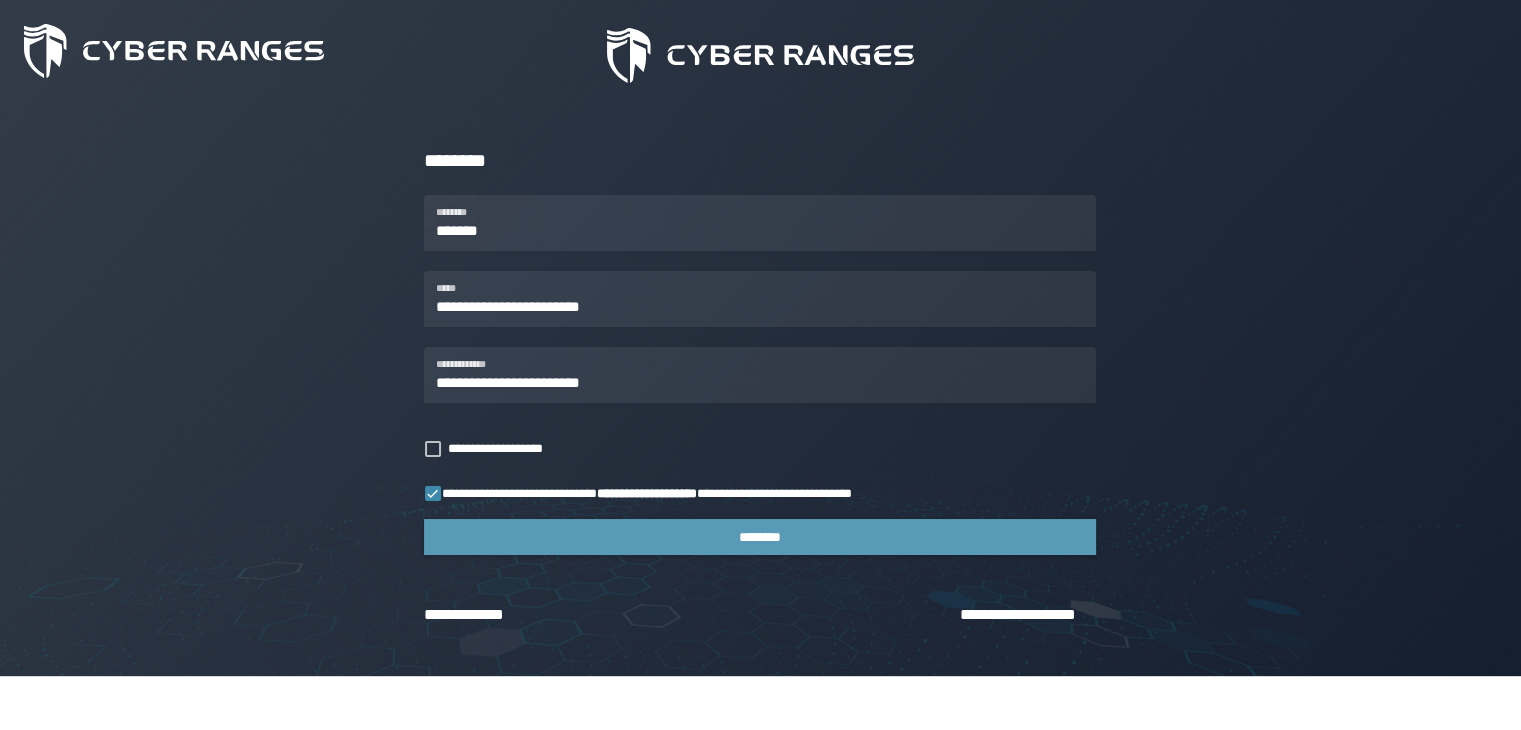 scroll, scrollTop: 0, scrollLeft: 0, axis: both 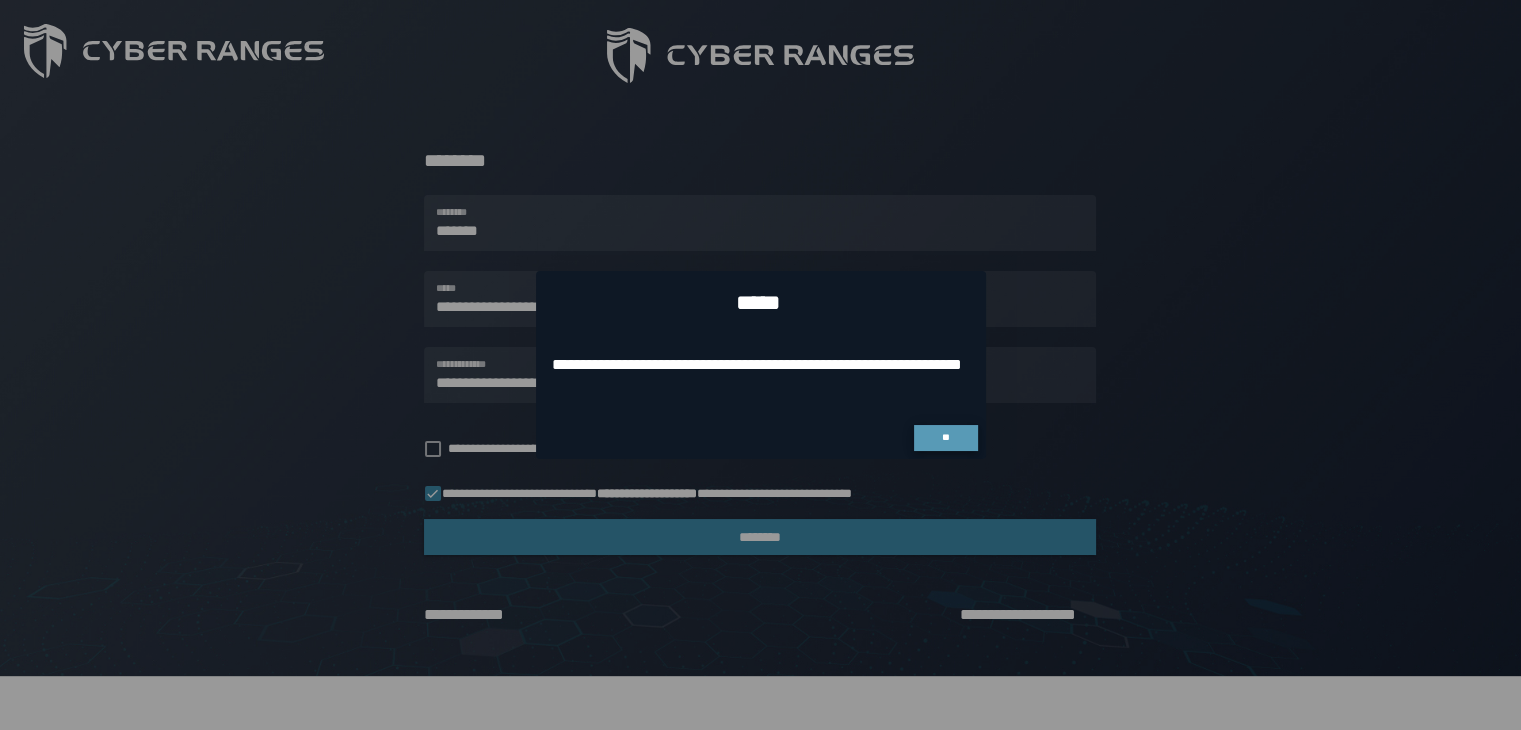 click on "**" at bounding box center [946, 438] 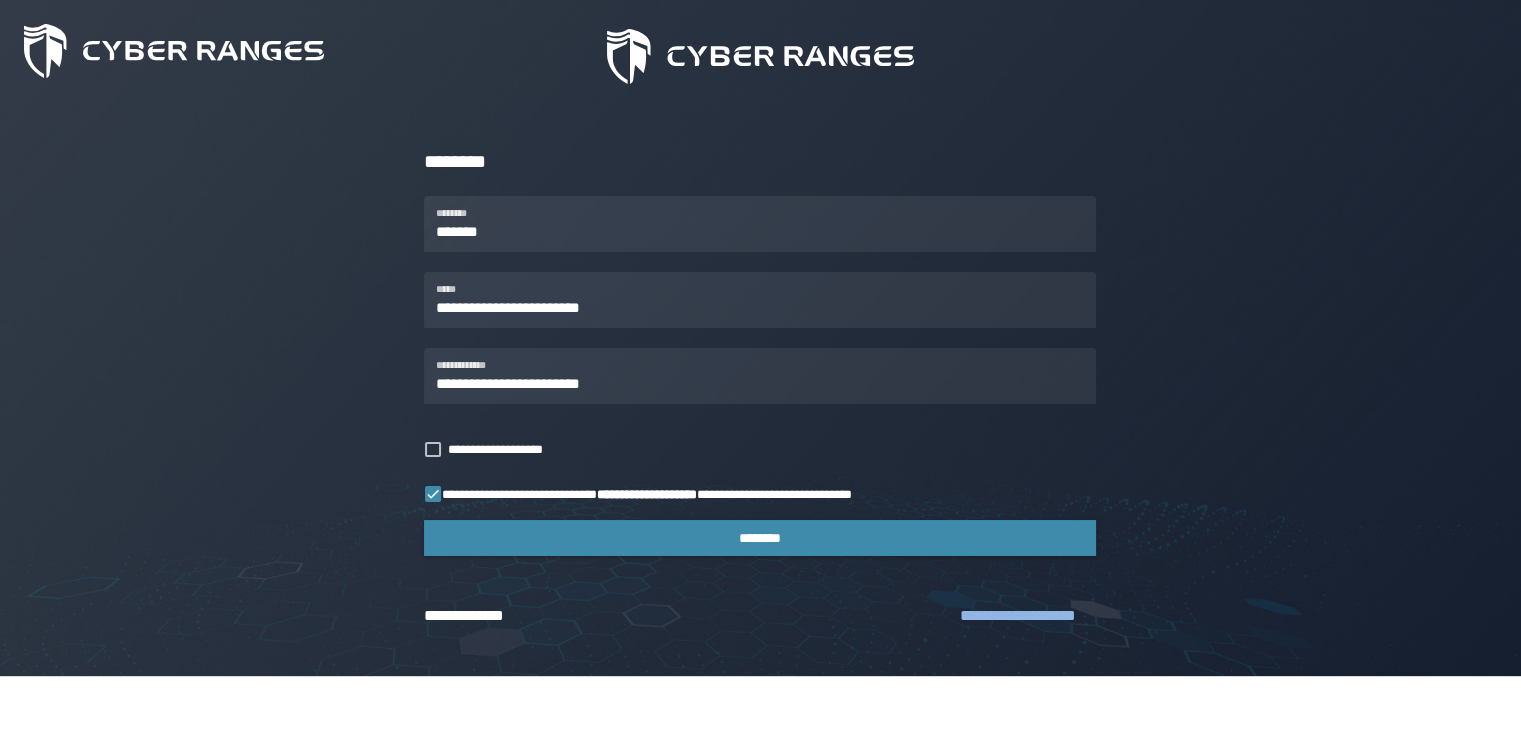 click on "**********" 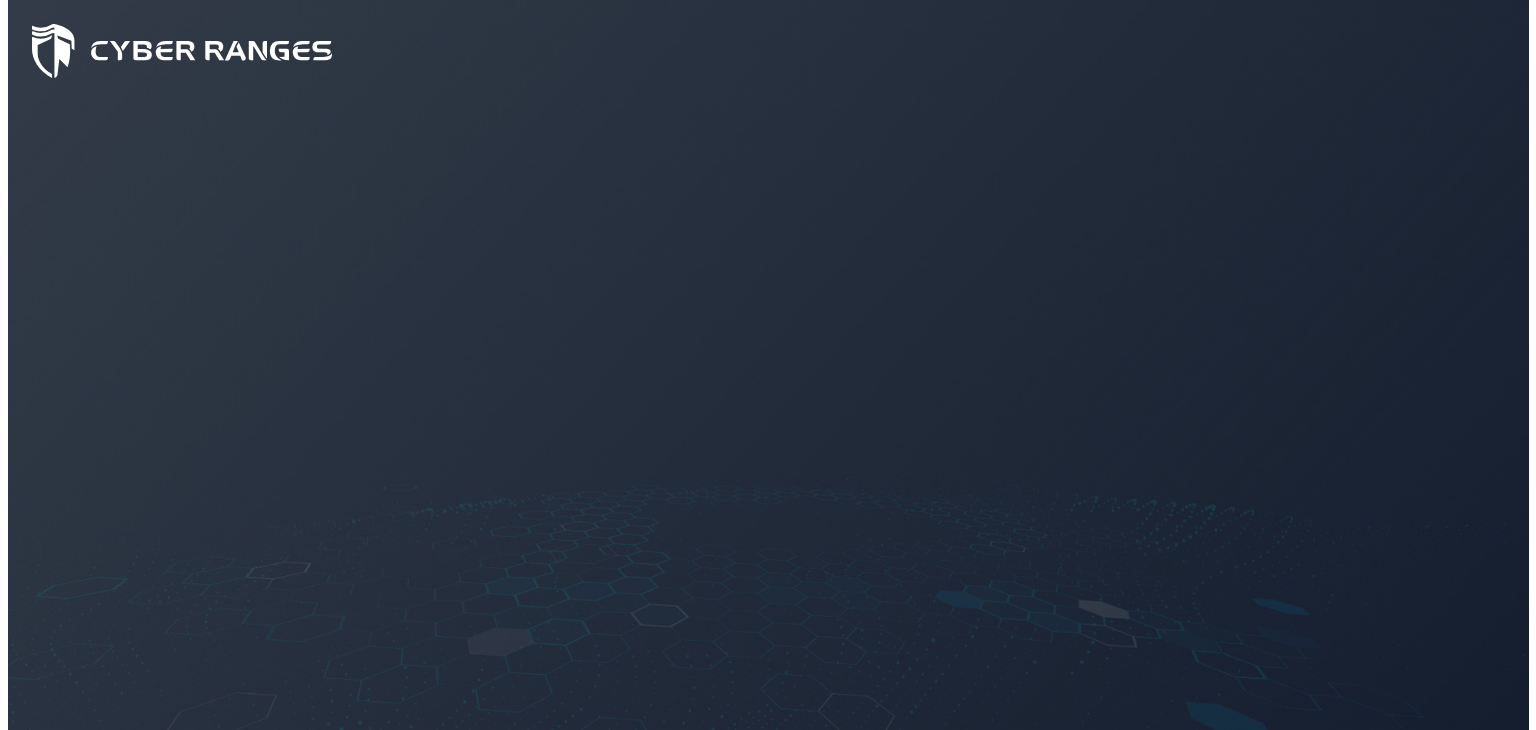 scroll, scrollTop: 0, scrollLeft: 0, axis: both 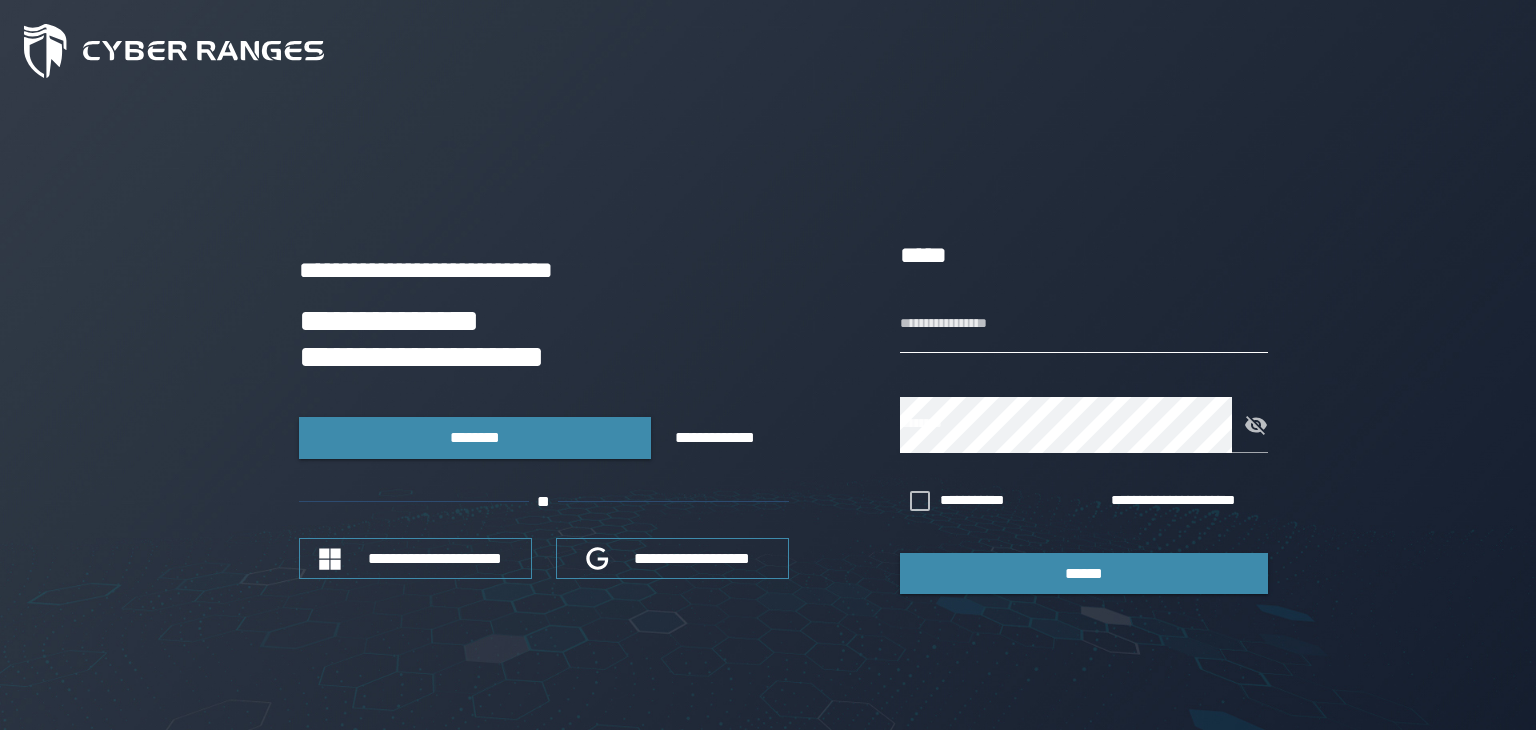 click on "**********" at bounding box center (1084, 325) 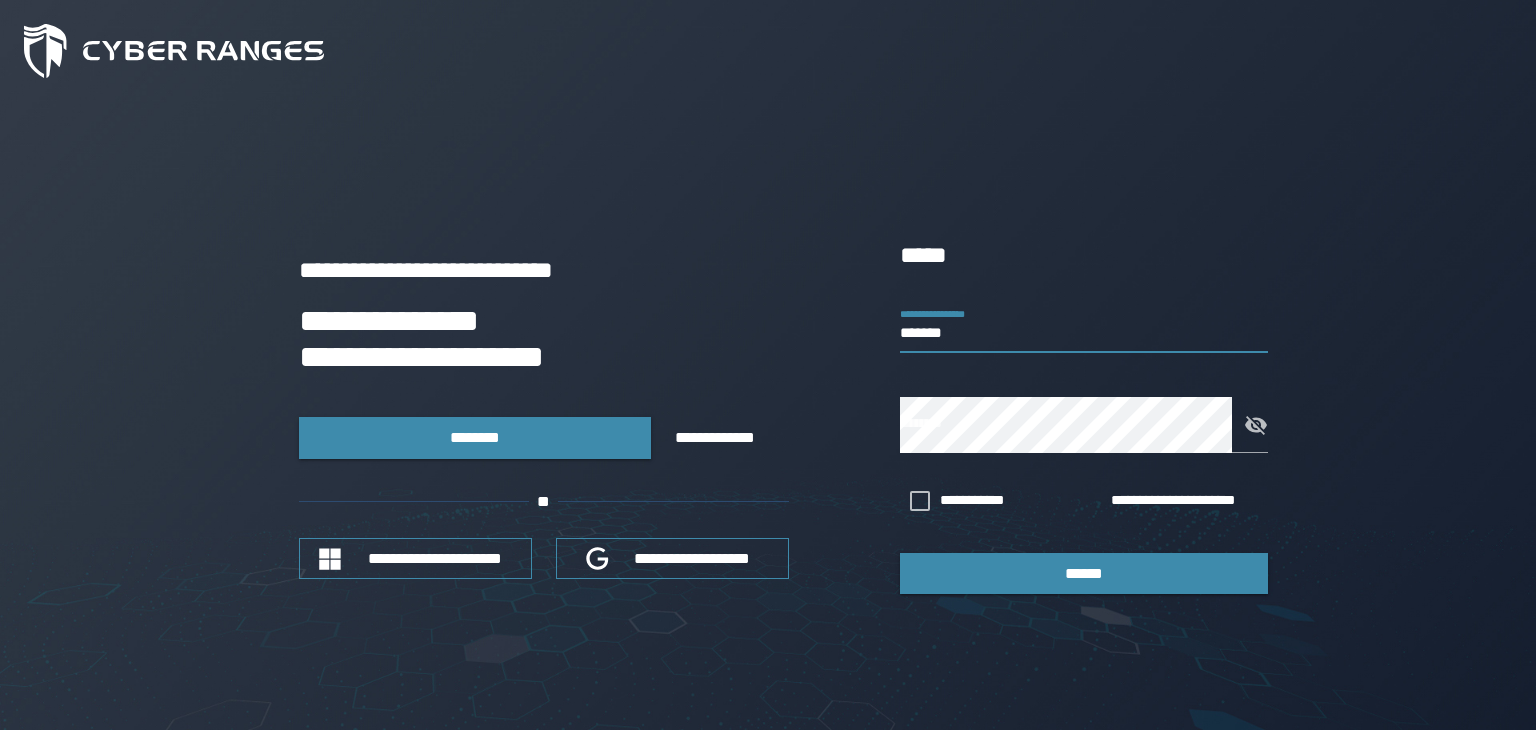 type on "*******" 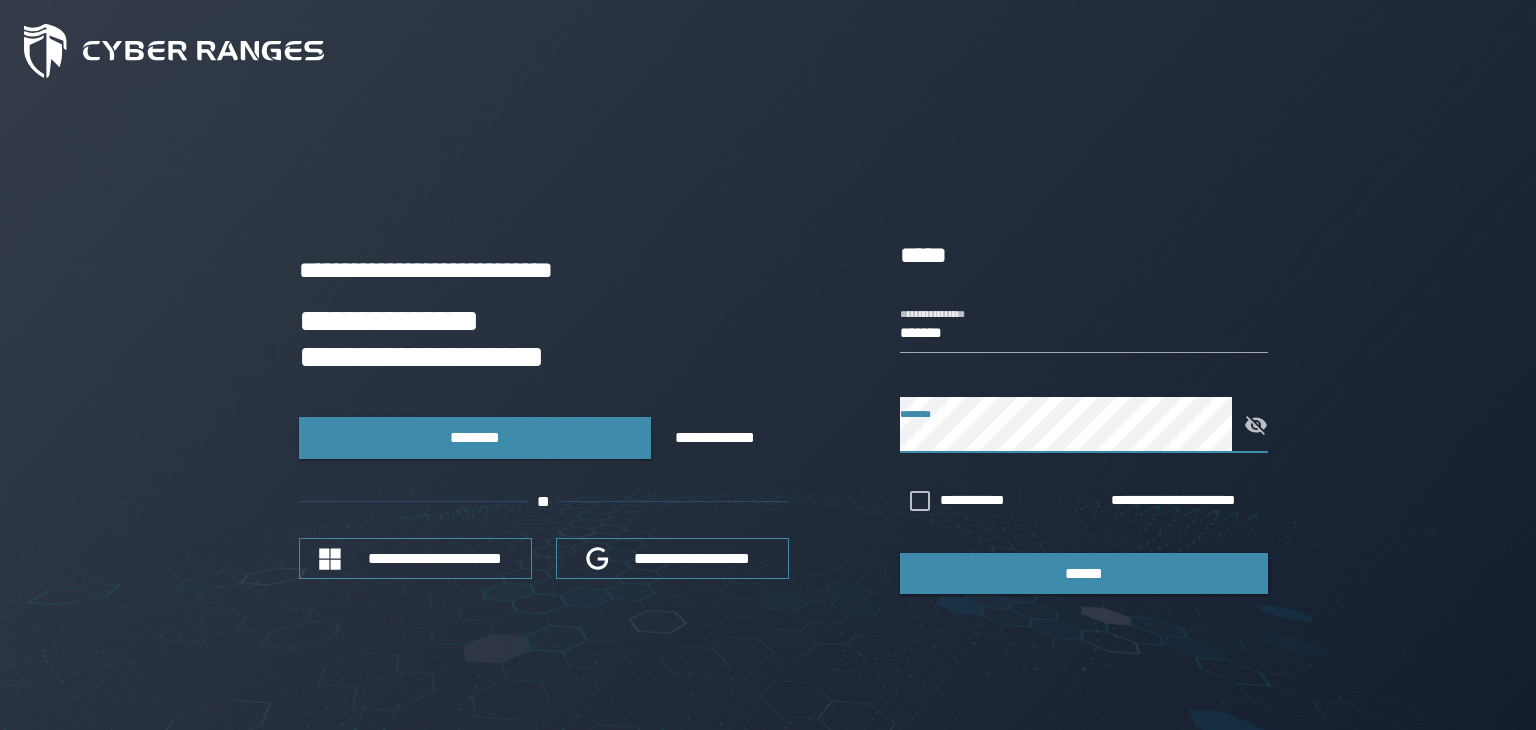 click 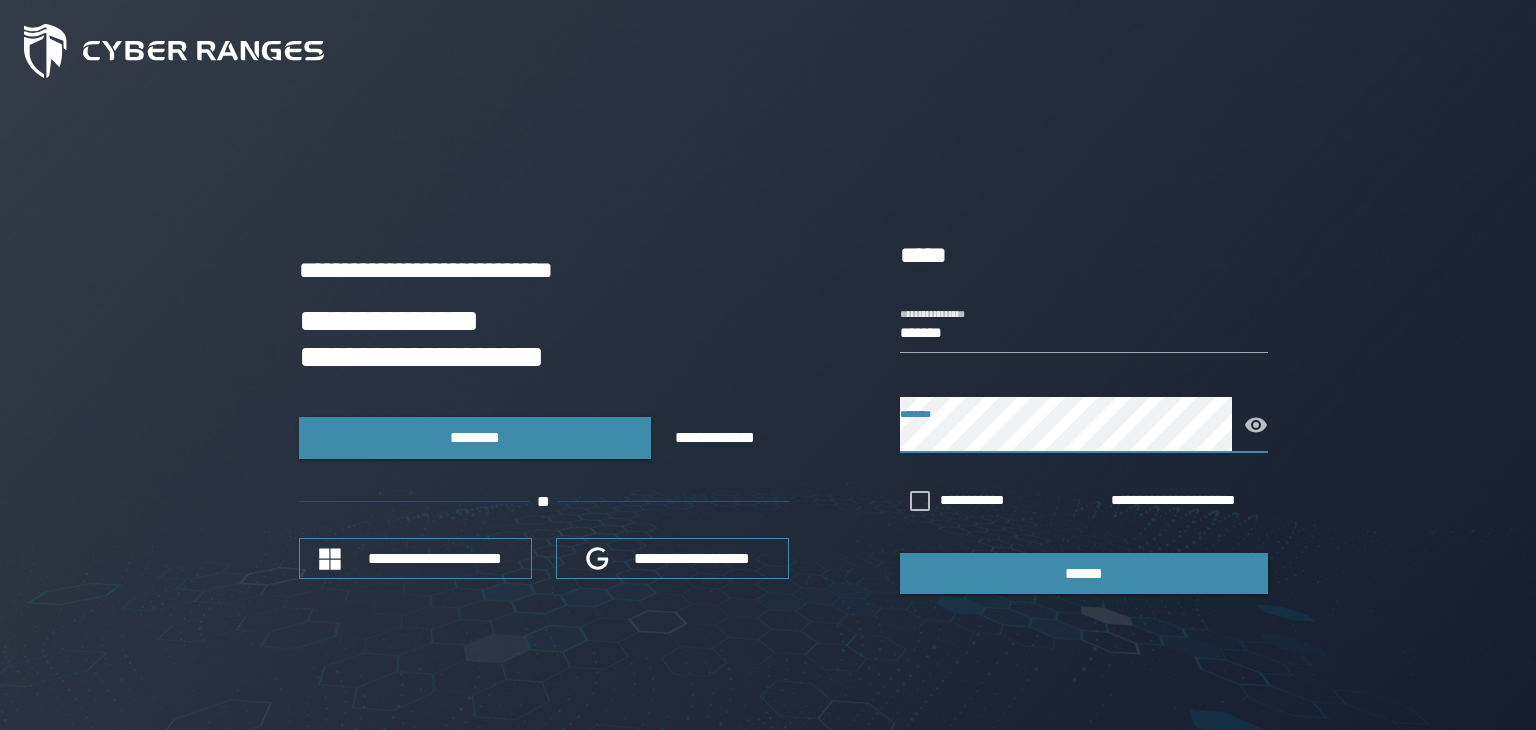 click 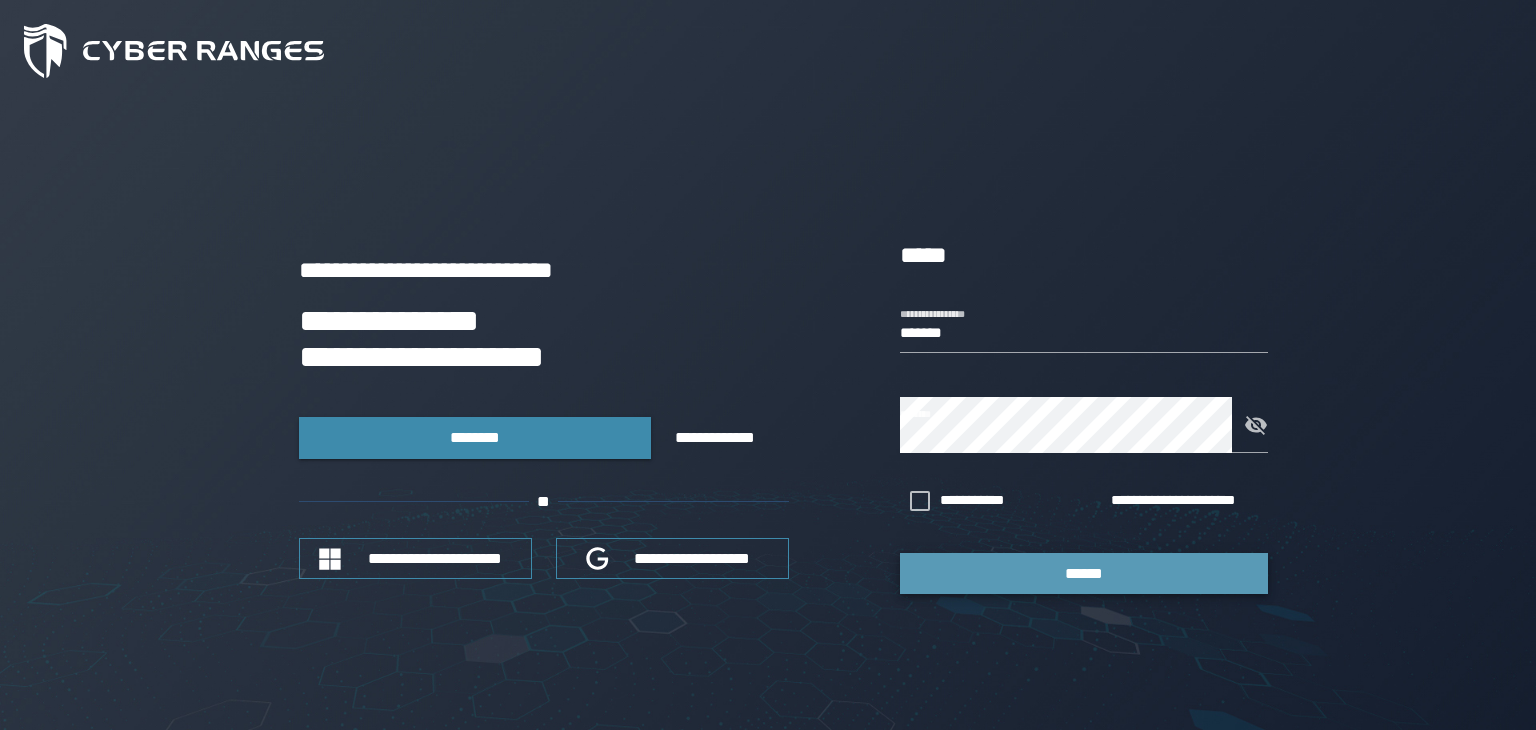 click on "******" at bounding box center [1084, 573] 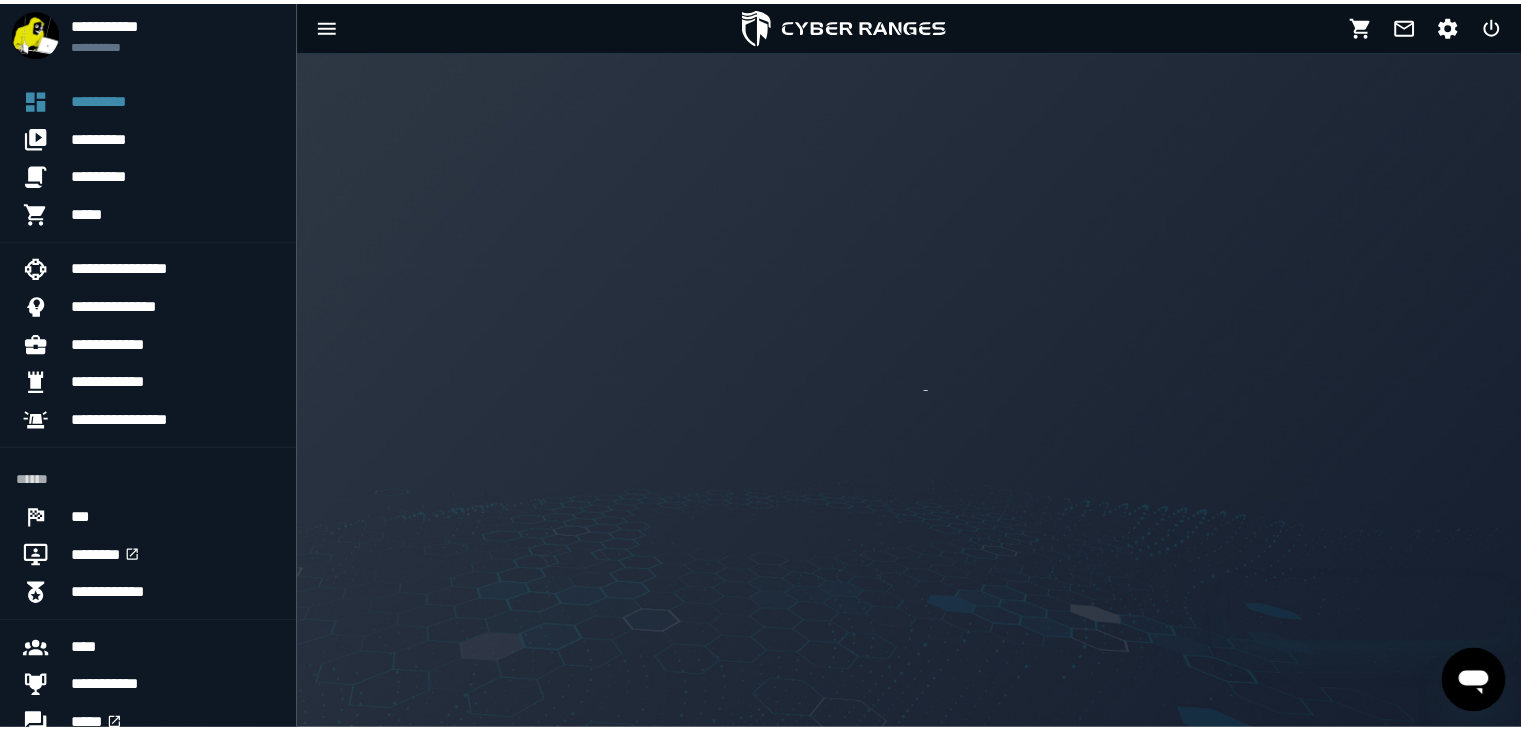 scroll, scrollTop: 0, scrollLeft: 0, axis: both 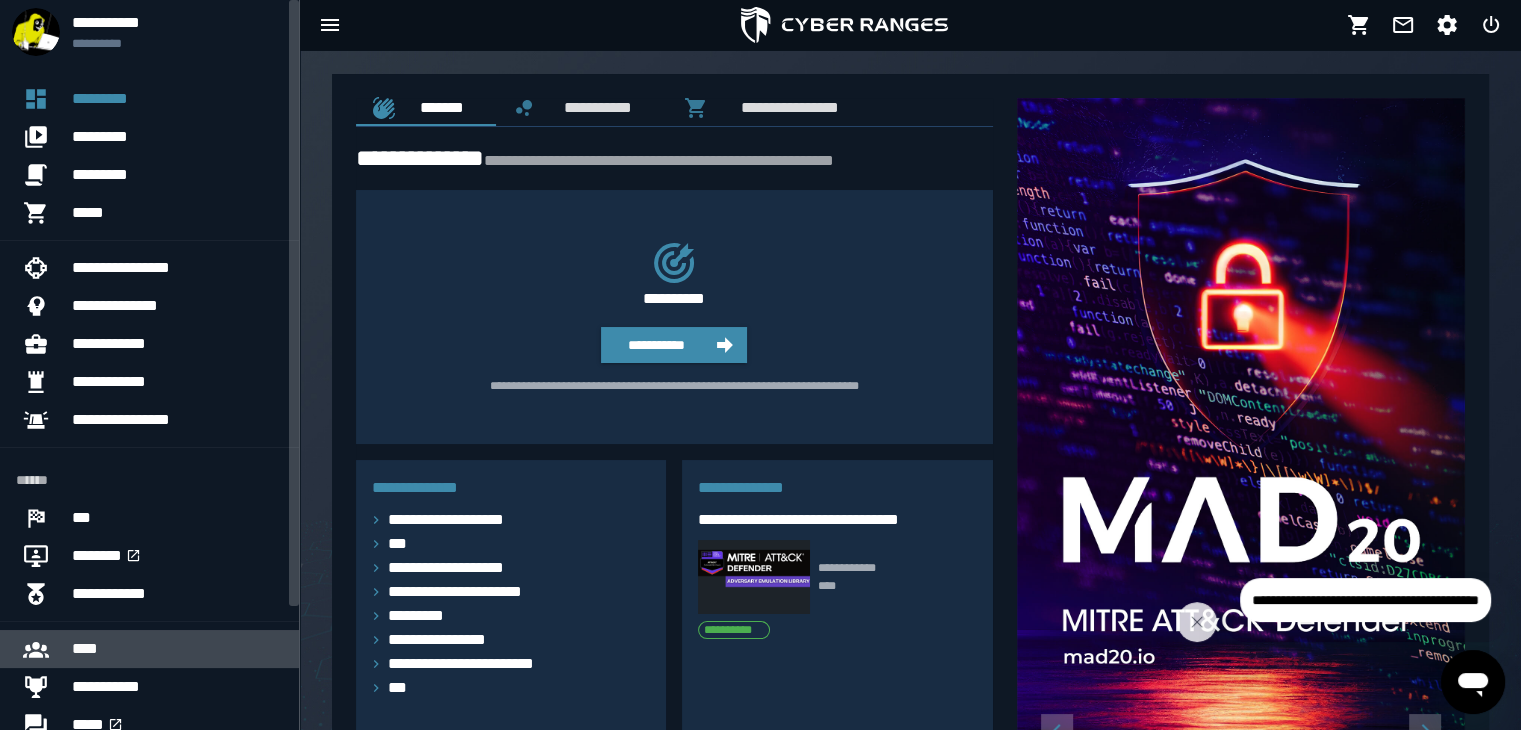 click on "****" at bounding box center [177, 649] 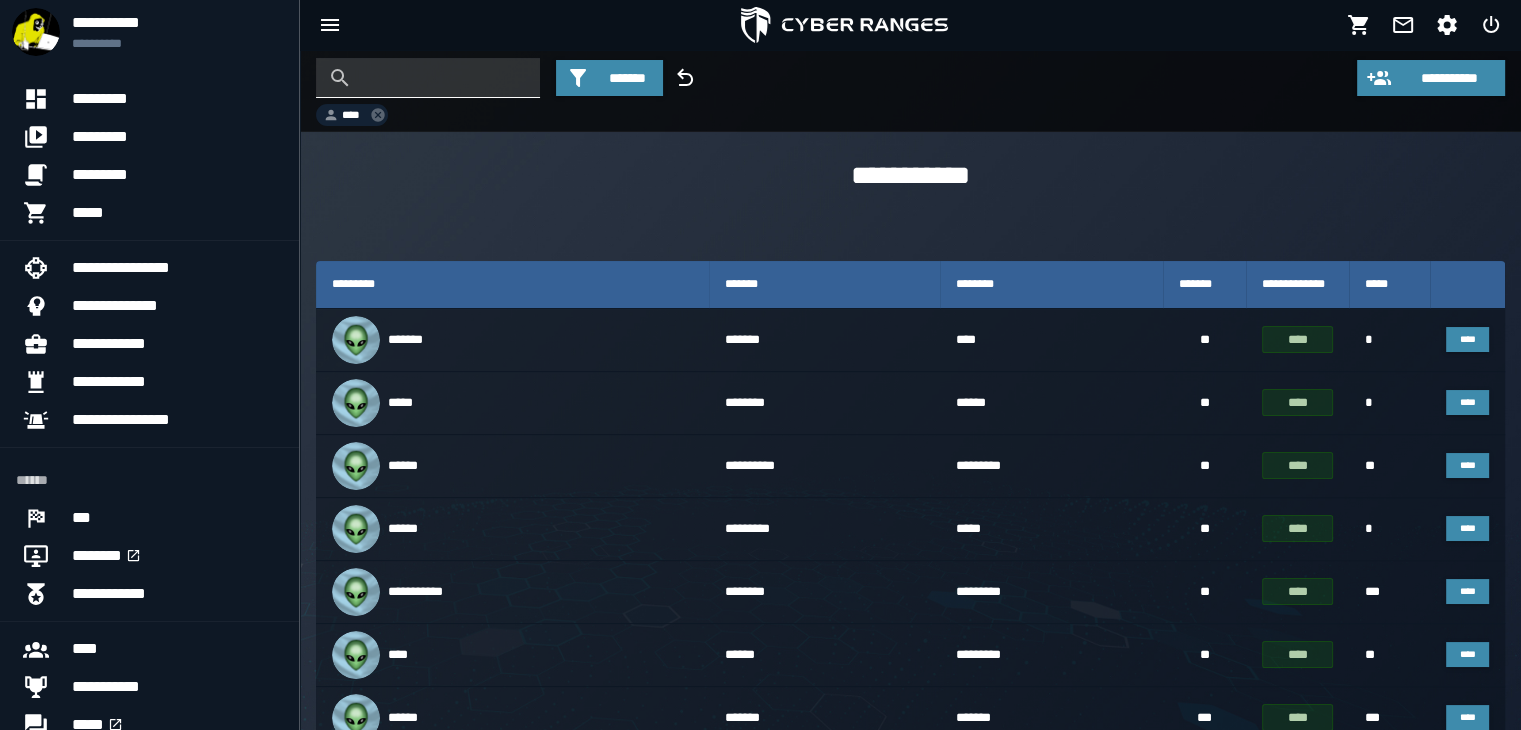 click at bounding box center (443, 78) 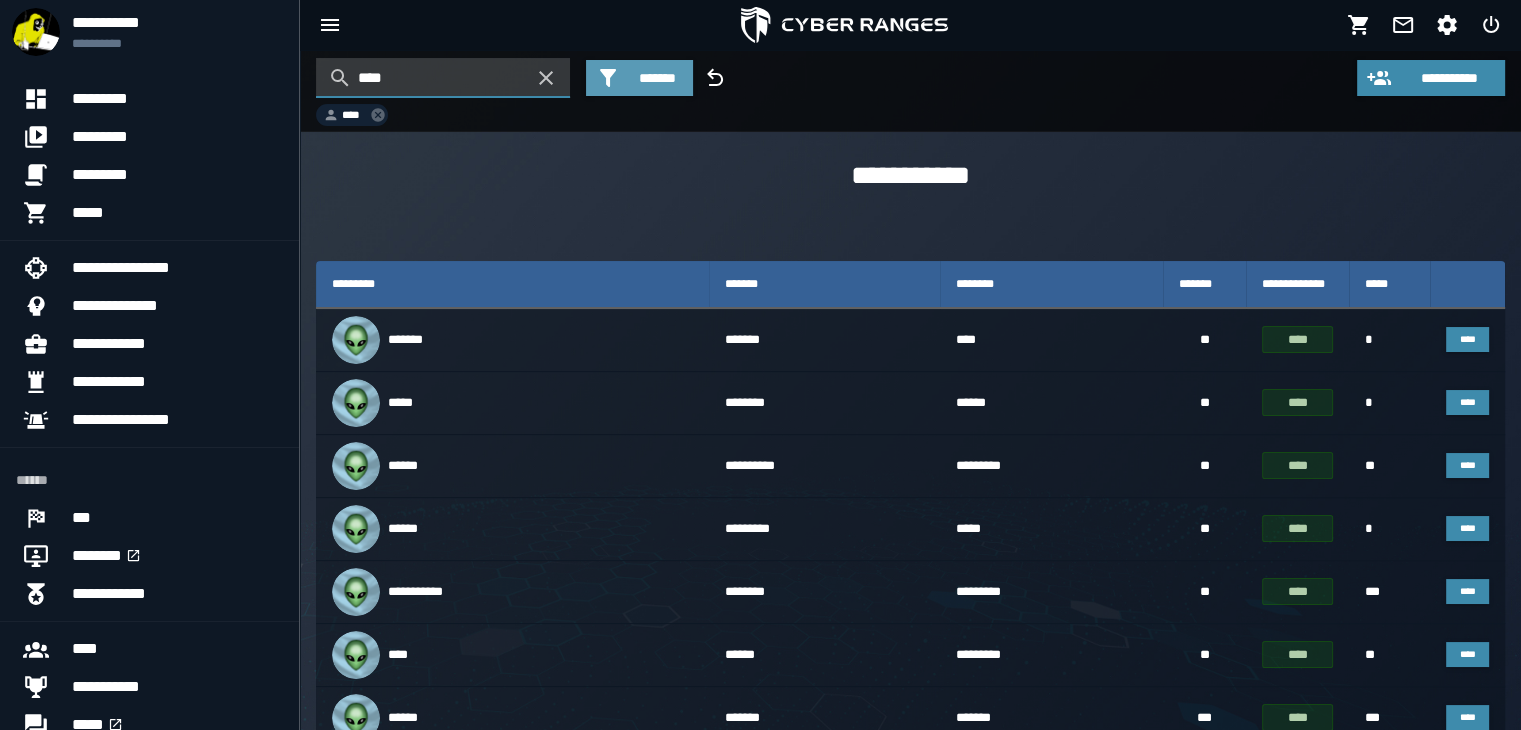 type on "****" 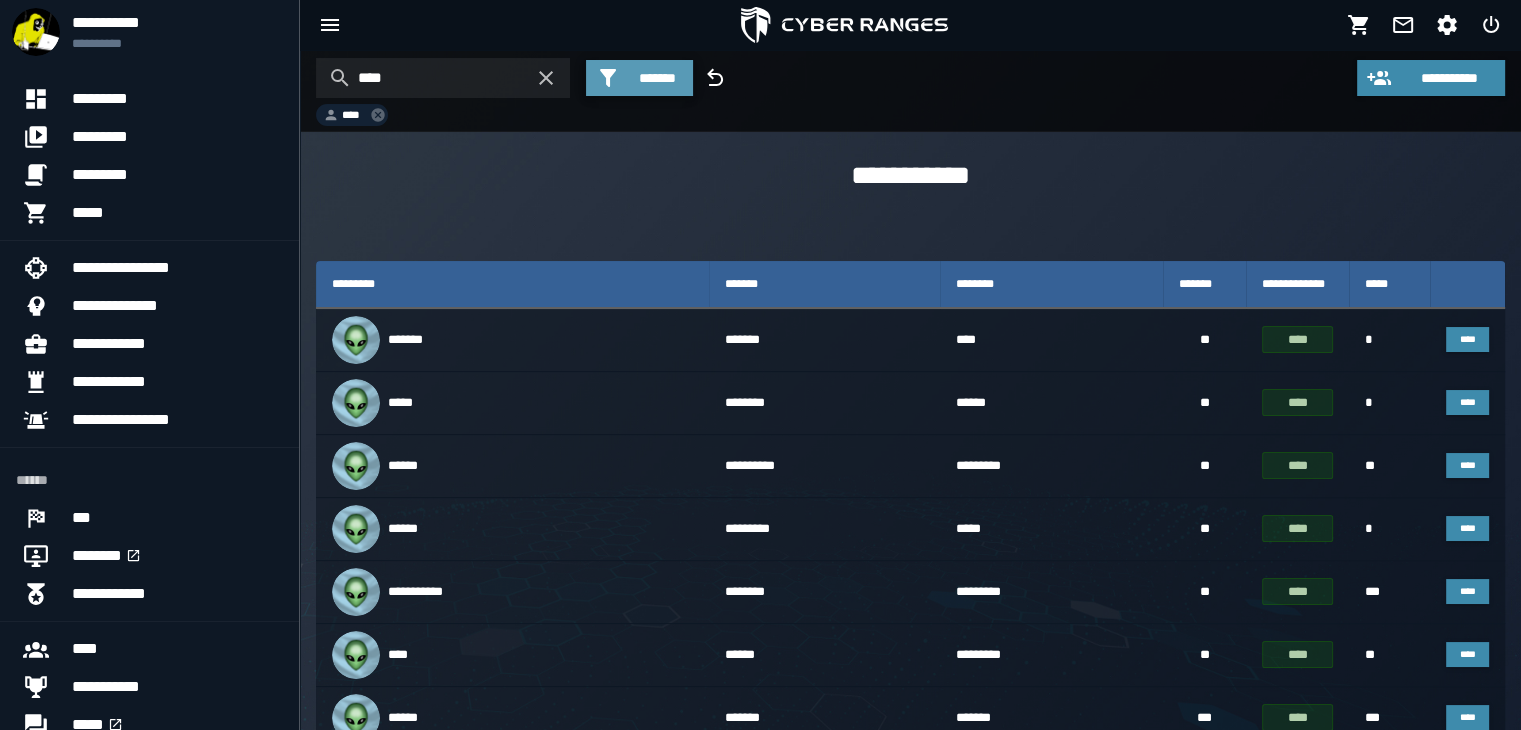 click on "*******" at bounding box center [657, 78] 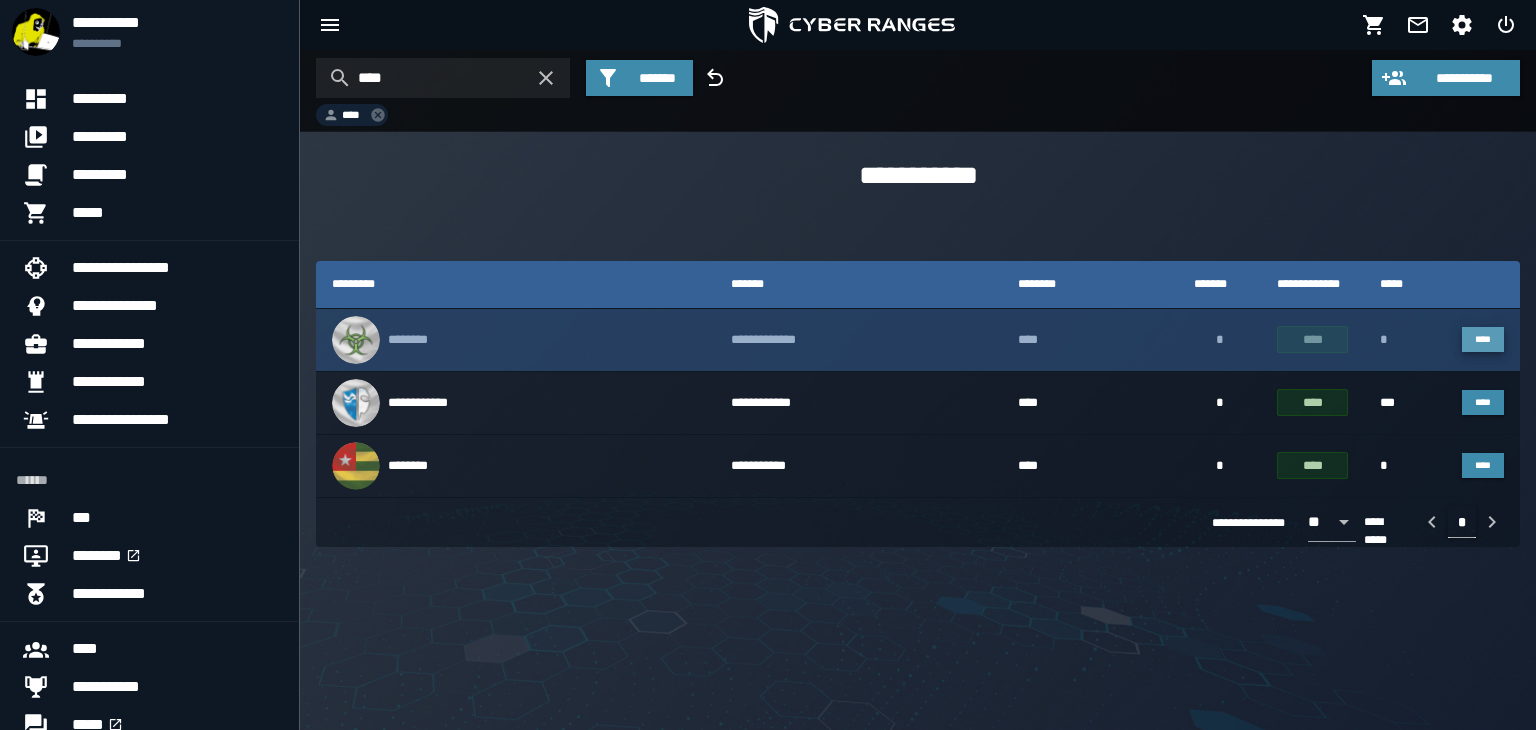 click on "****" at bounding box center (1483, 339) 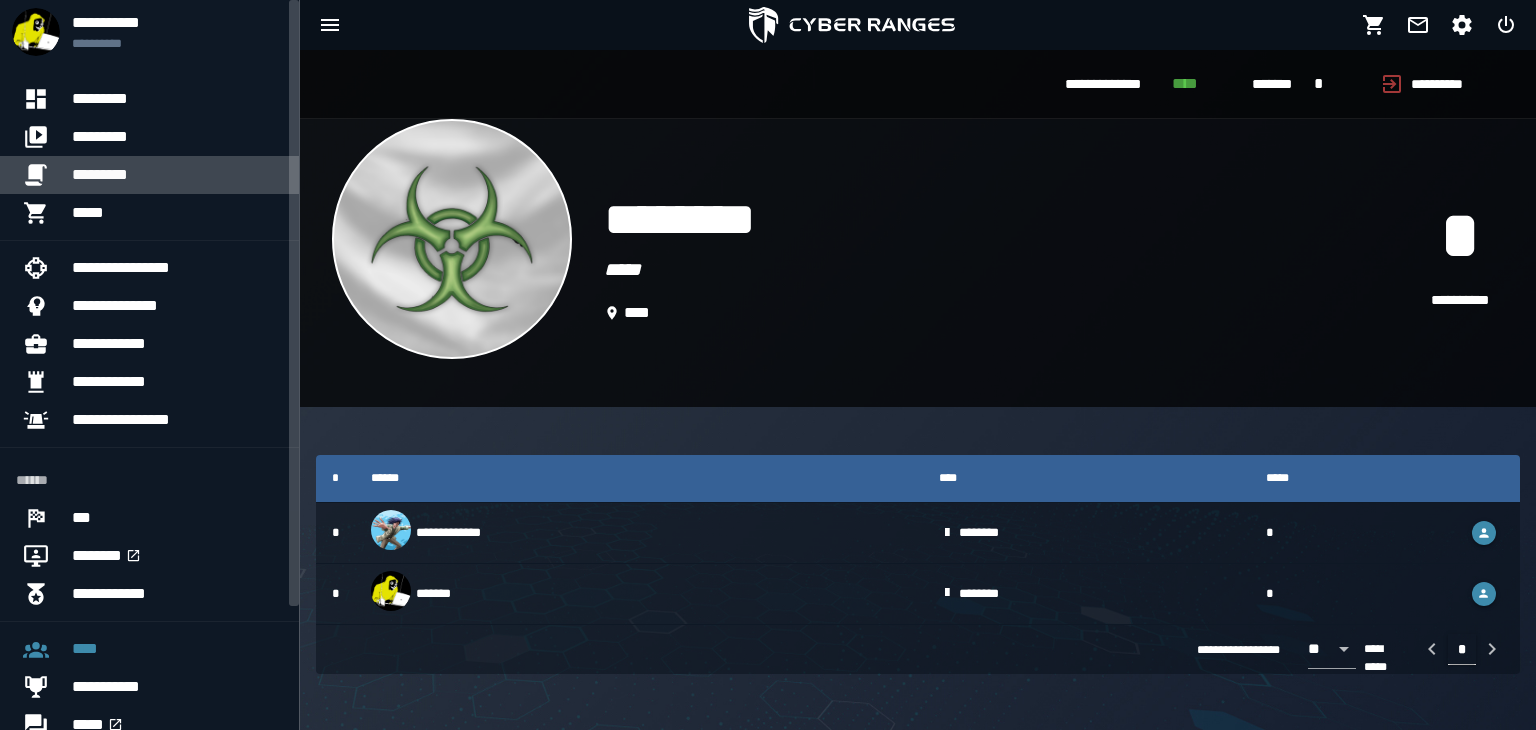 click on "*********" at bounding box center (177, 175) 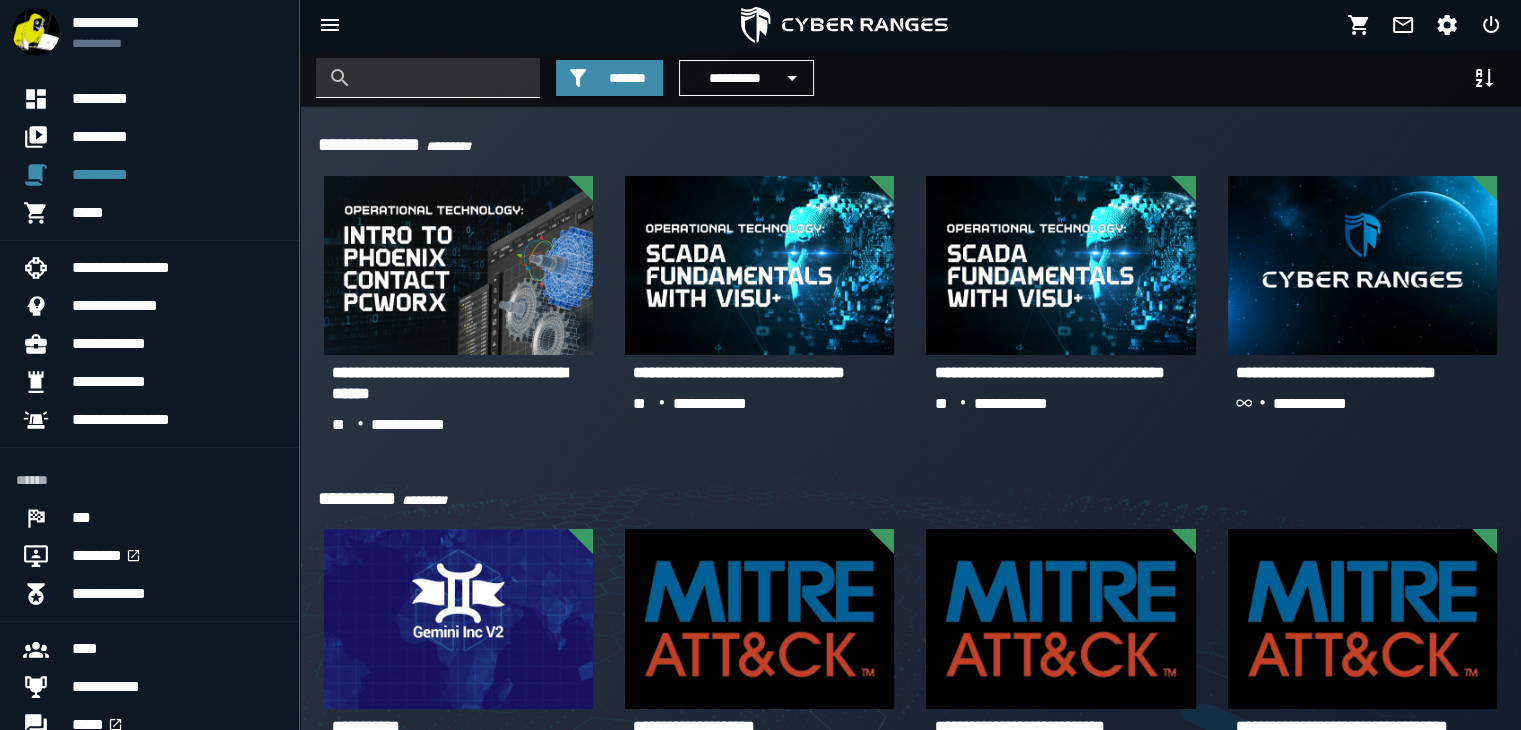 click at bounding box center (443, 78) 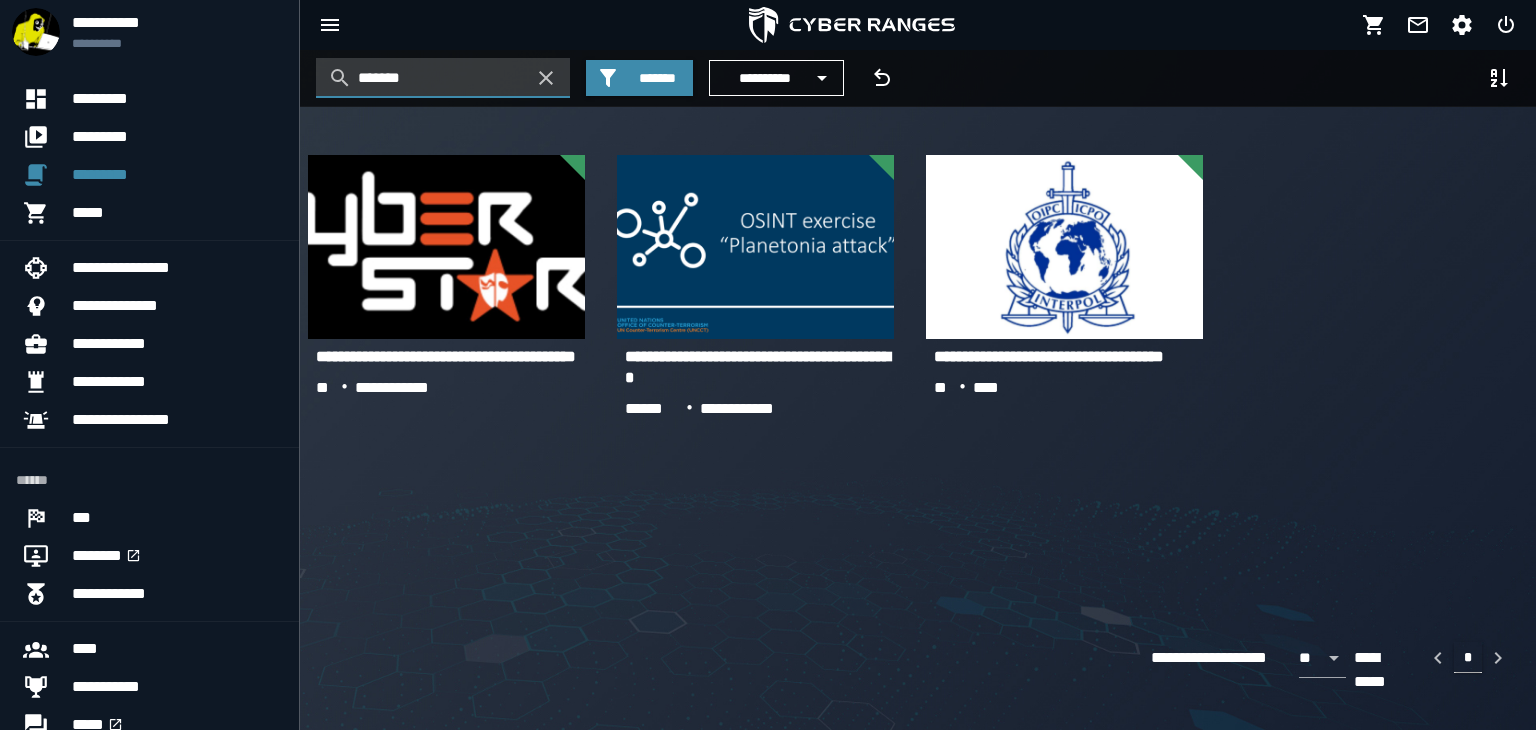 type on "*******" 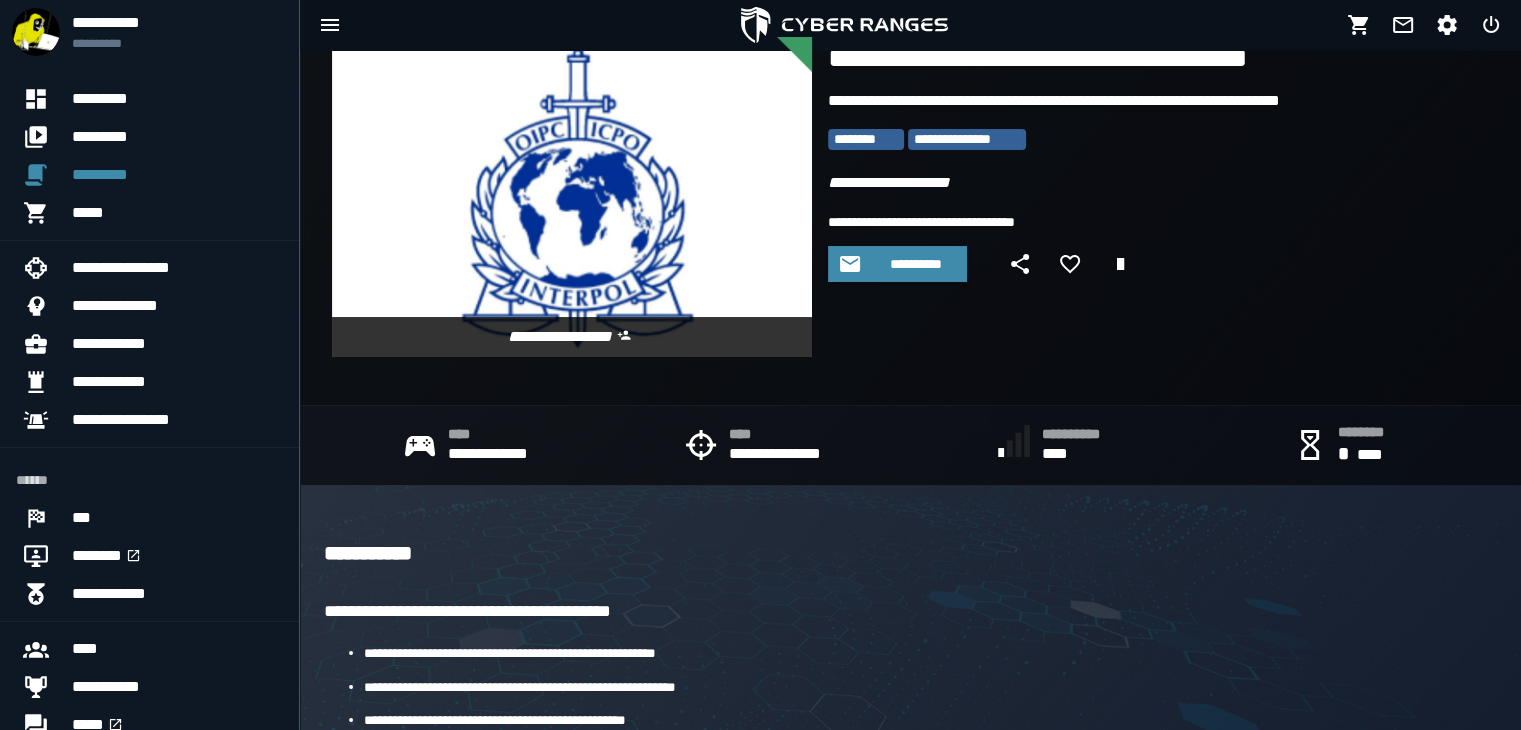 scroll, scrollTop: 0, scrollLeft: 0, axis: both 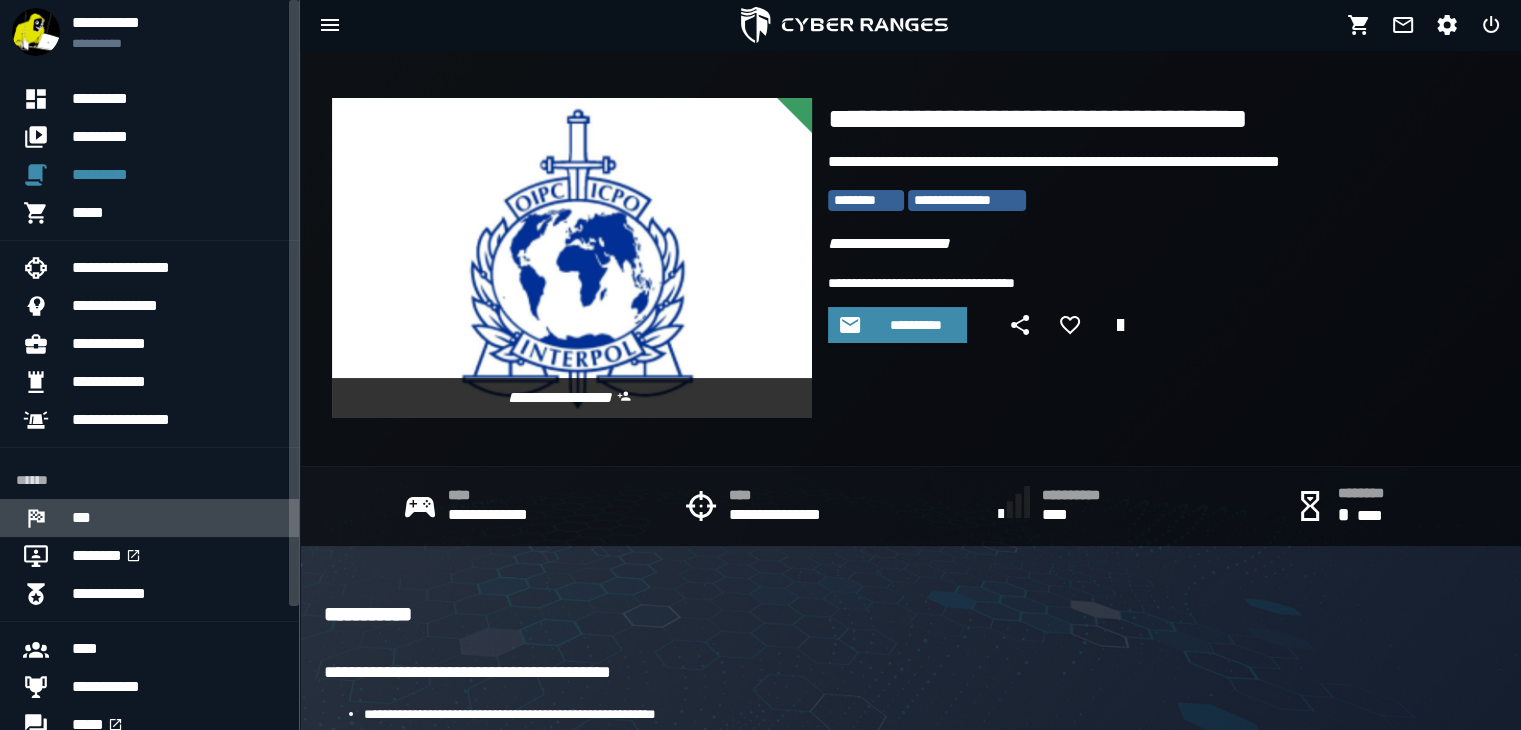 click on "***" at bounding box center (177, 518) 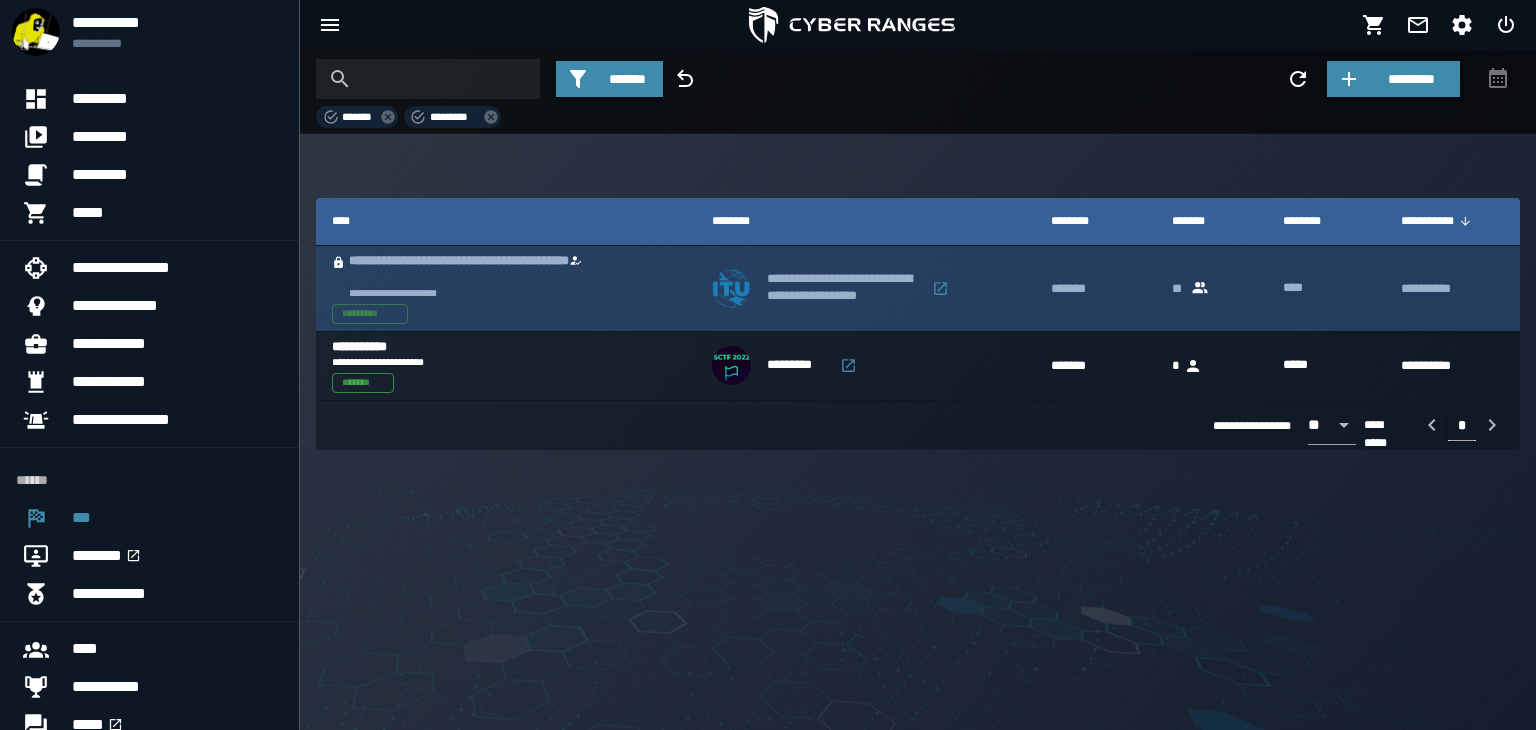 click on "**********" at bounding box center [479, 270] 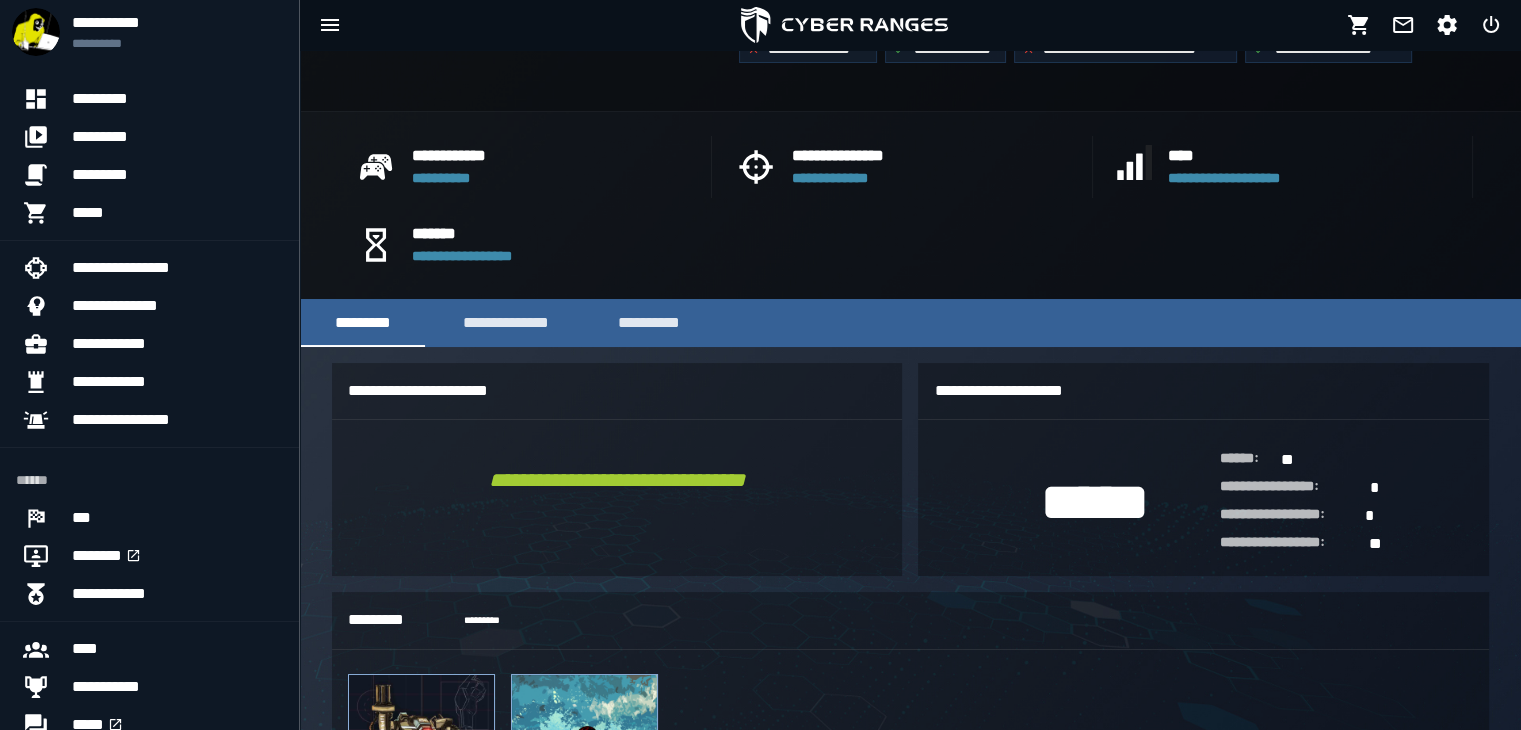 scroll, scrollTop: 485, scrollLeft: 0, axis: vertical 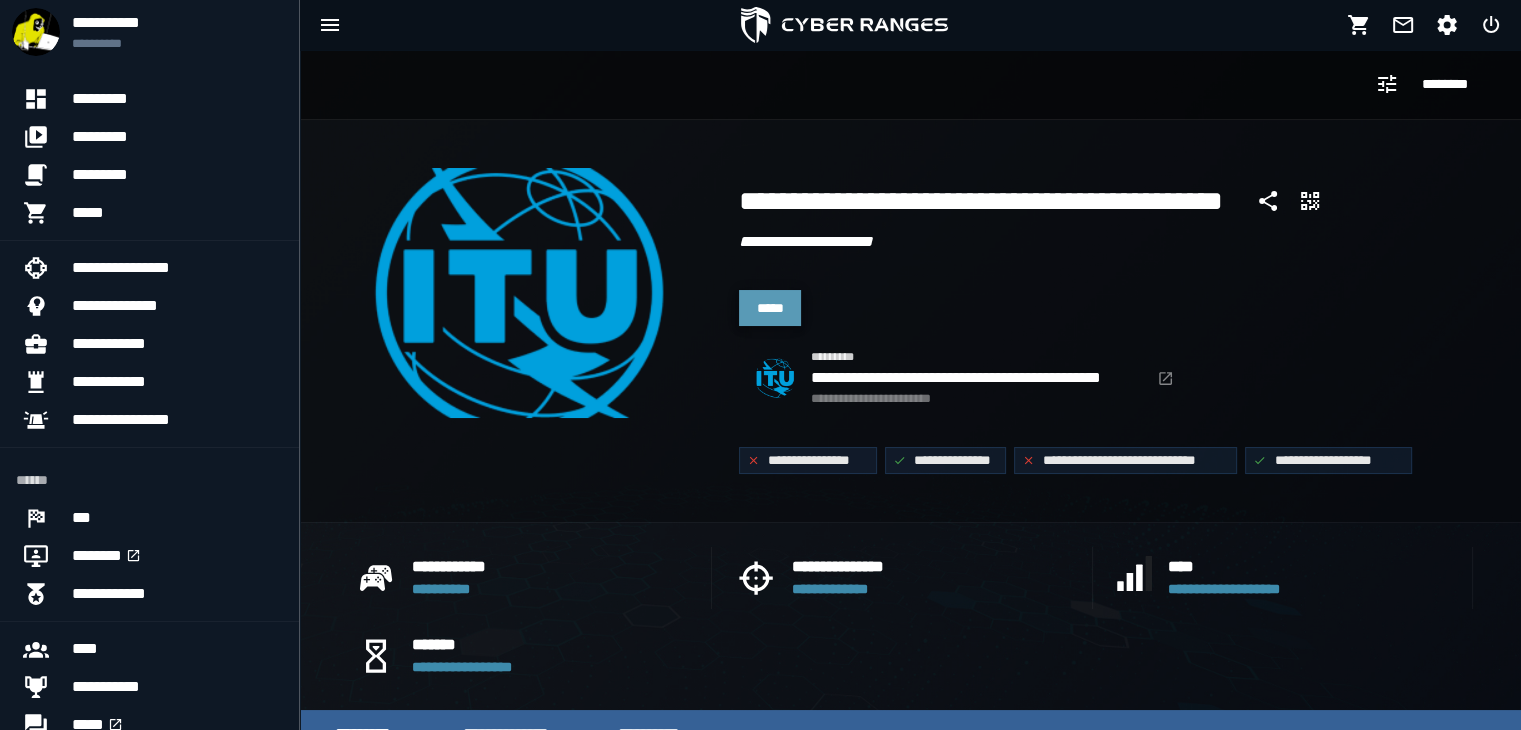 click on "*****" at bounding box center [770, 308] 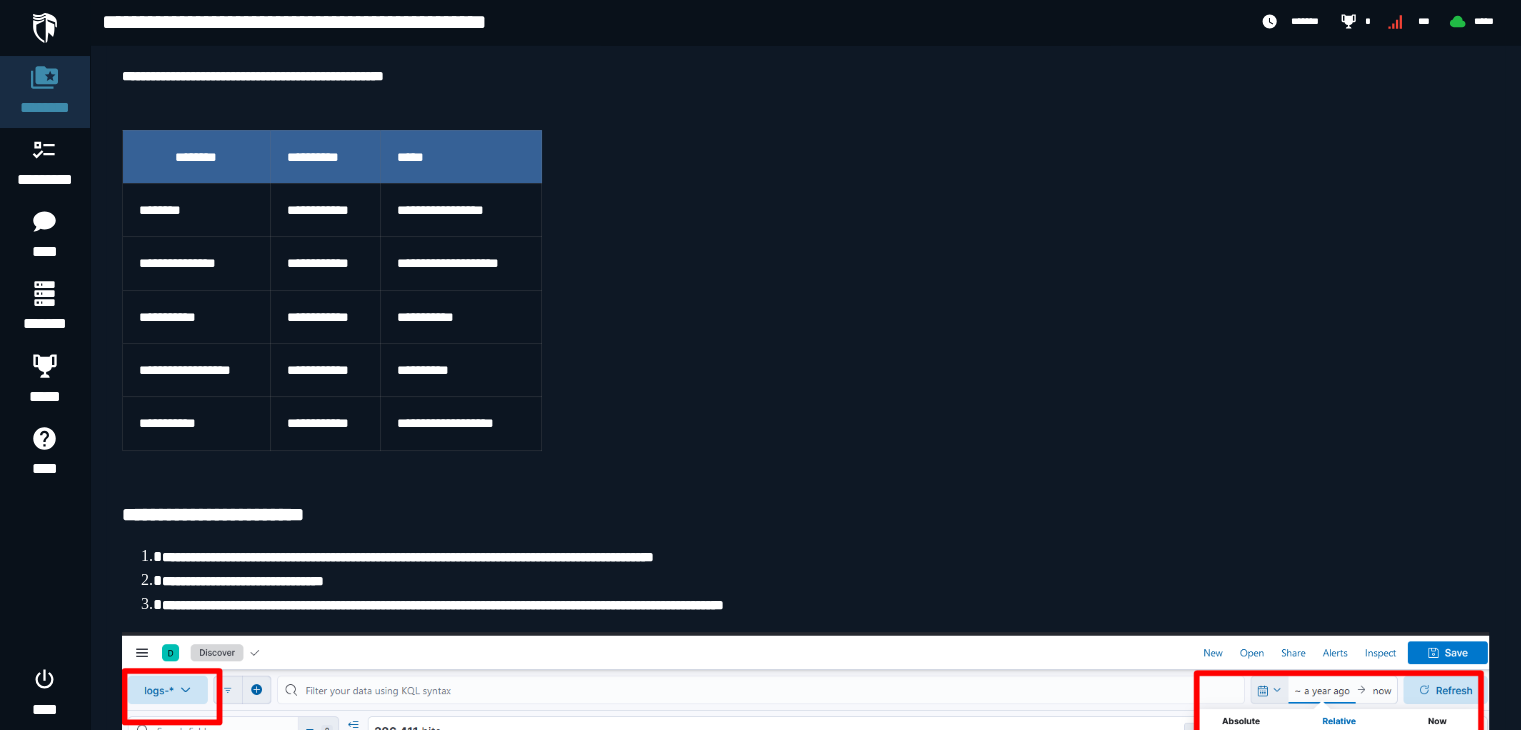 scroll, scrollTop: 173, scrollLeft: 0, axis: vertical 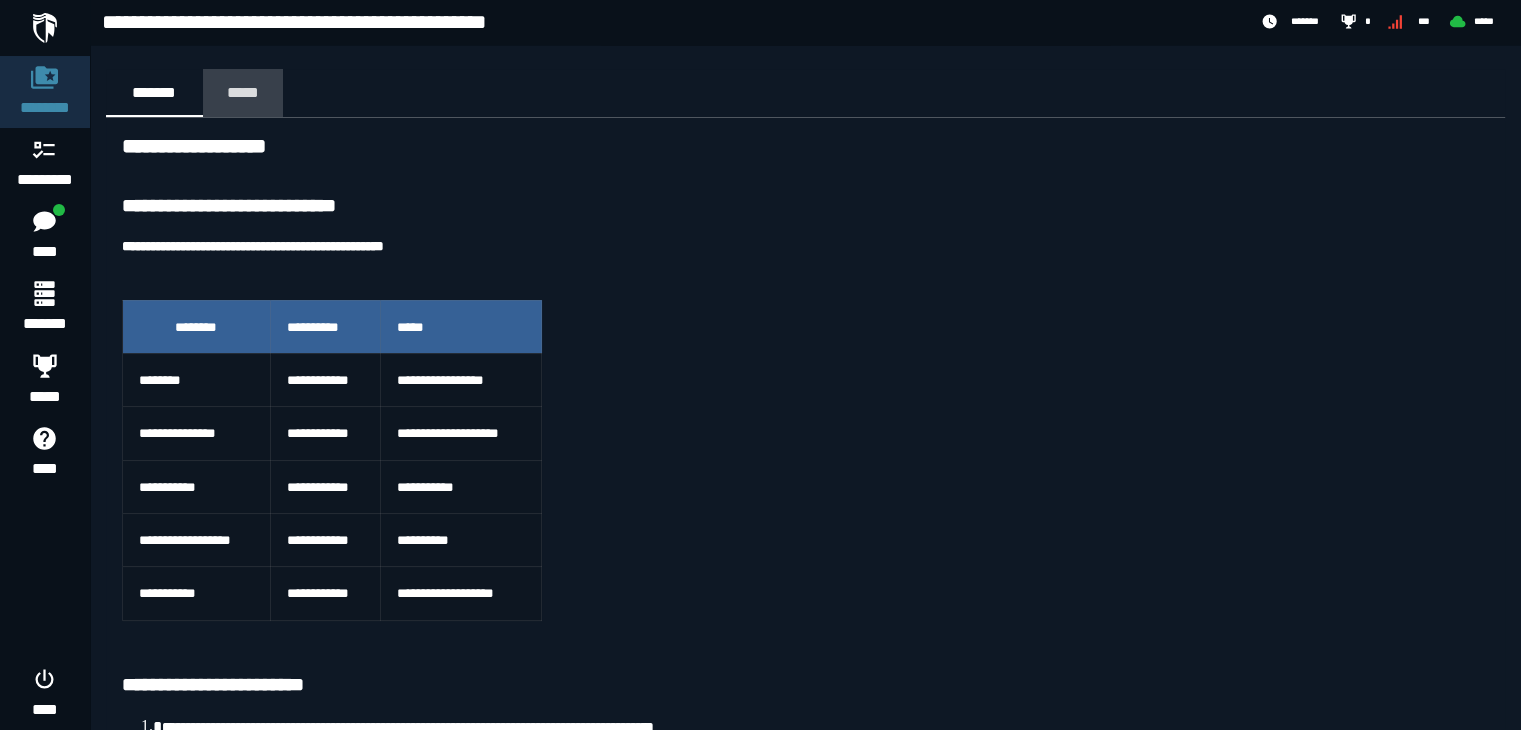 click on "*****" at bounding box center (243, 92) 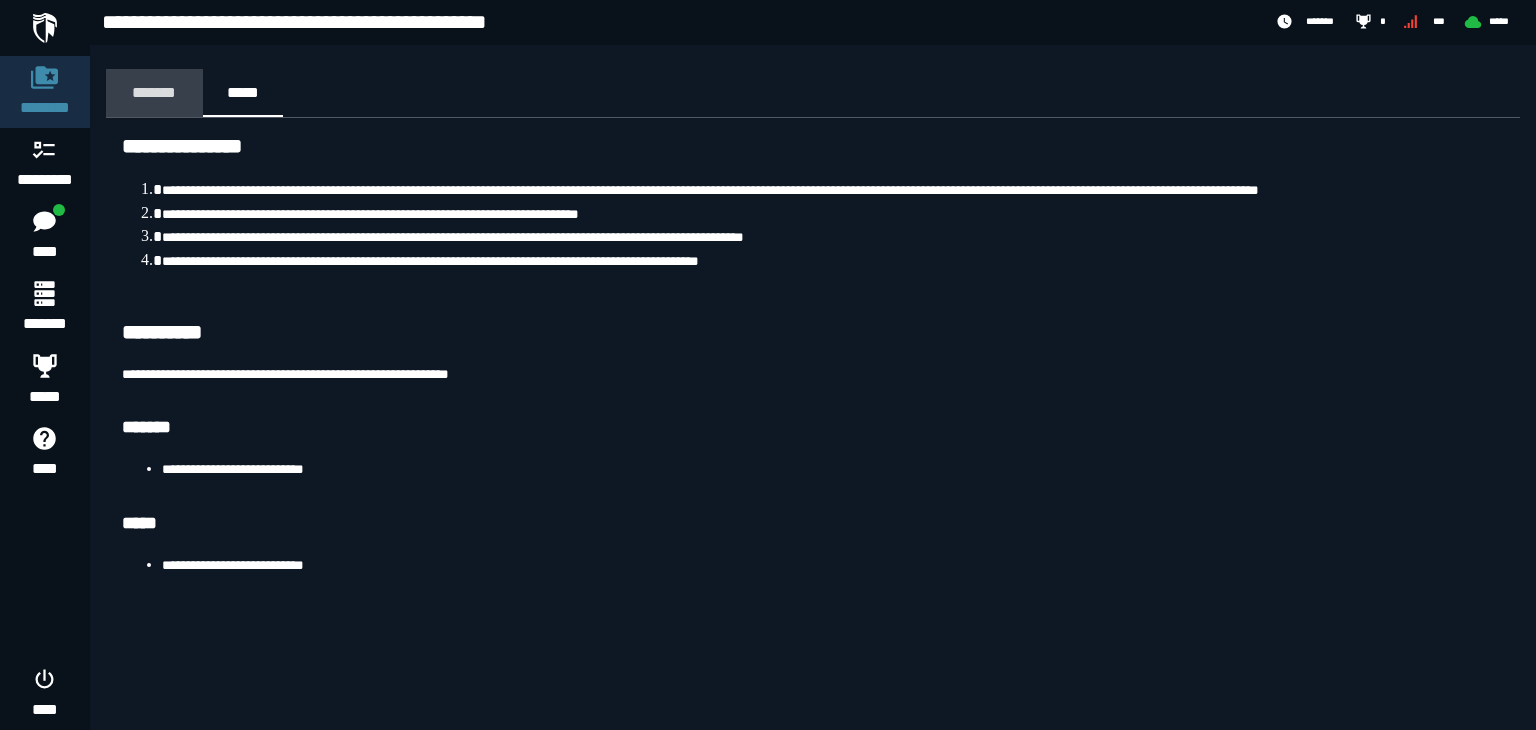 click on "*******" at bounding box center [154, 92] 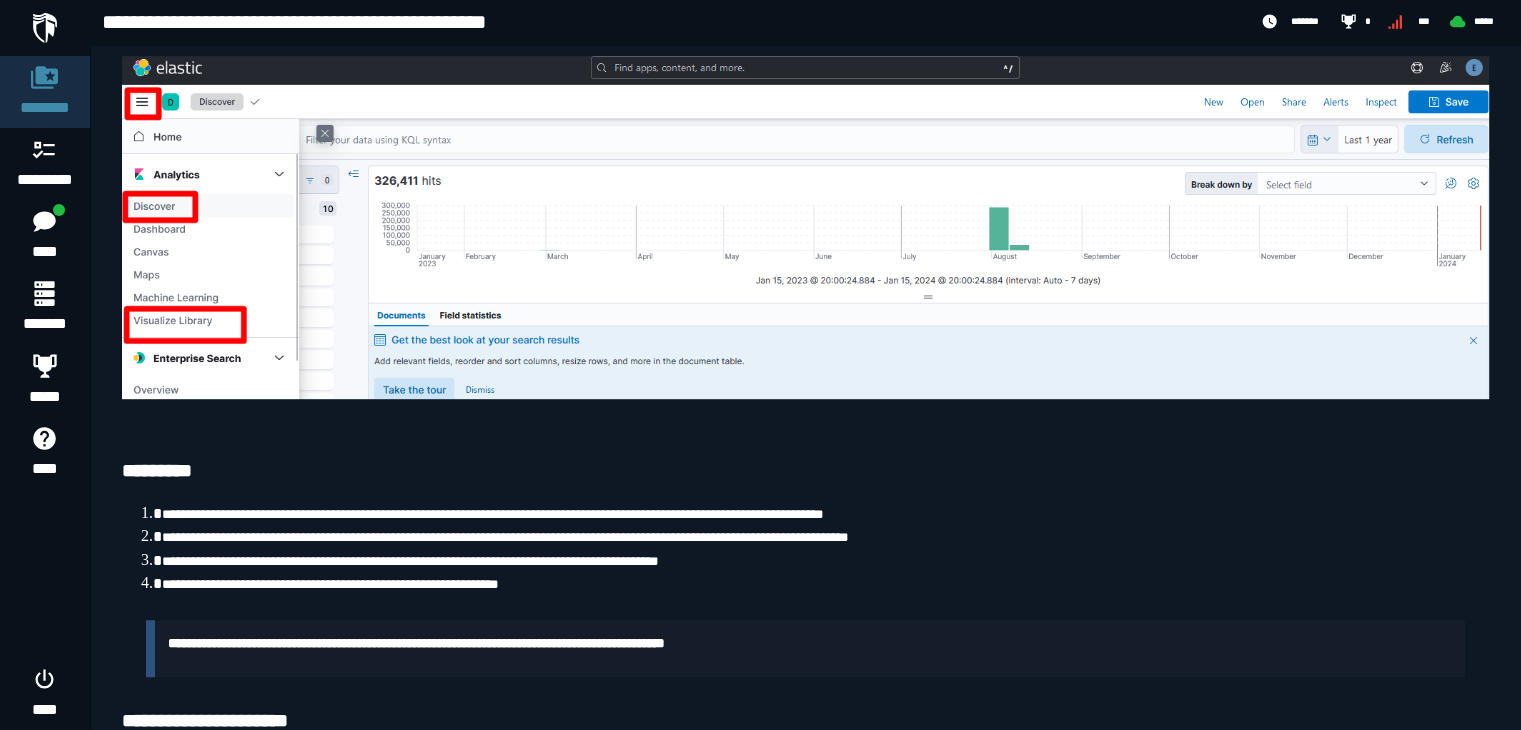 scroll, scrollTop: 1097, scrollLeft: 0, axis: vertical 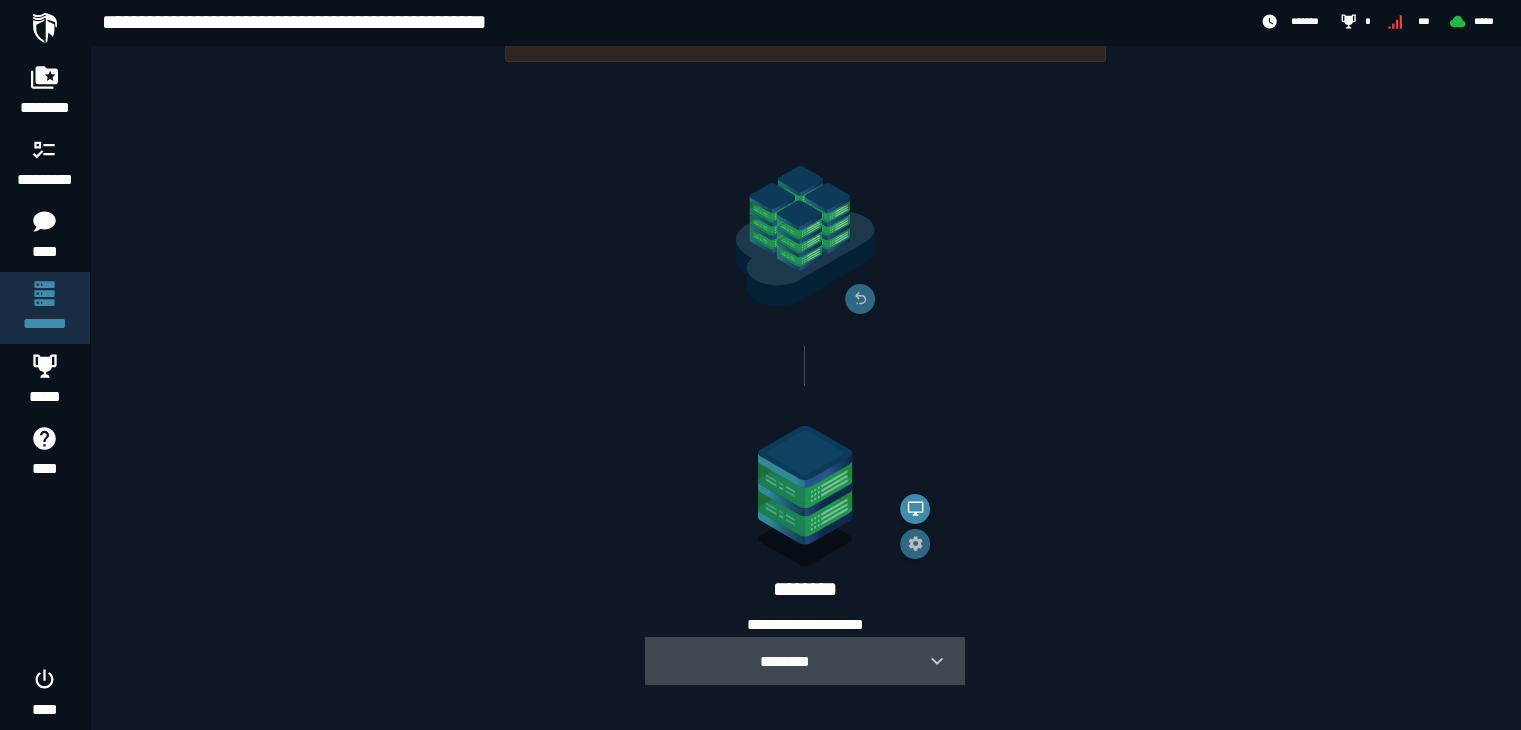 click 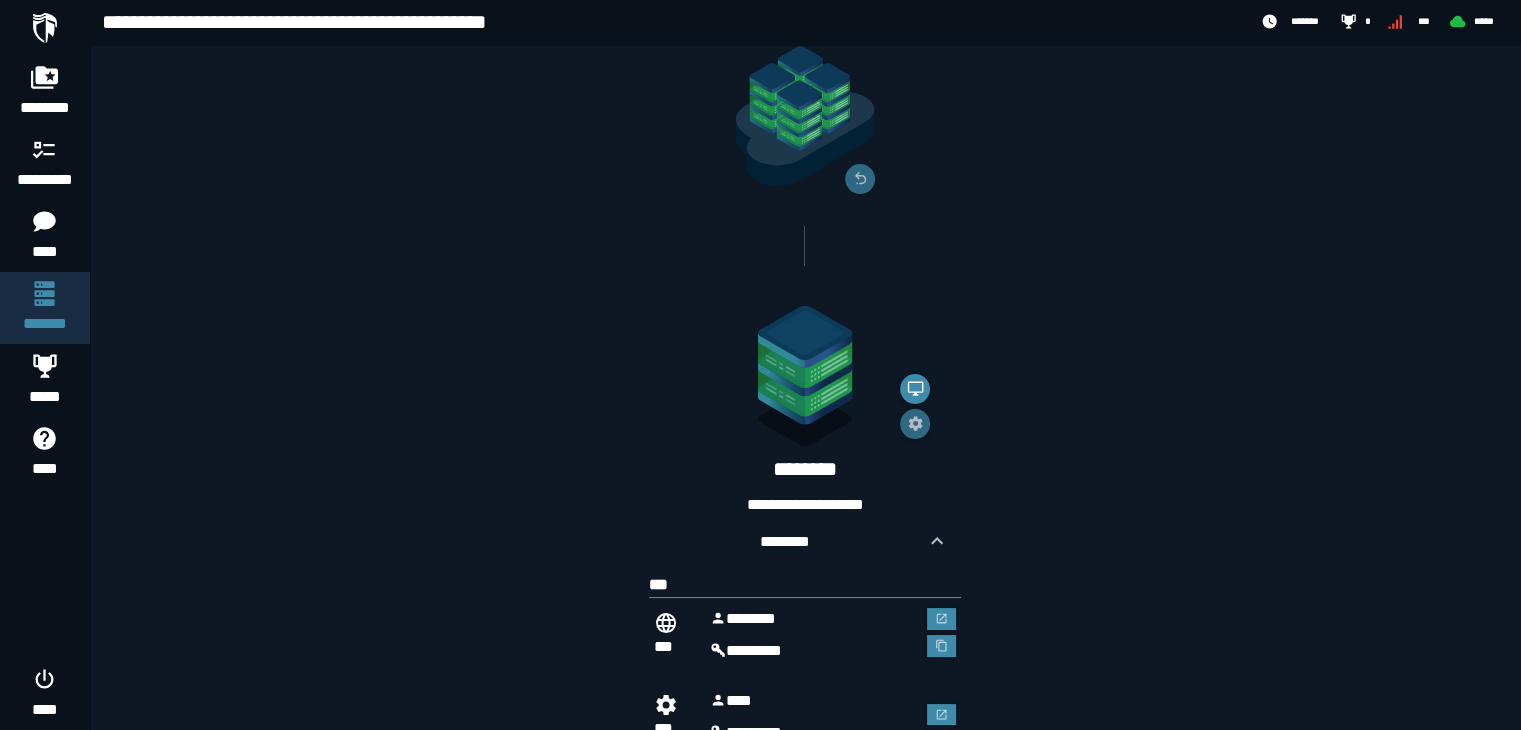 scroll, scrollTop: 274, scrollLeft: 0, axis: vertical 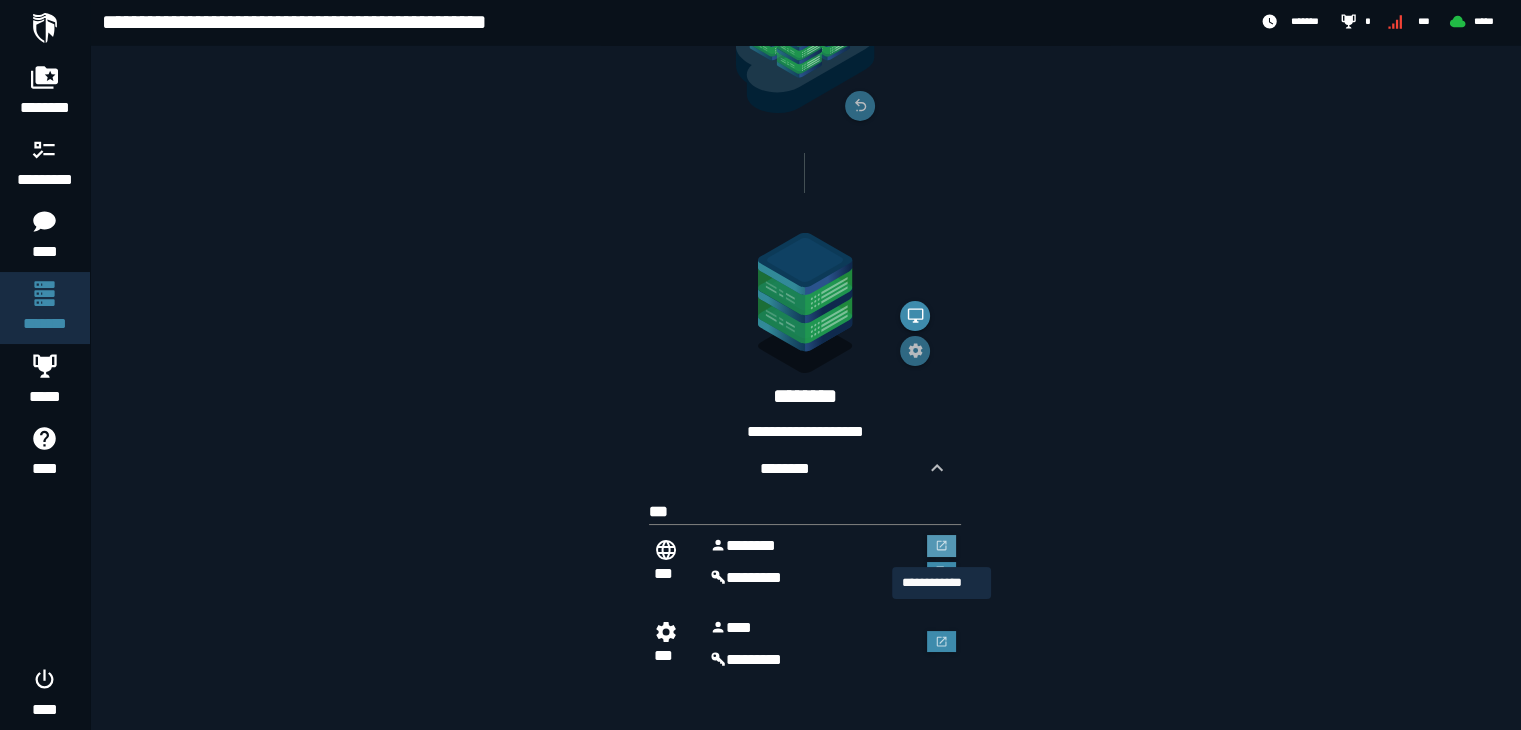 click 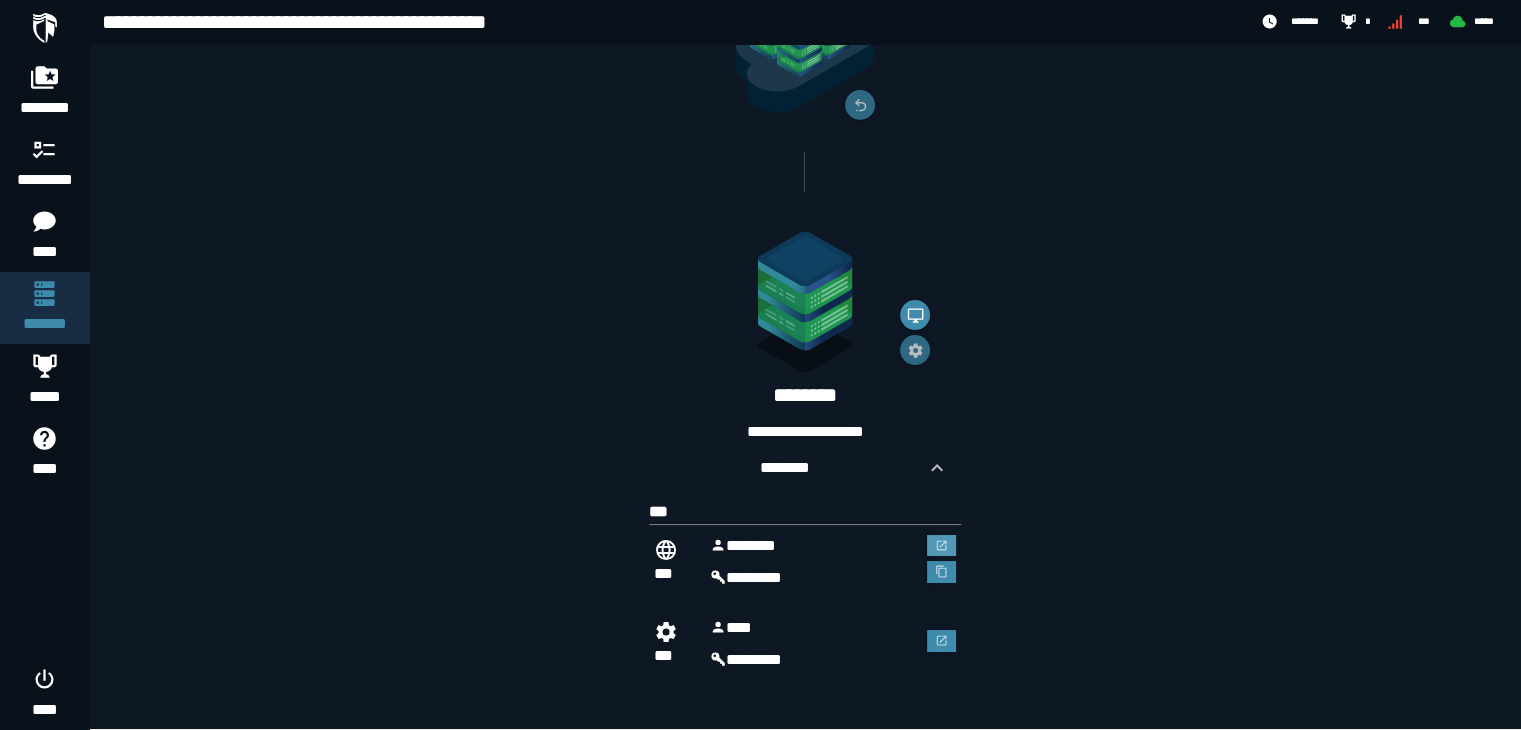 scroll, scrollTop: 274, scrollLeft: 0, axis: vertical 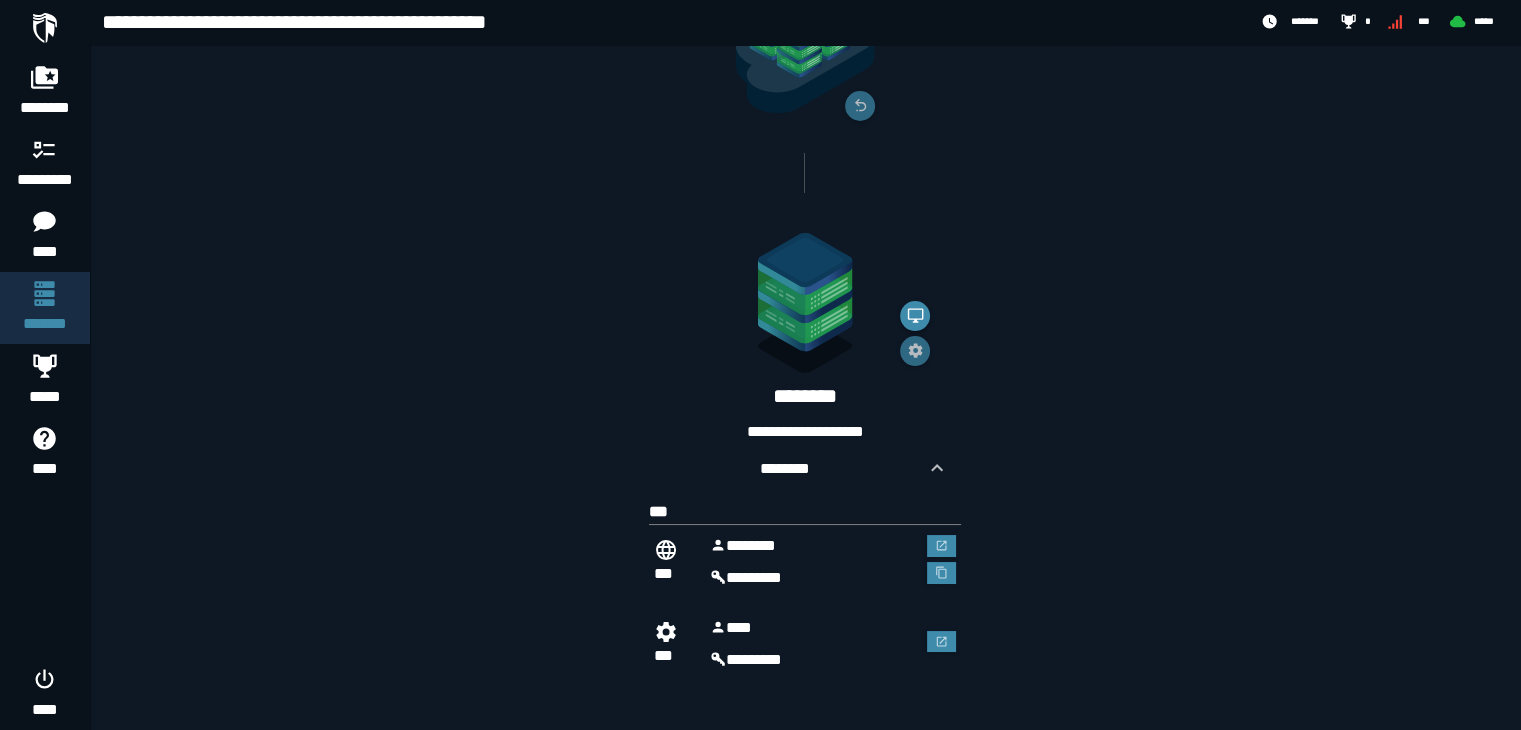 click on "*******" at bounding box center (813, 546) 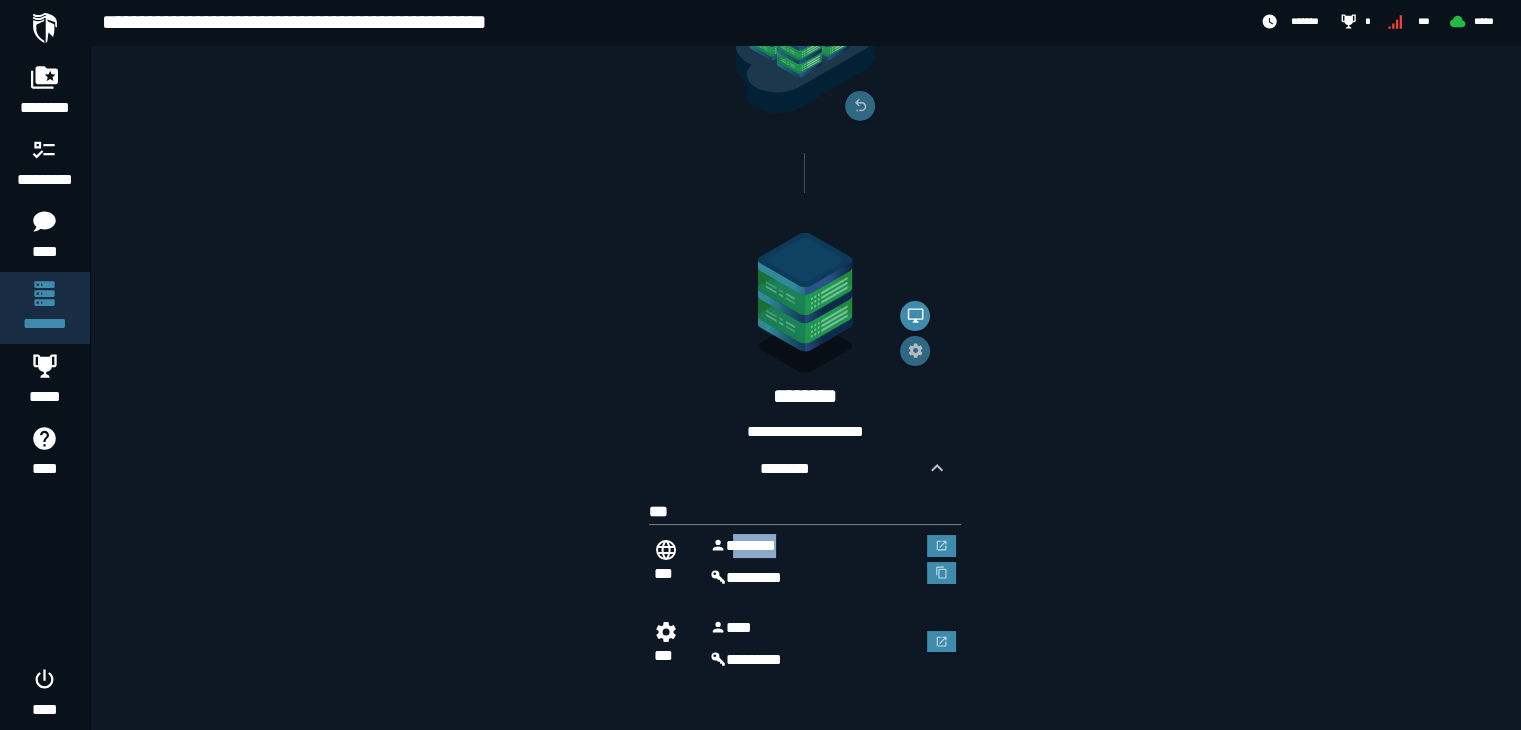 click on "*******" at bounding box center (813, 546) 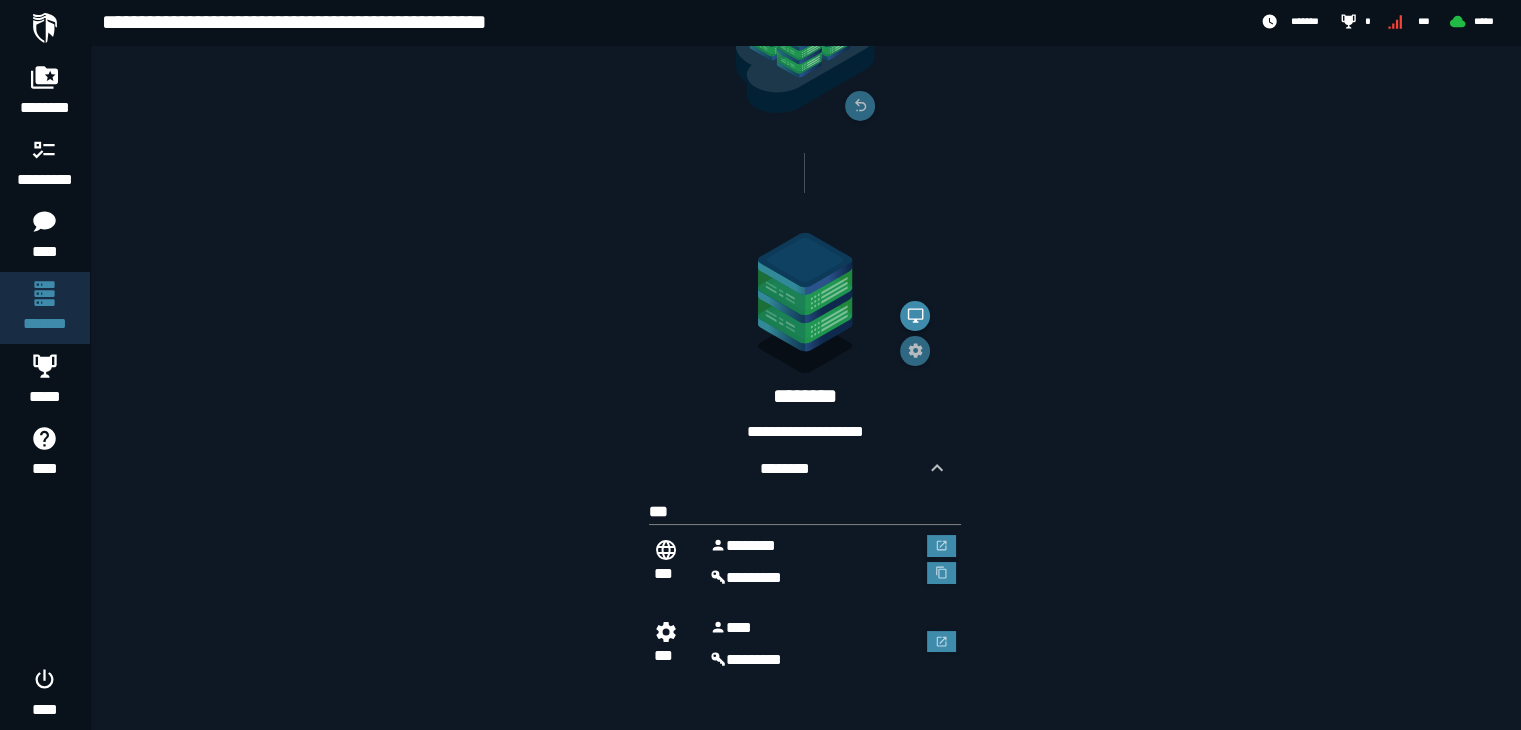 click on "********" at bounding box center (813, 578) 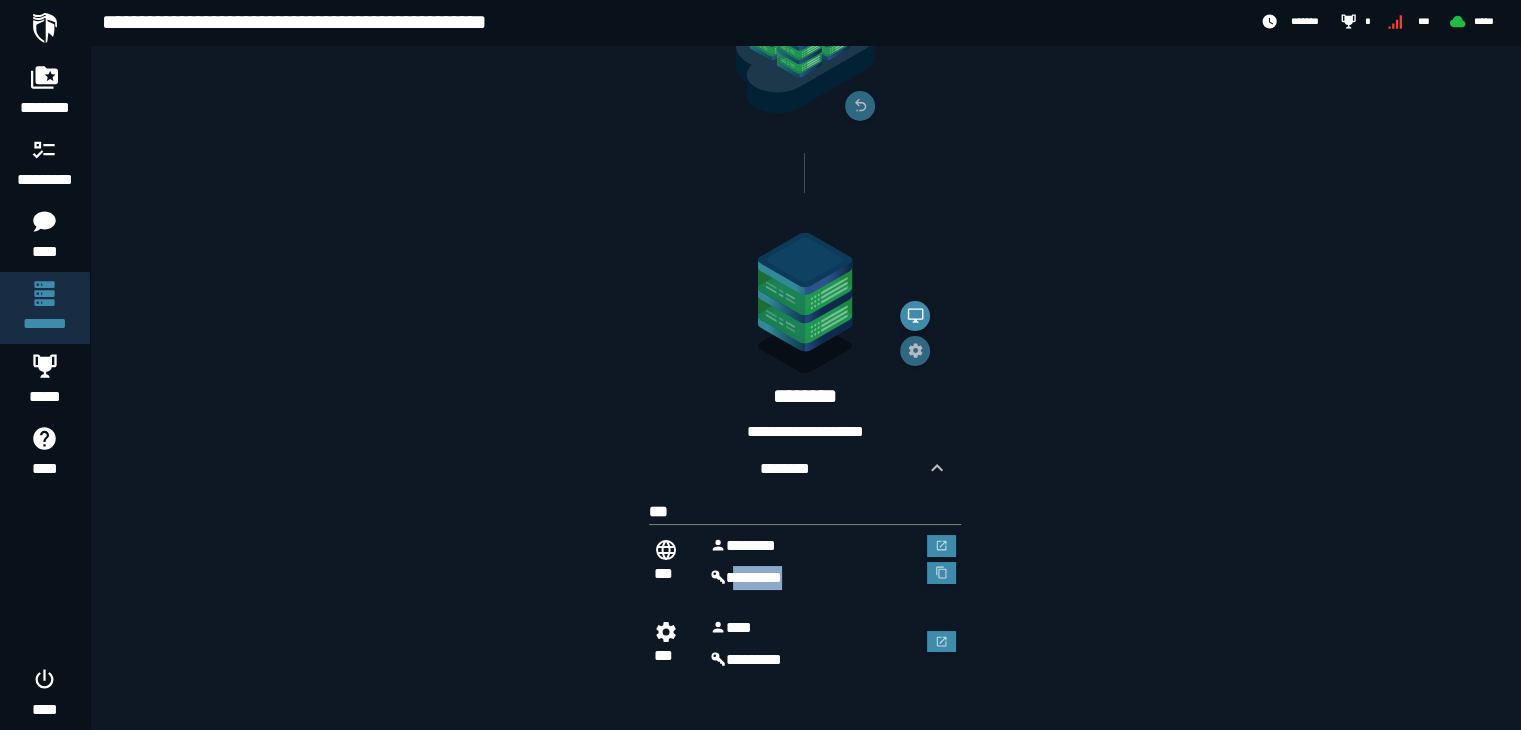 click on "********" at bounding box center (813, 578) 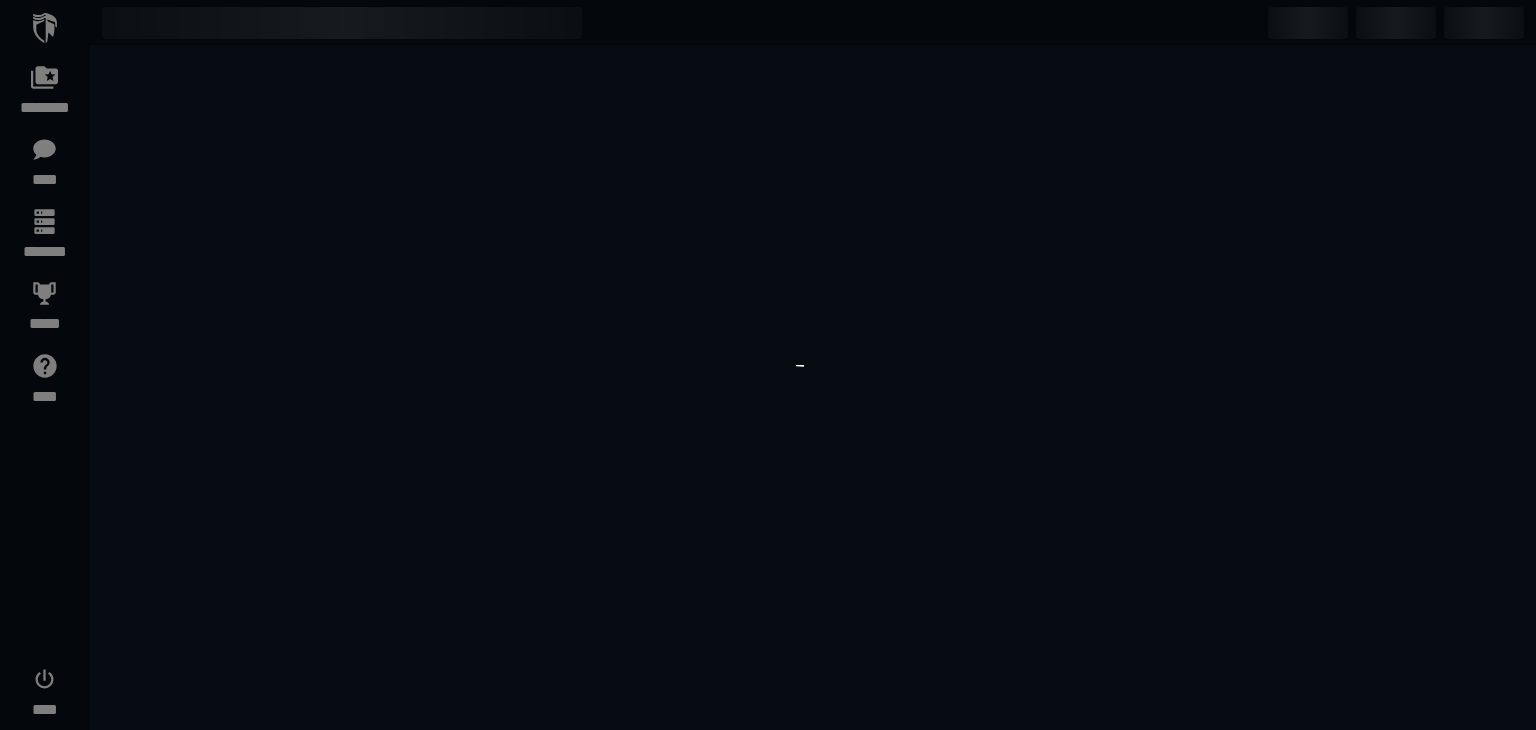 scroll, scrollTop: 0, scrollLeft: 0, axis: both 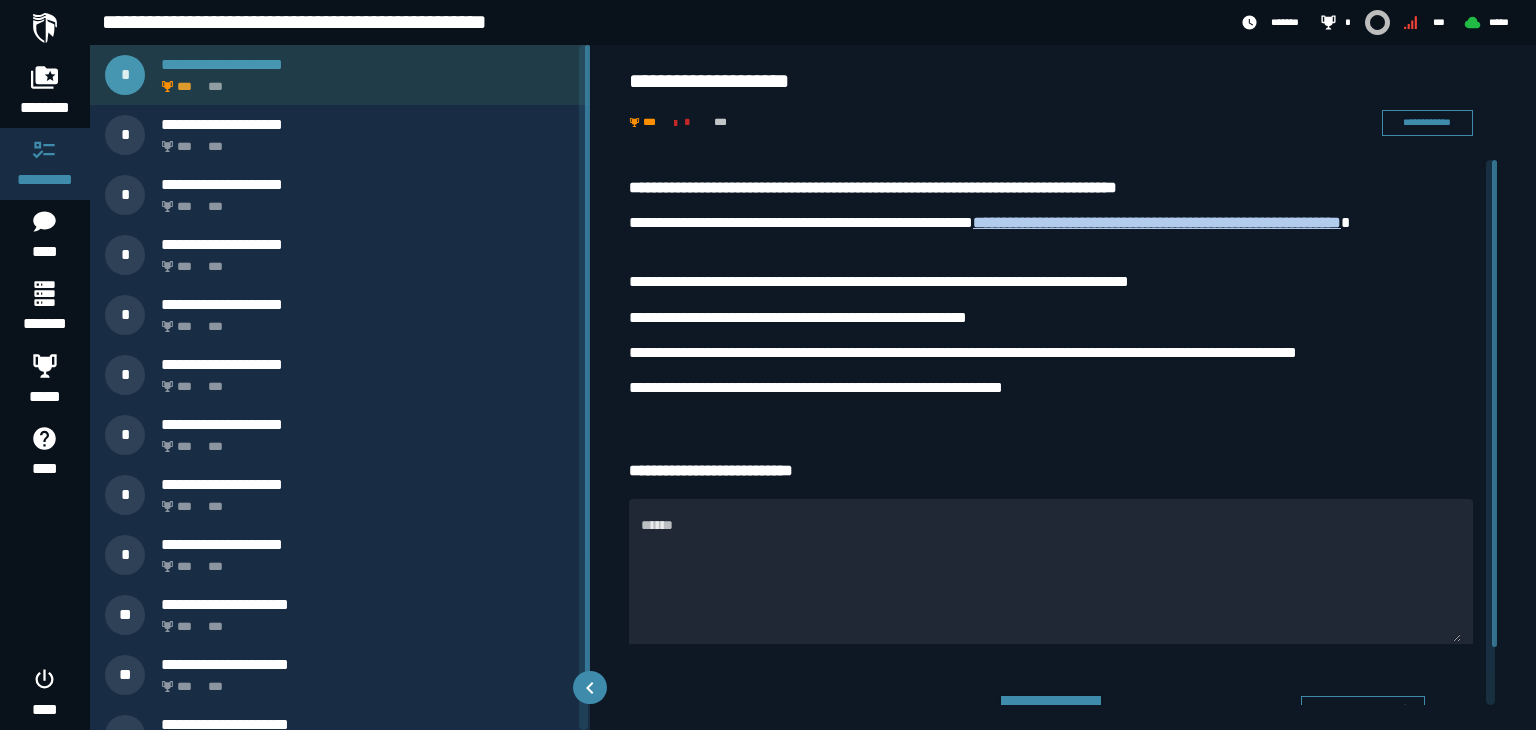 click on "*** ***" at bounding box center (364, 81) 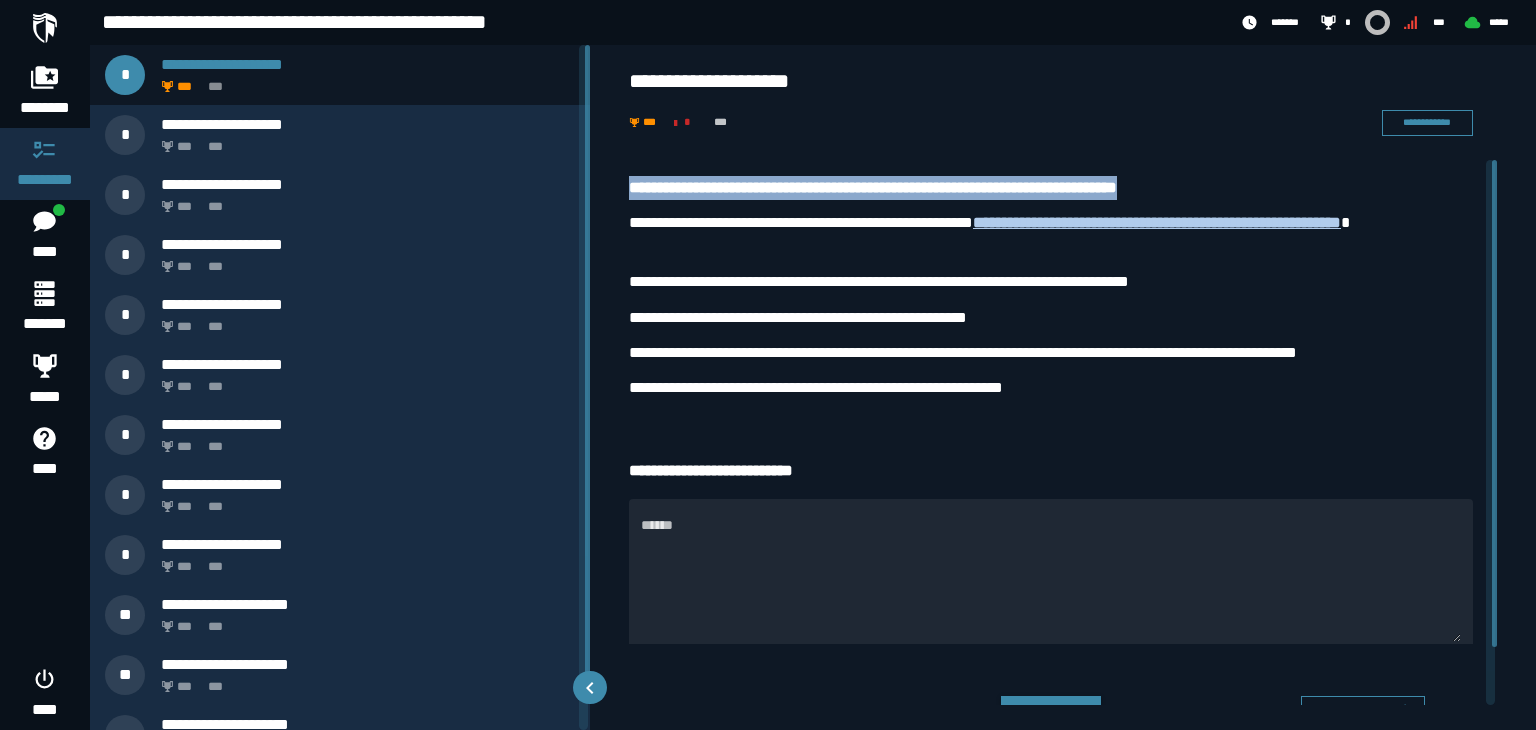 drag, startPoint x: 629, startPoint y: 183, endPoint x: 1190, endPoint y: 177, distance: 561.0321 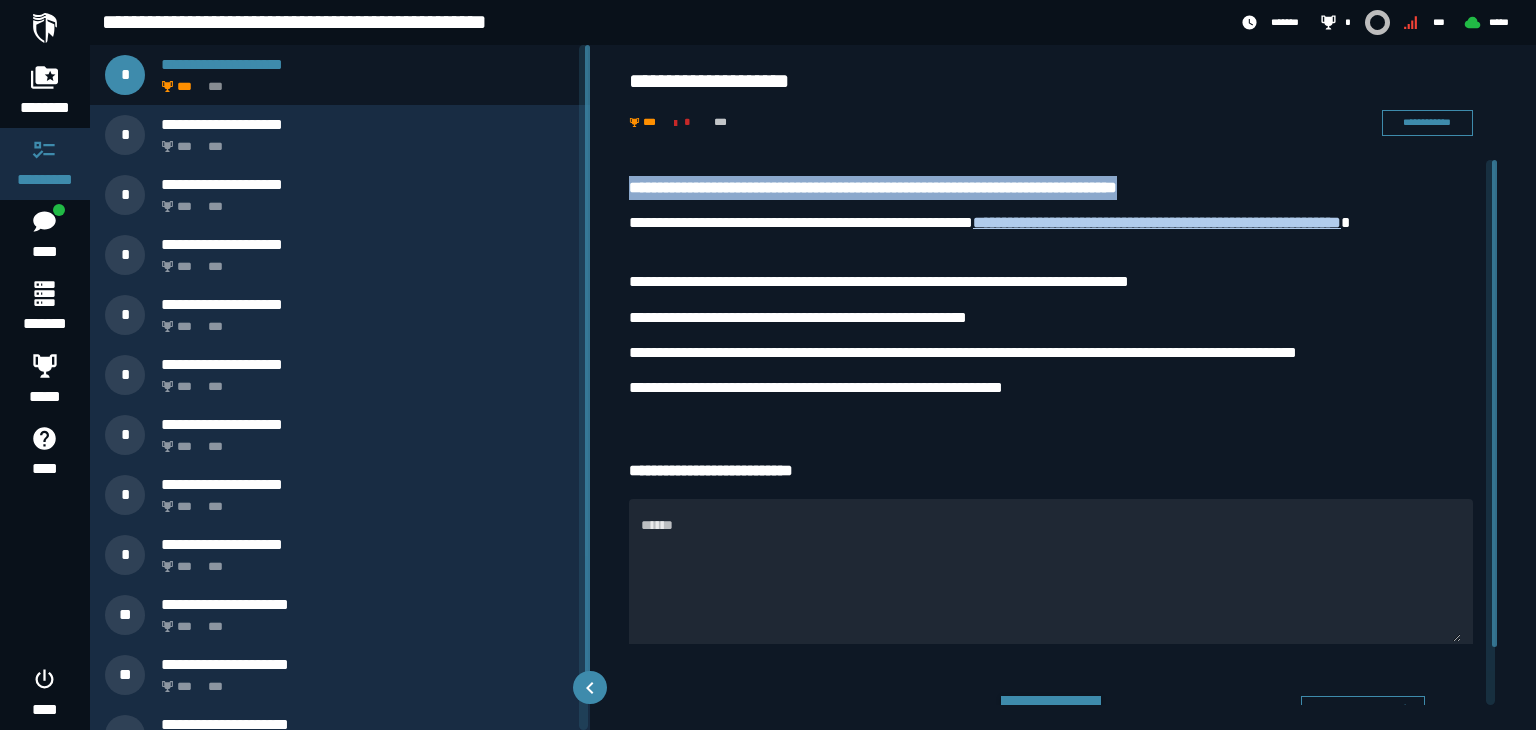 copy on "**********" 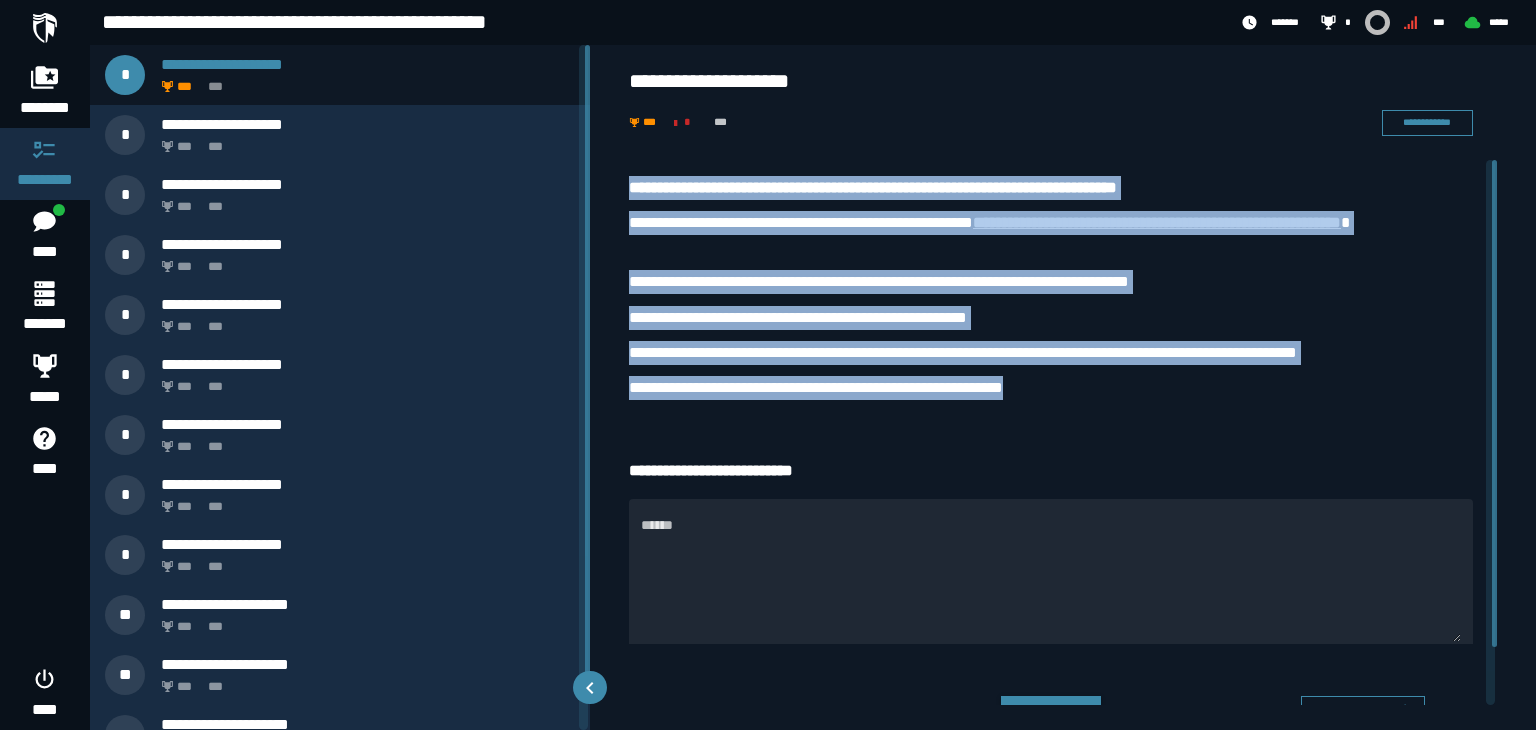 drag, startPoint x: 1051, startPoint y: 385, endPoint x: 624, endPoint y: 188, distance: 470.2531 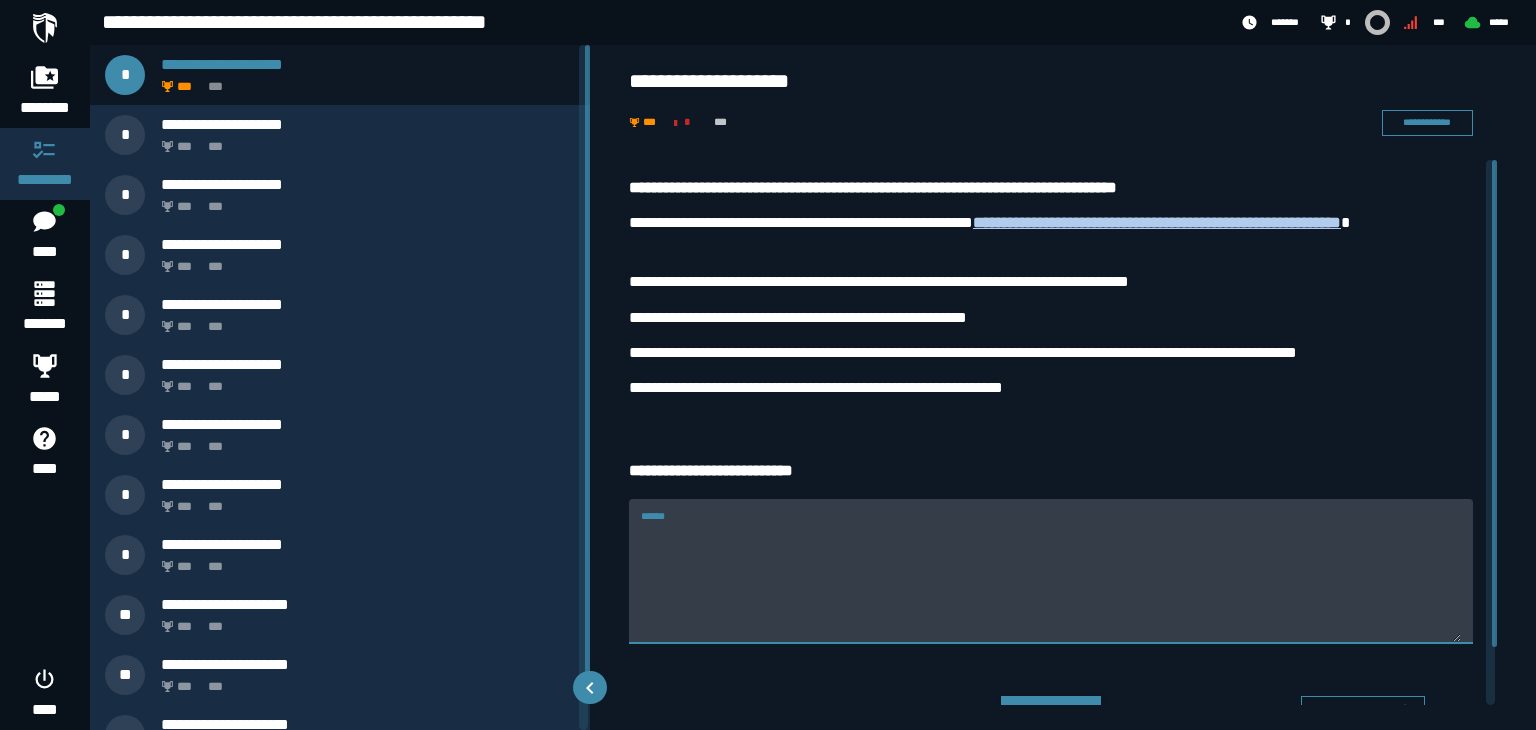 click on "******" at bounding box center (1051, 583) 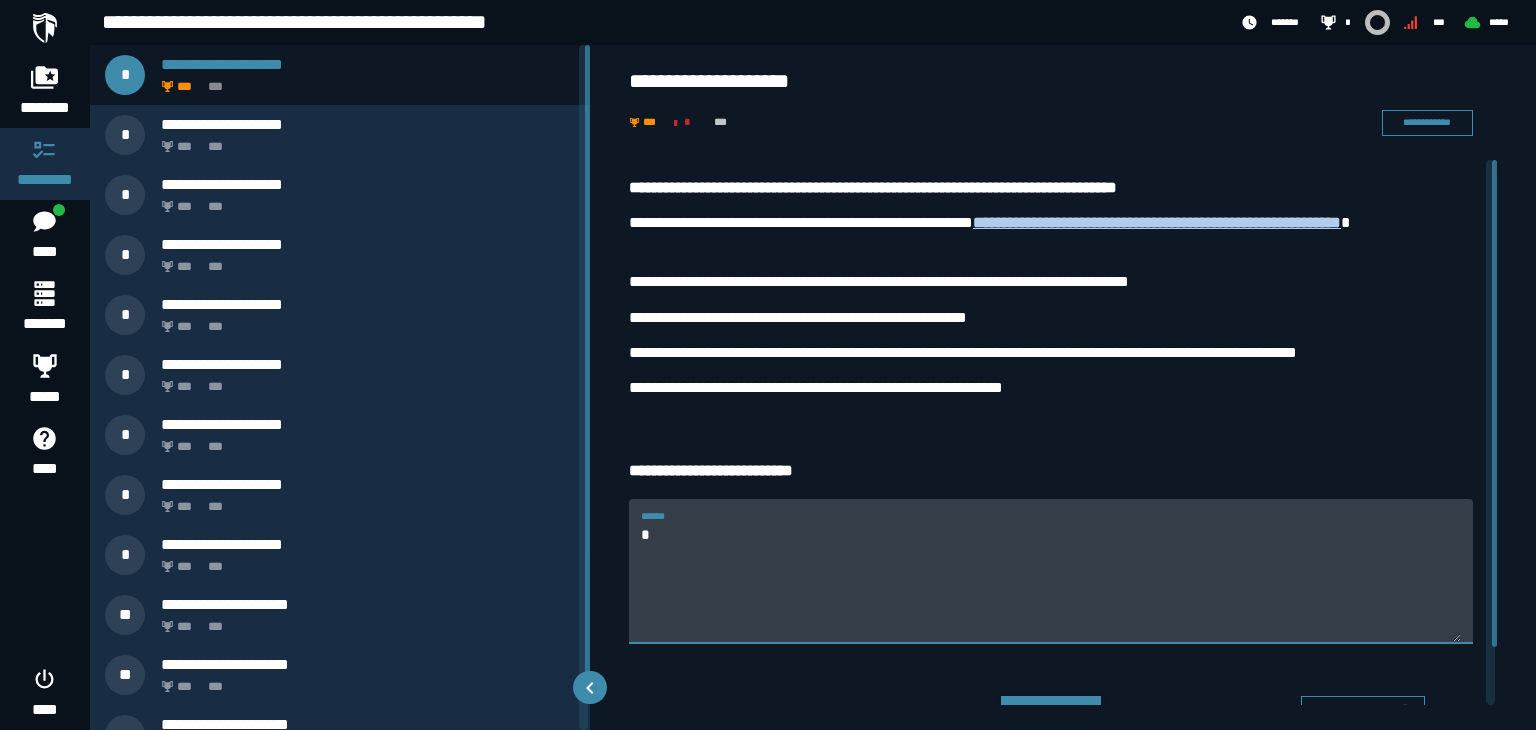 type on "*" 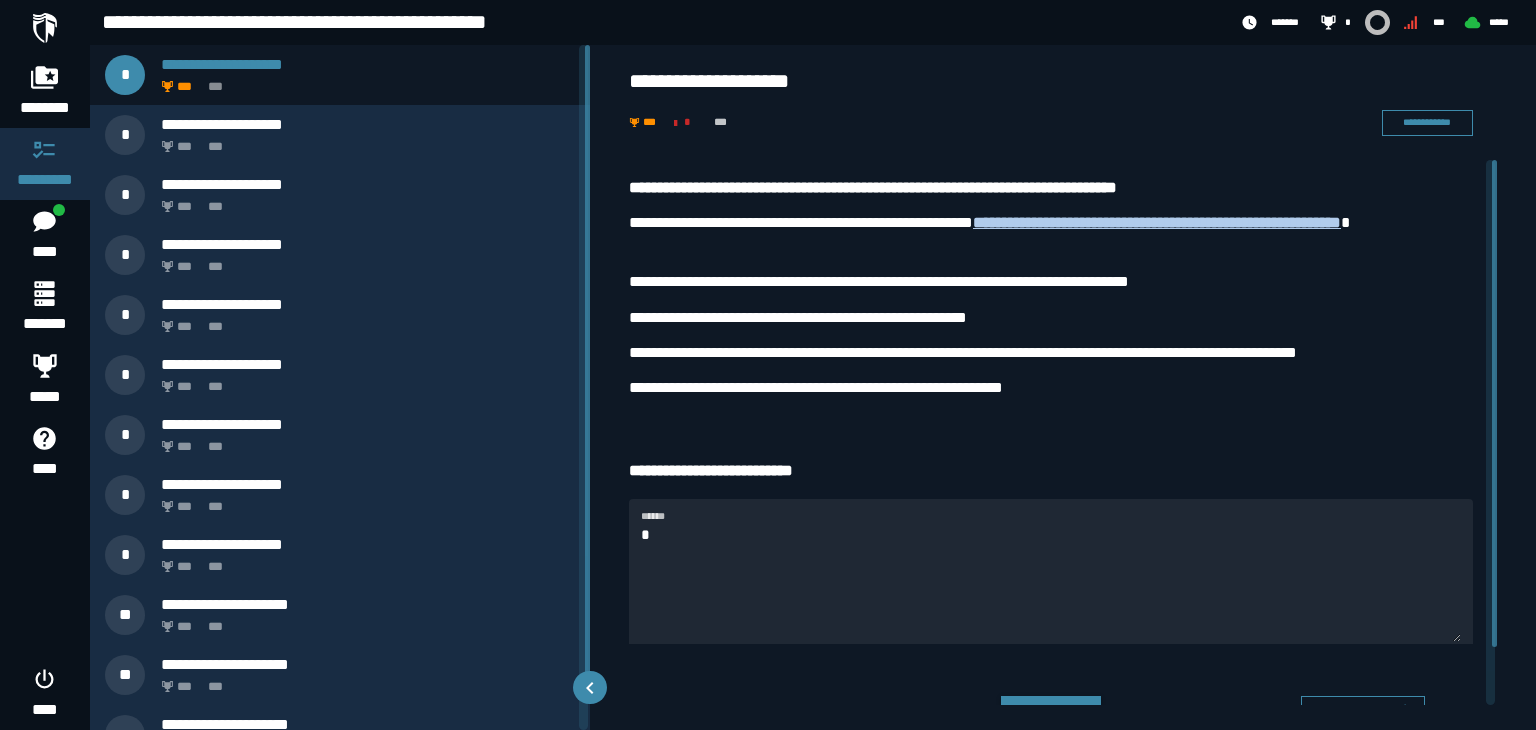 scroll, scrollTop: 64, scrollLeft: 0, axis: vertical 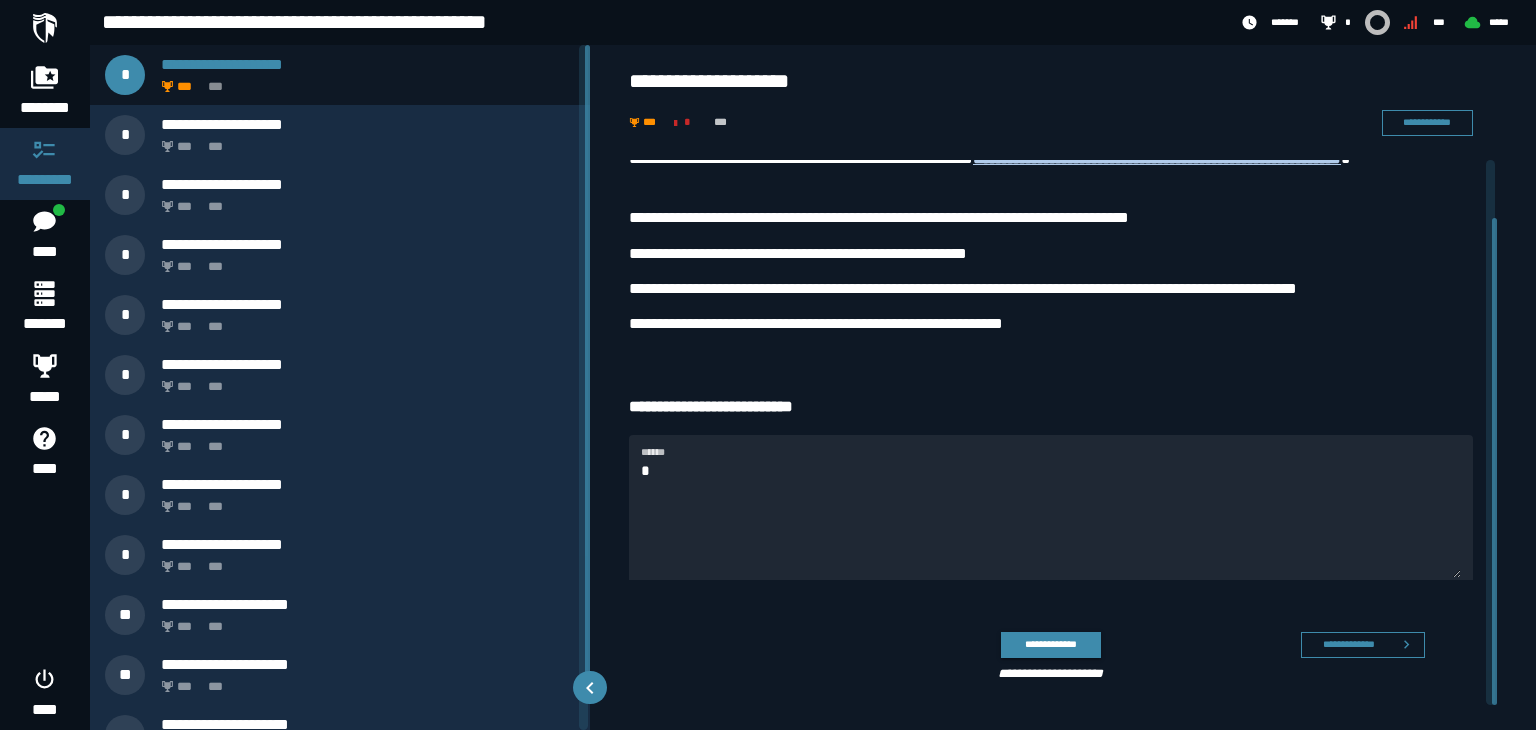 drag, startPoint x: 1493, startPoint y: 504, endPoint x: 1504, endPoint y: 602, distance: 98.61542 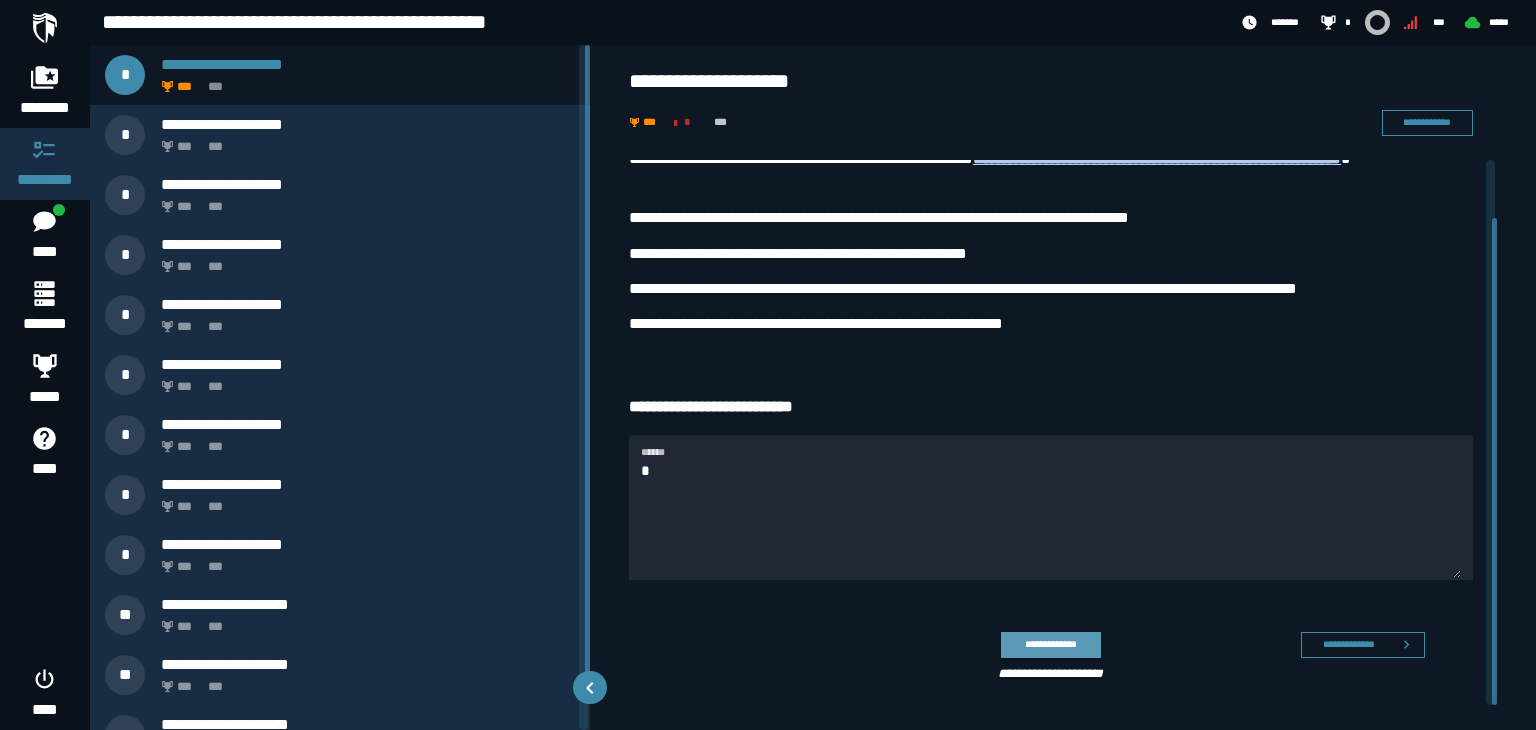 click on "**********" at bounding box center (1050, 644) 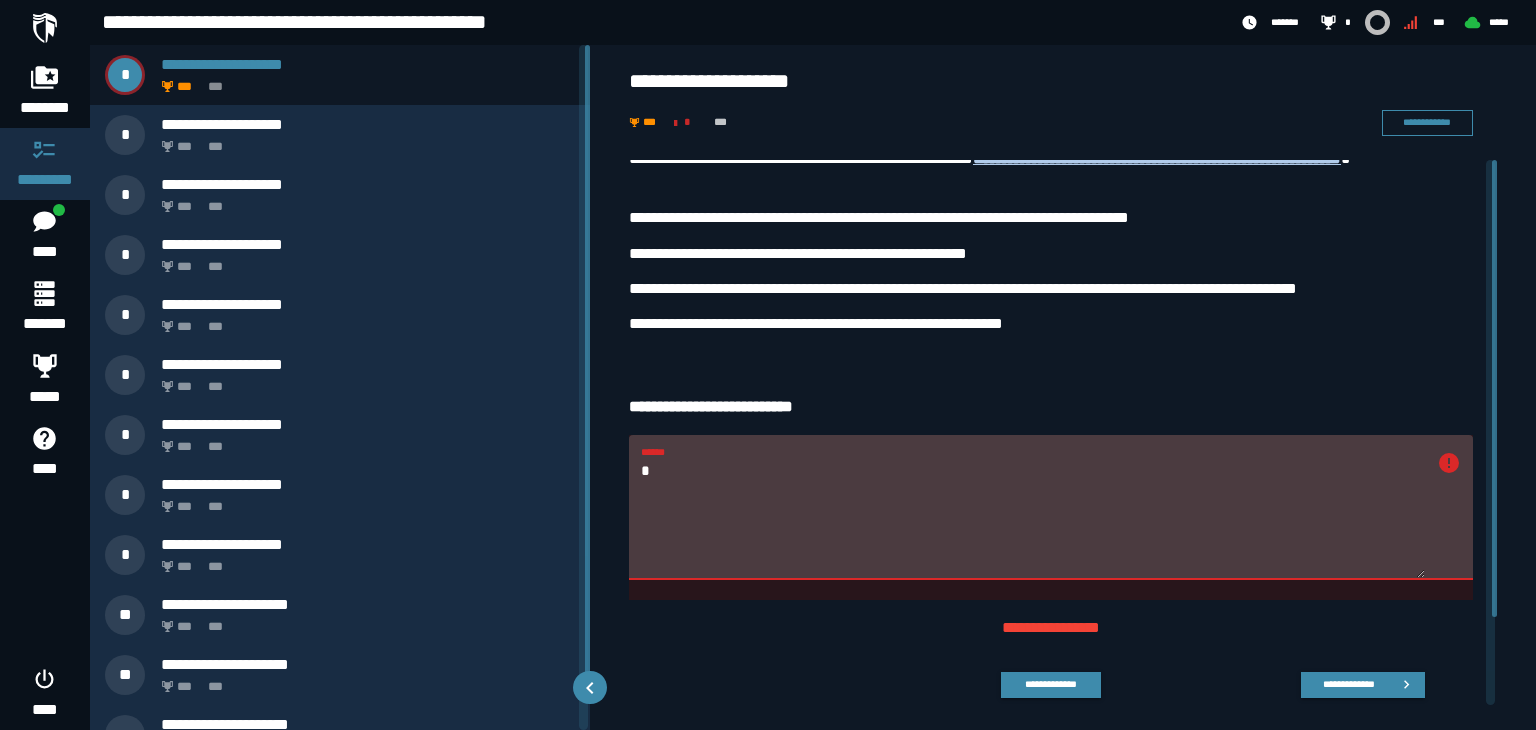 scroll, scrollTop: 0, scrollLeft: 0, axis: both 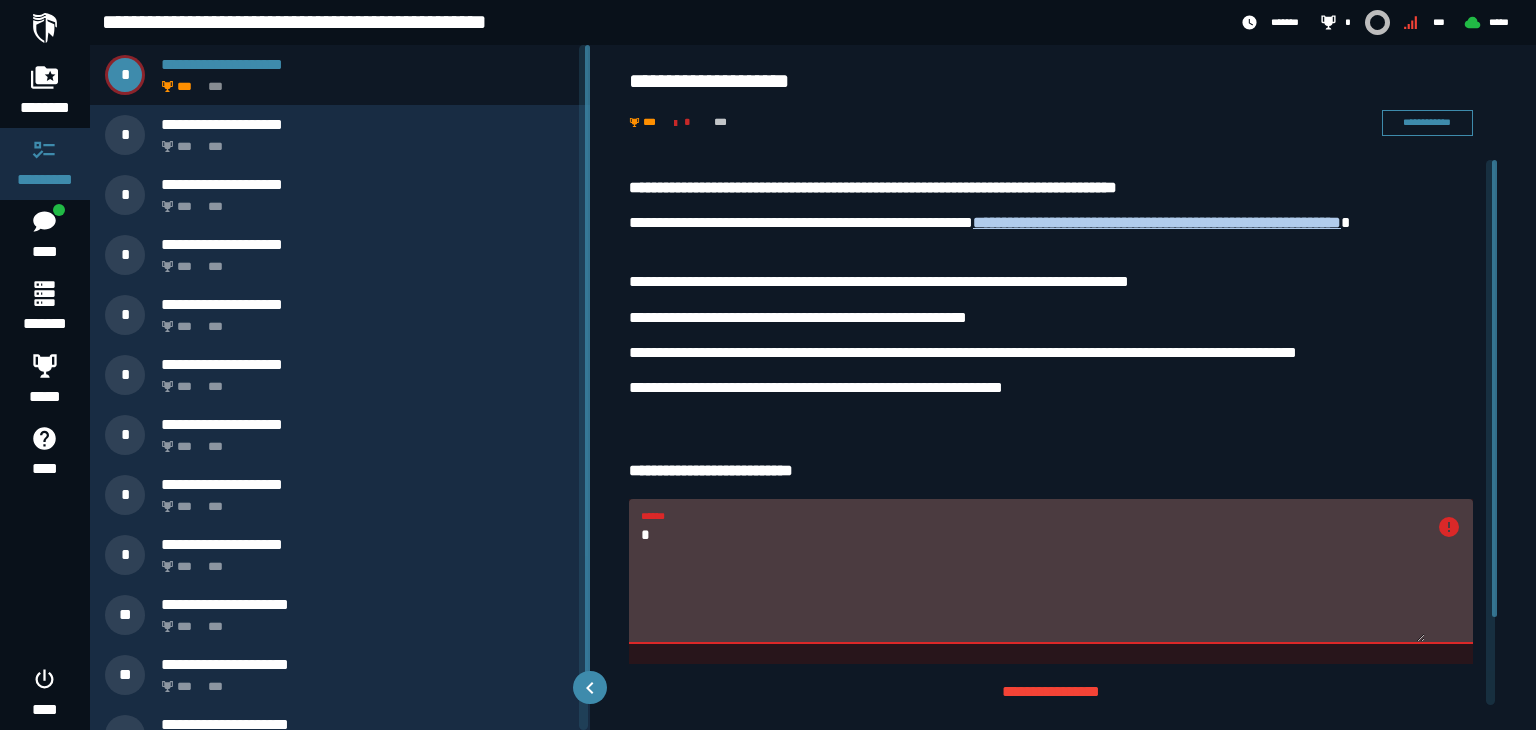 click on "**********" at bounding box center (768, 365) 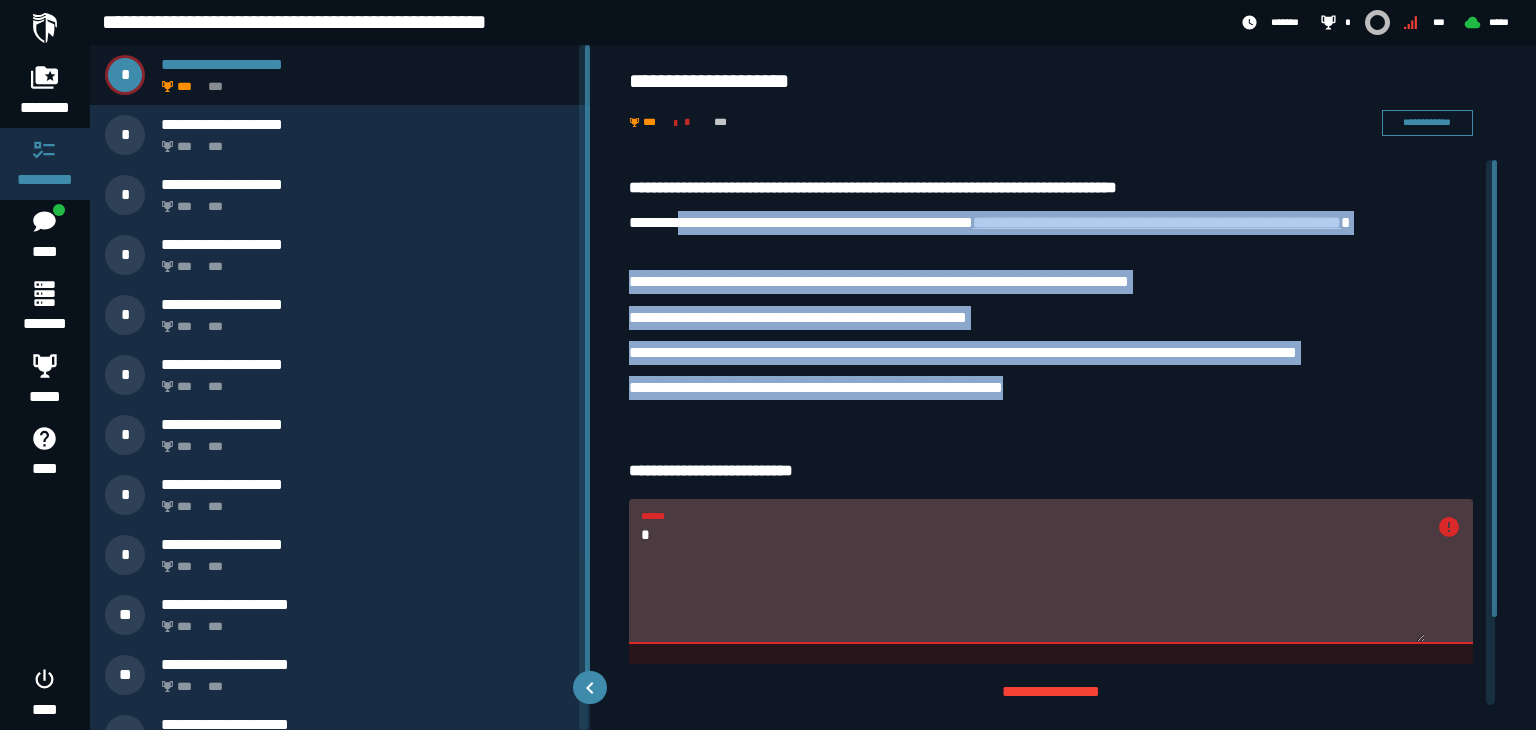 drag, startPoint x: 1084, startPoint y: 387, endPoint x: 665, endPoint y: 217, distance: 452.17365 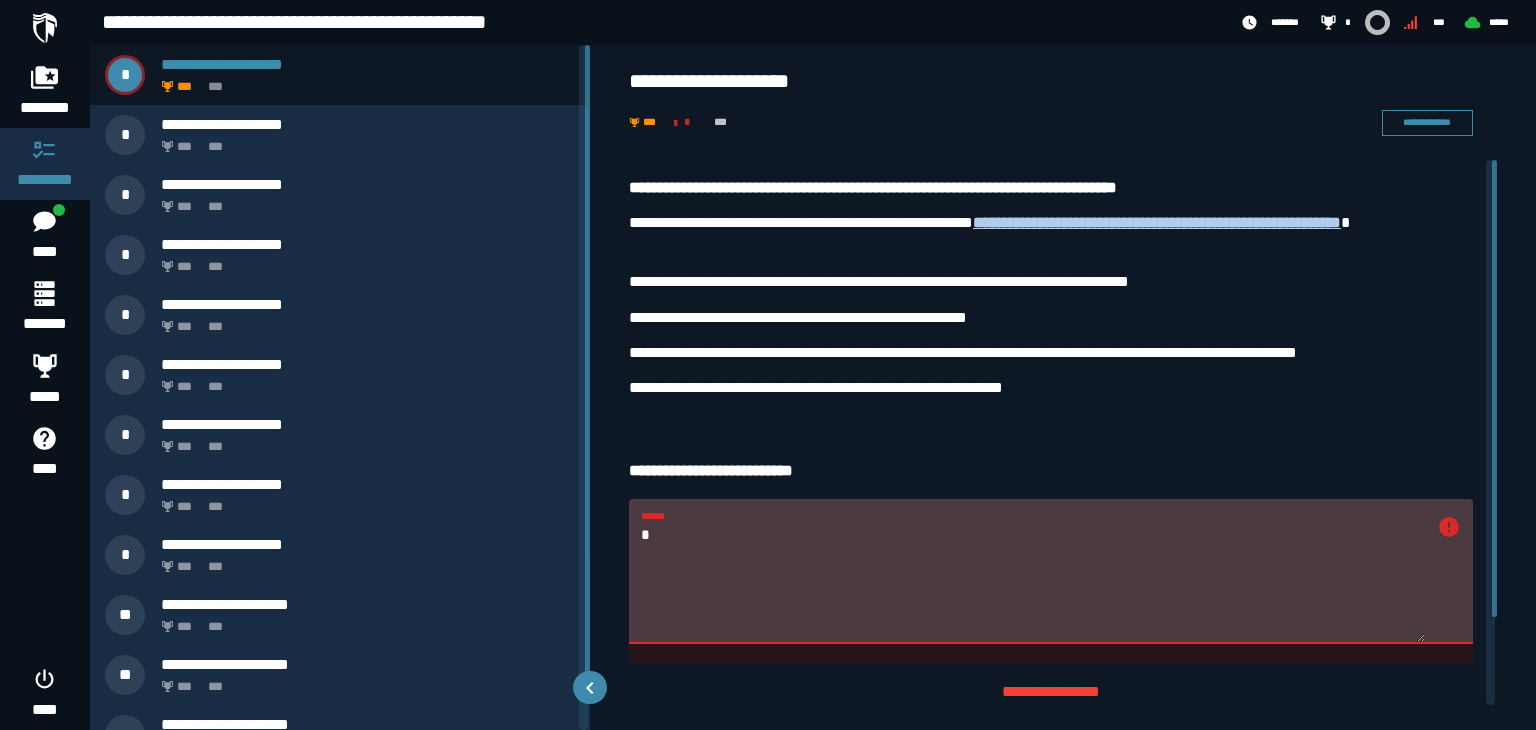 click on "**********" at bounding box center [1047, 123] 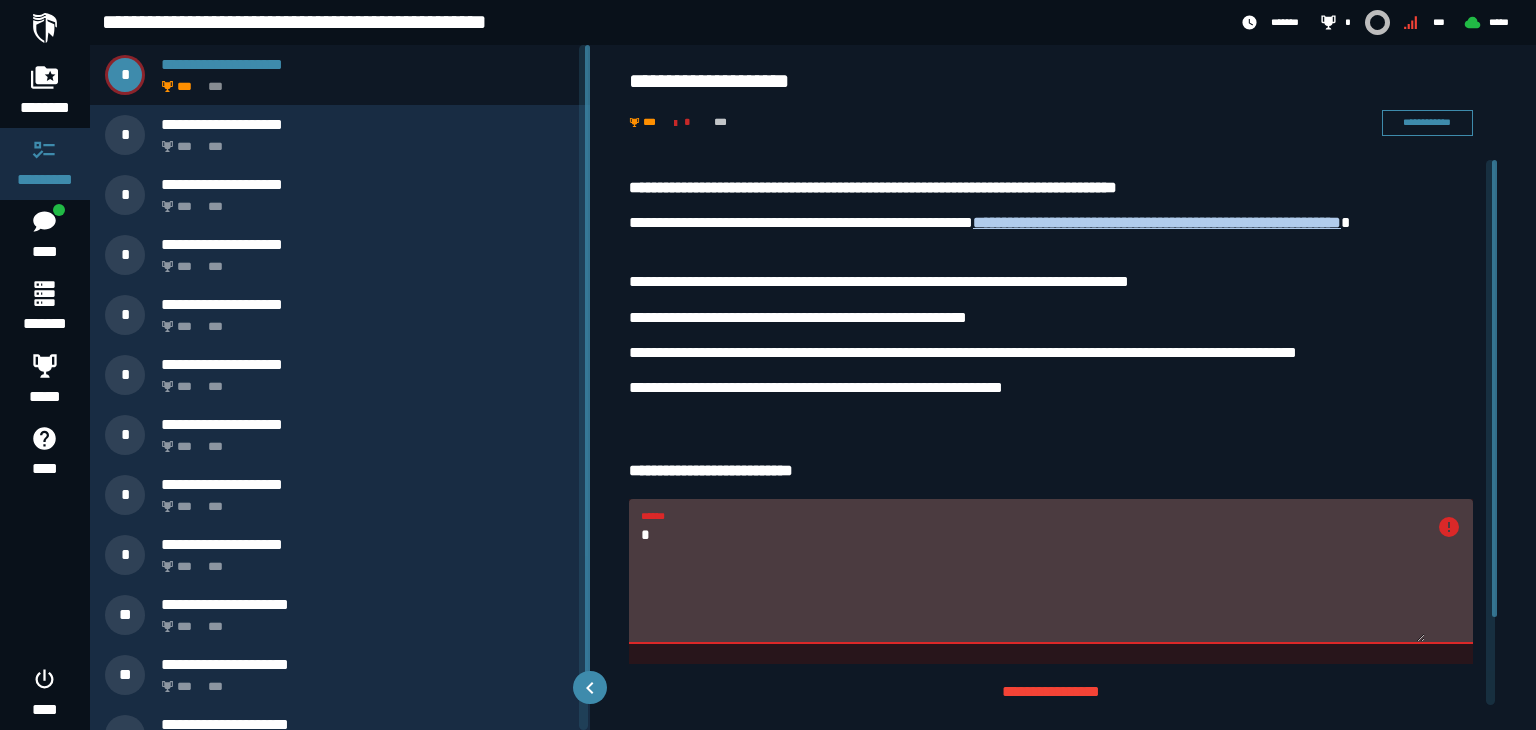 click on "*" at bounding box center (1033, 583) 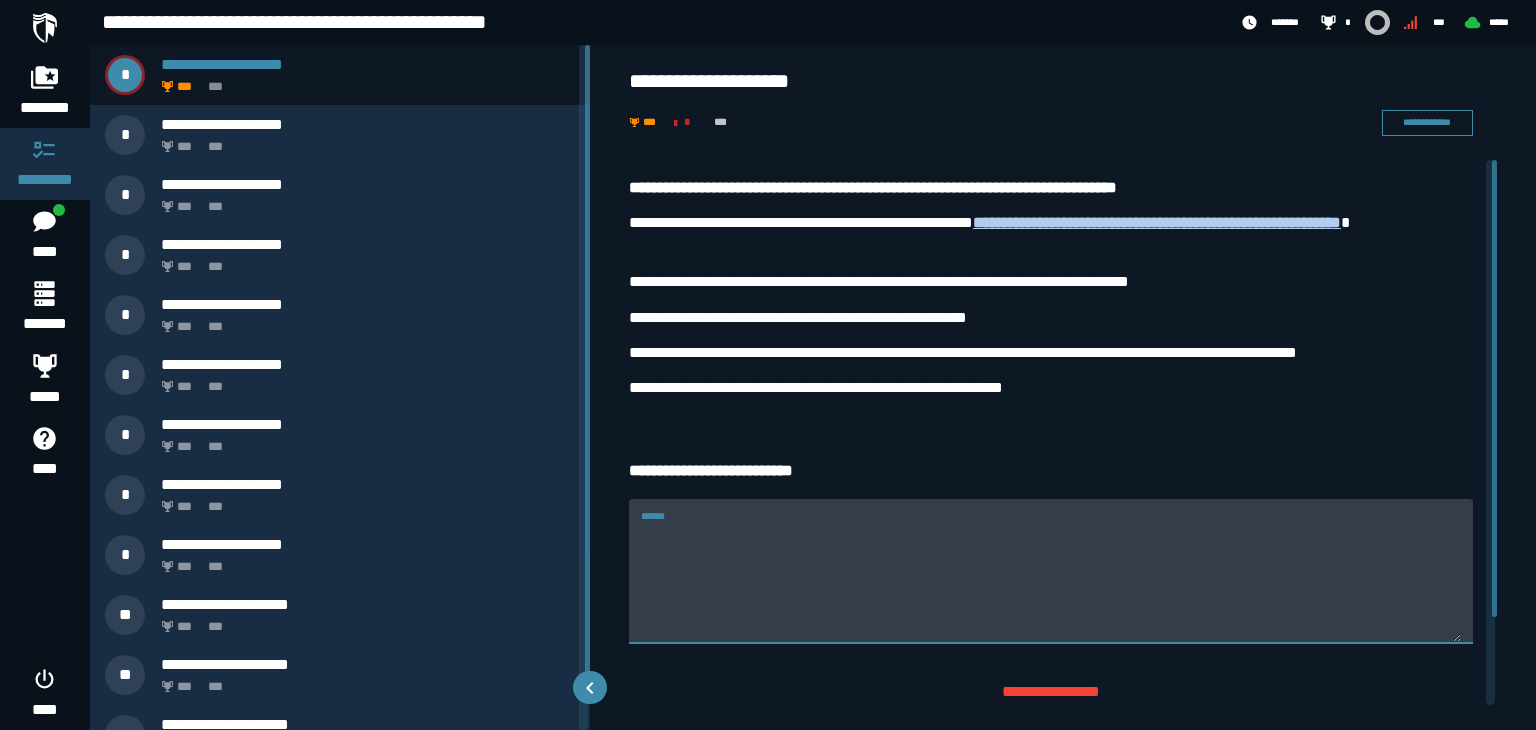 type 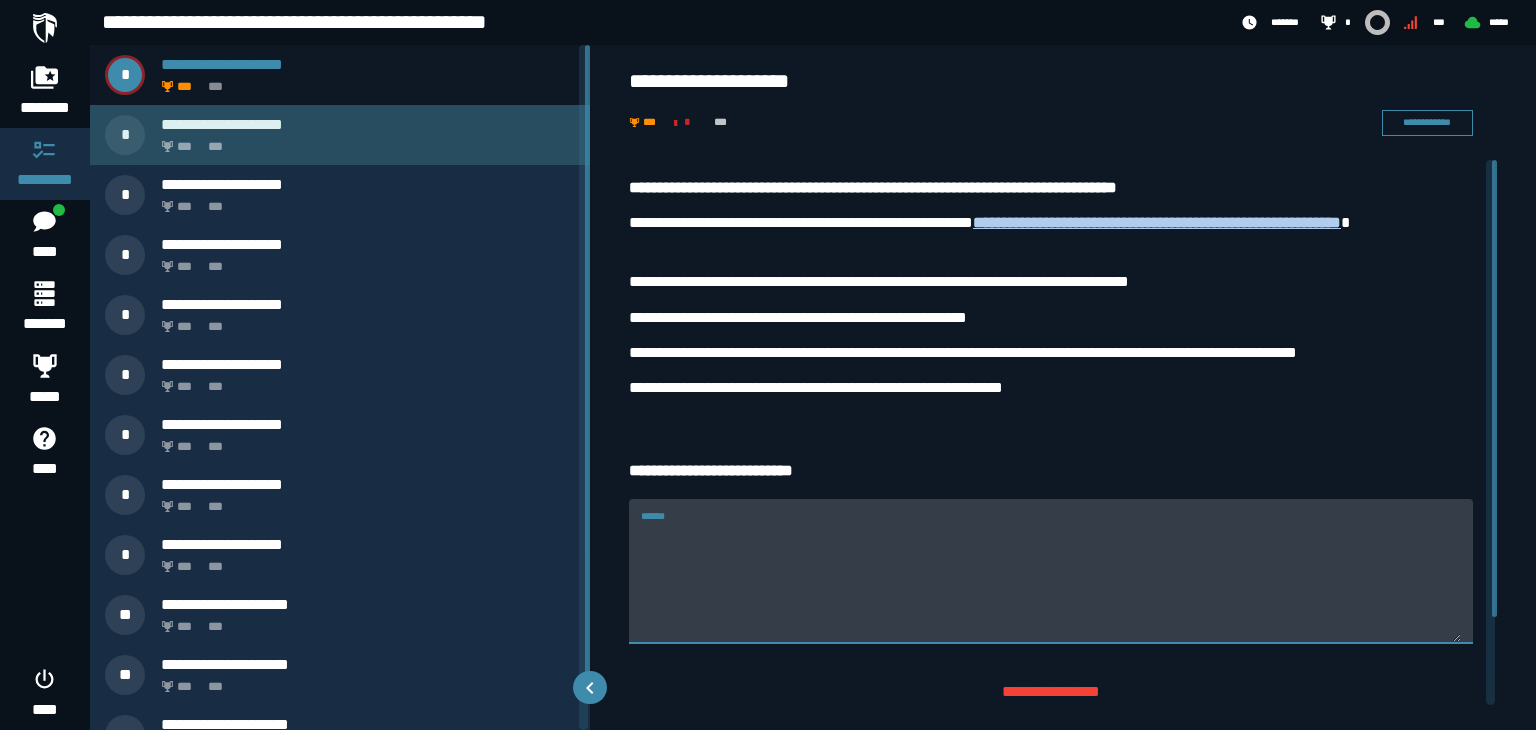 click on "*** ***" at bounding box center (364, 141) 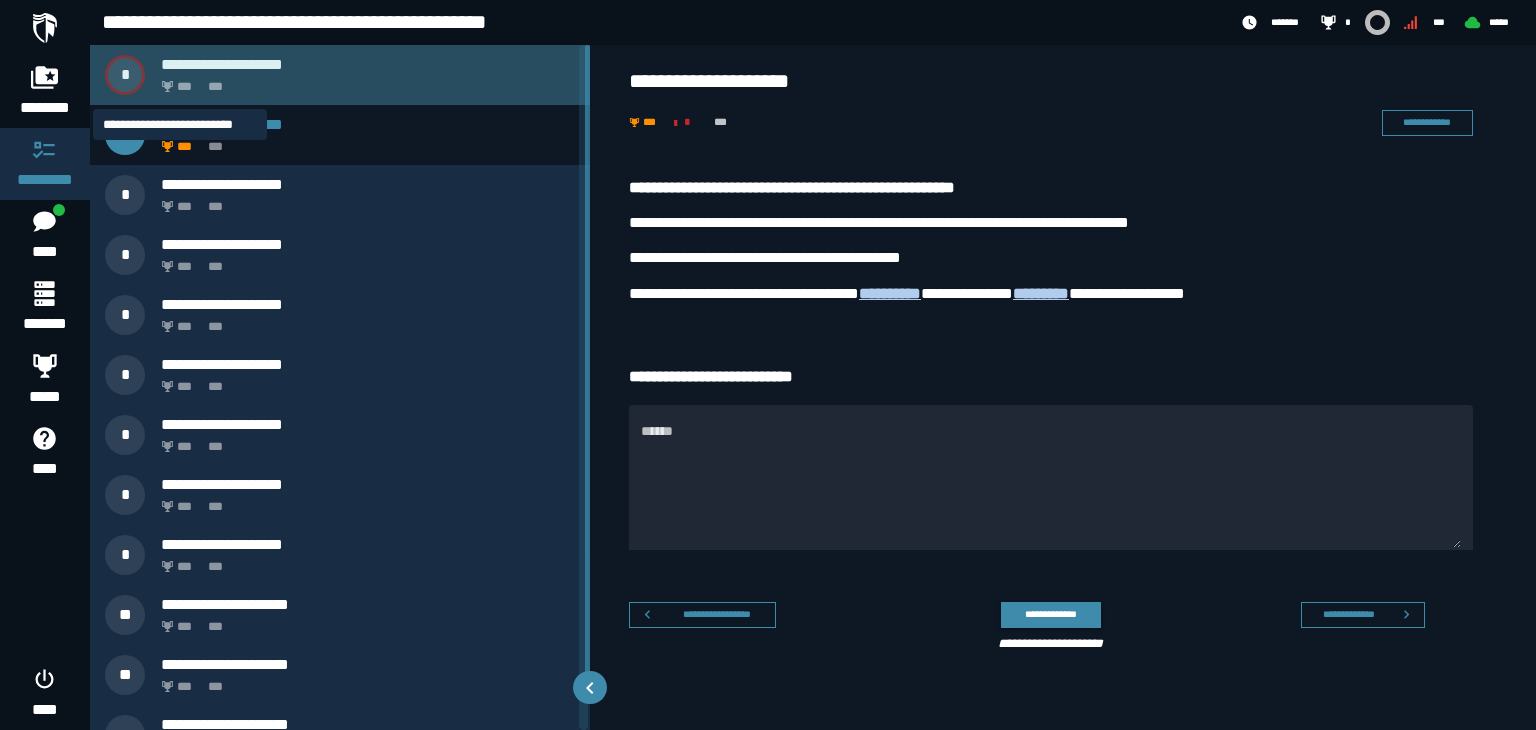 click on "***" at bounding box center (187, 87) 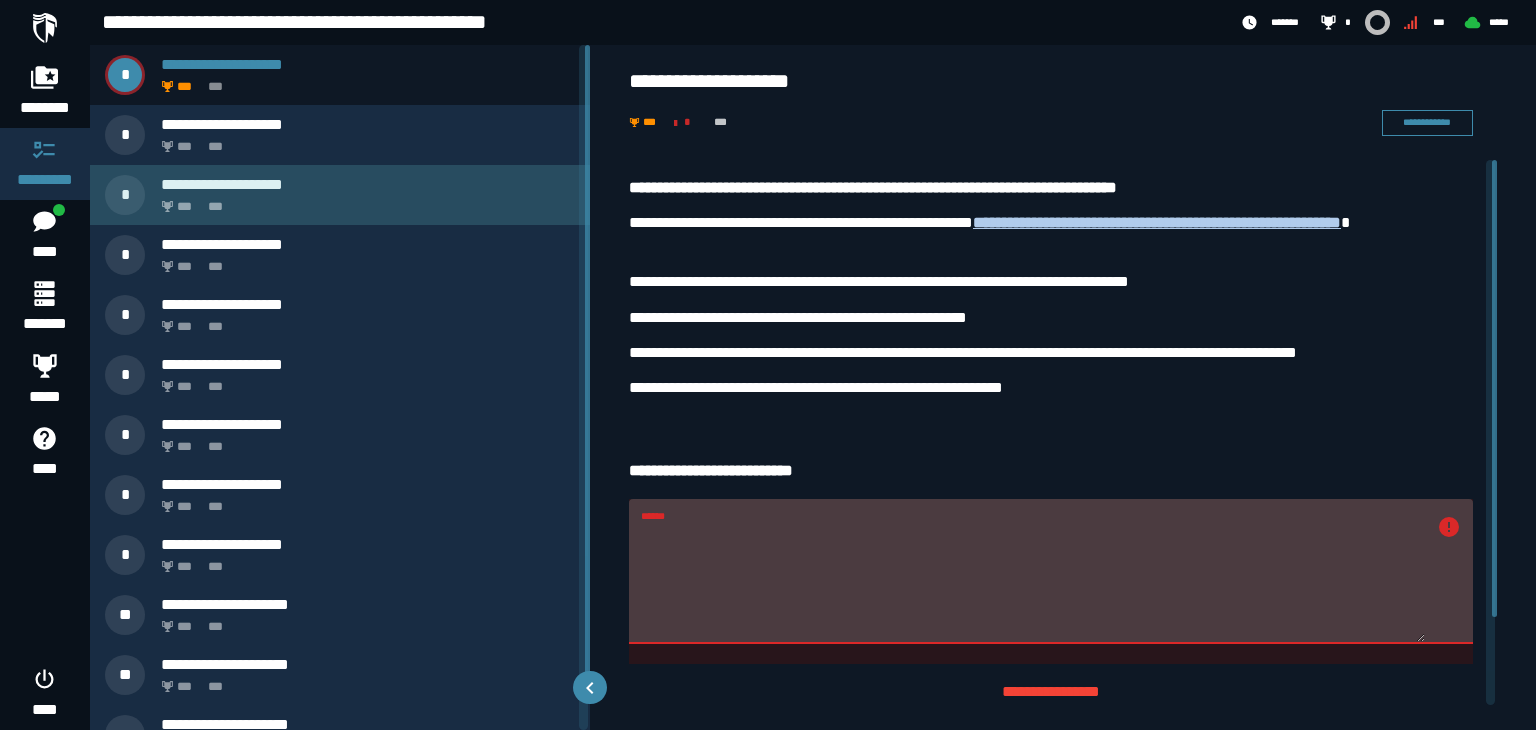 click on "**********" at bounding box center [368, 184] 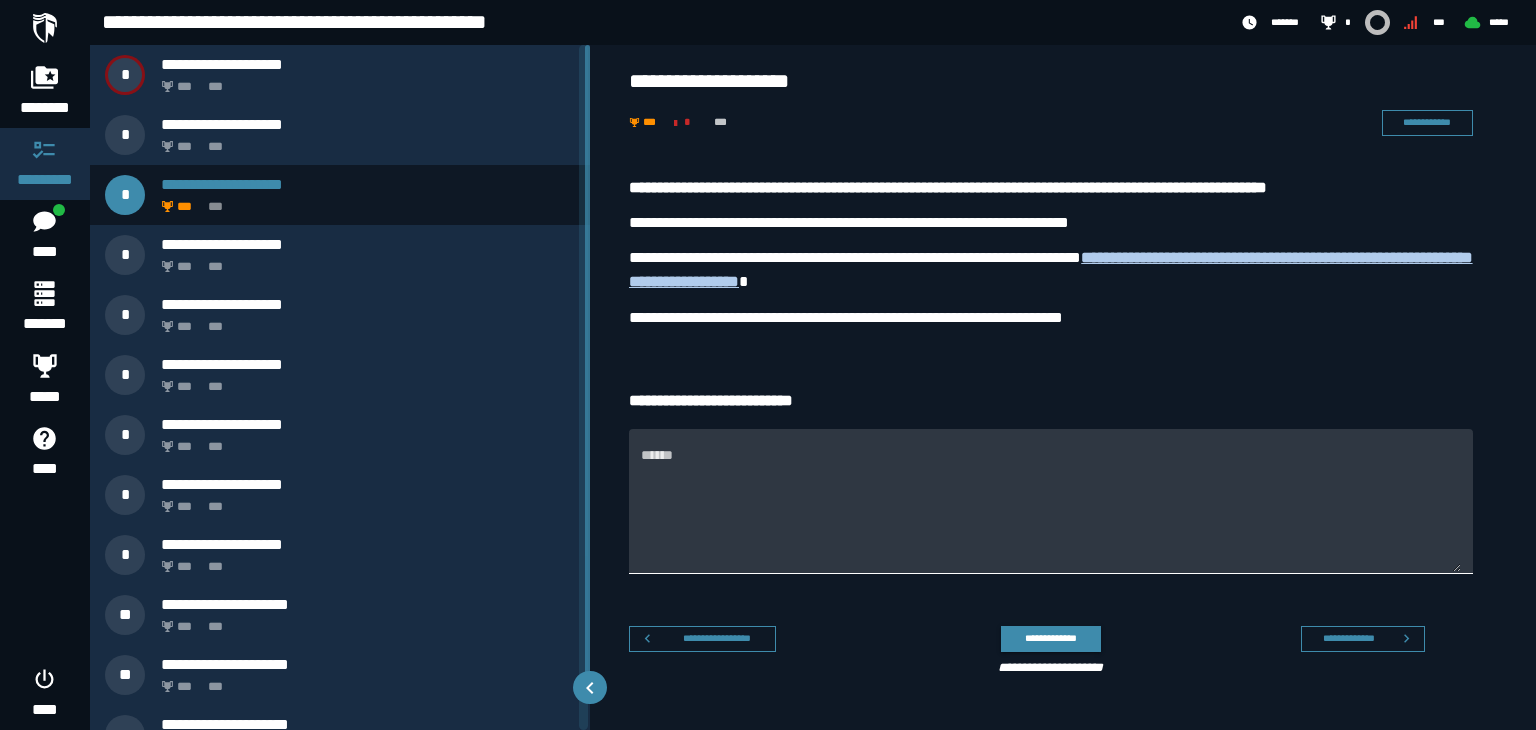 click on "******" at bounding box center (1051, 512) 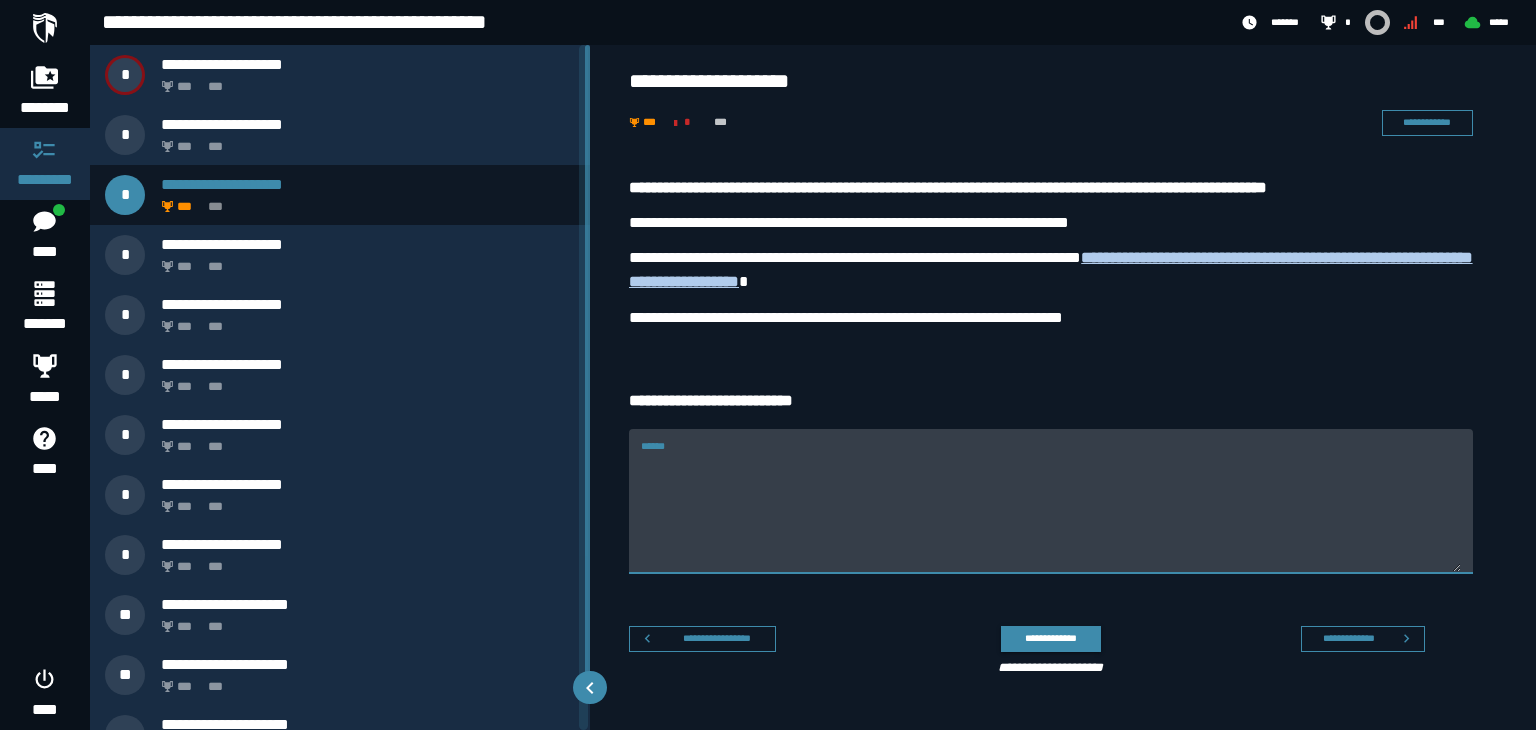 paste on "**********" 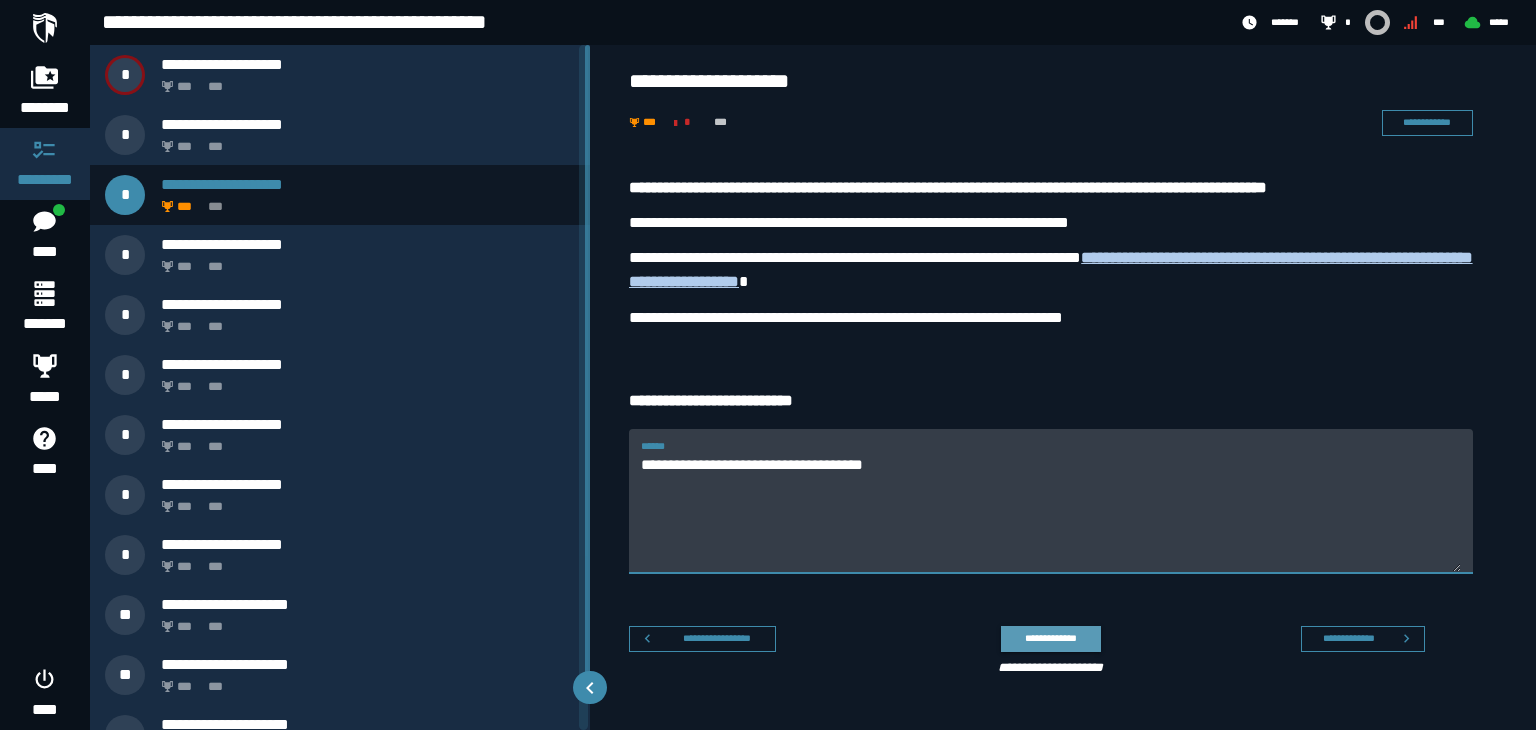 type on "**********" 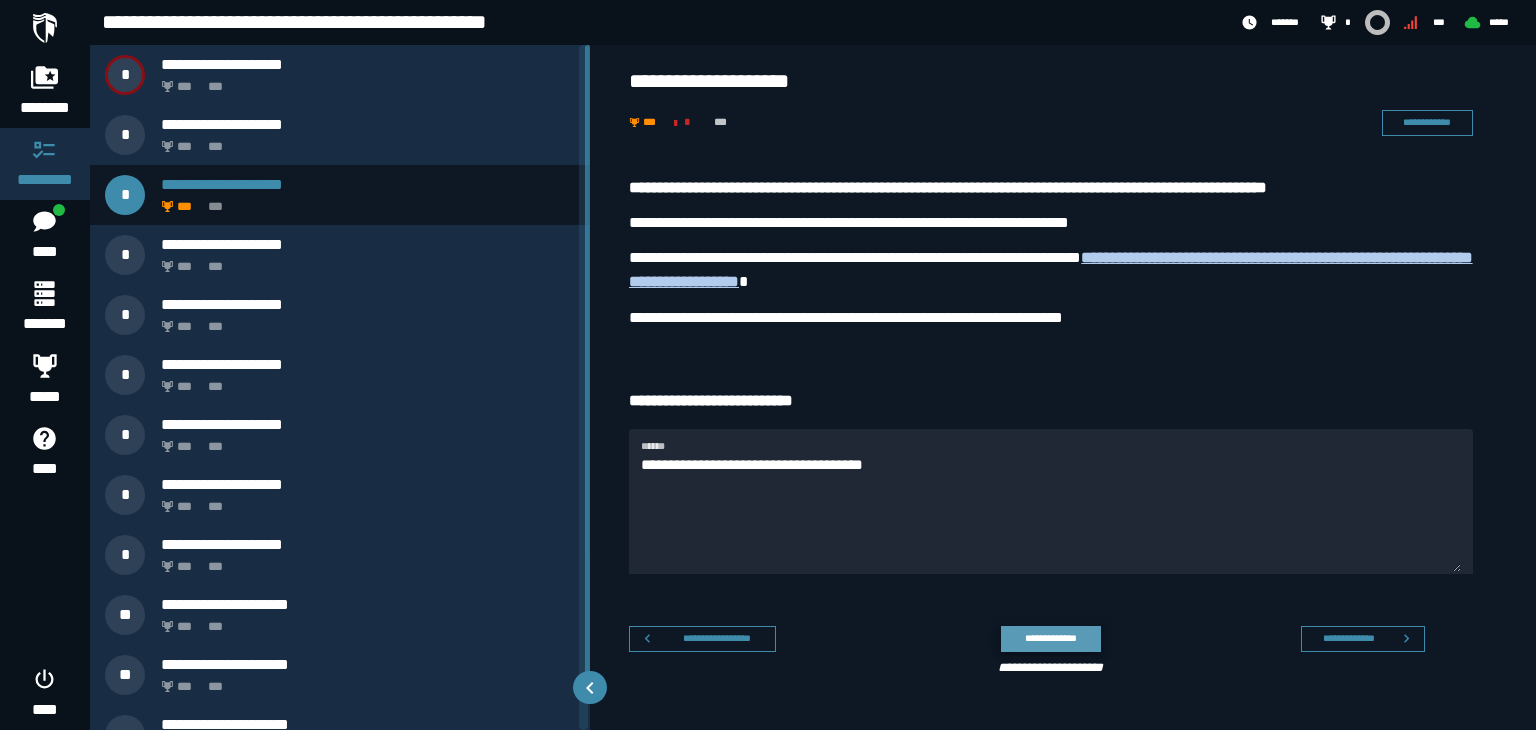 click on "**********" at bounding box center (1050, 638) 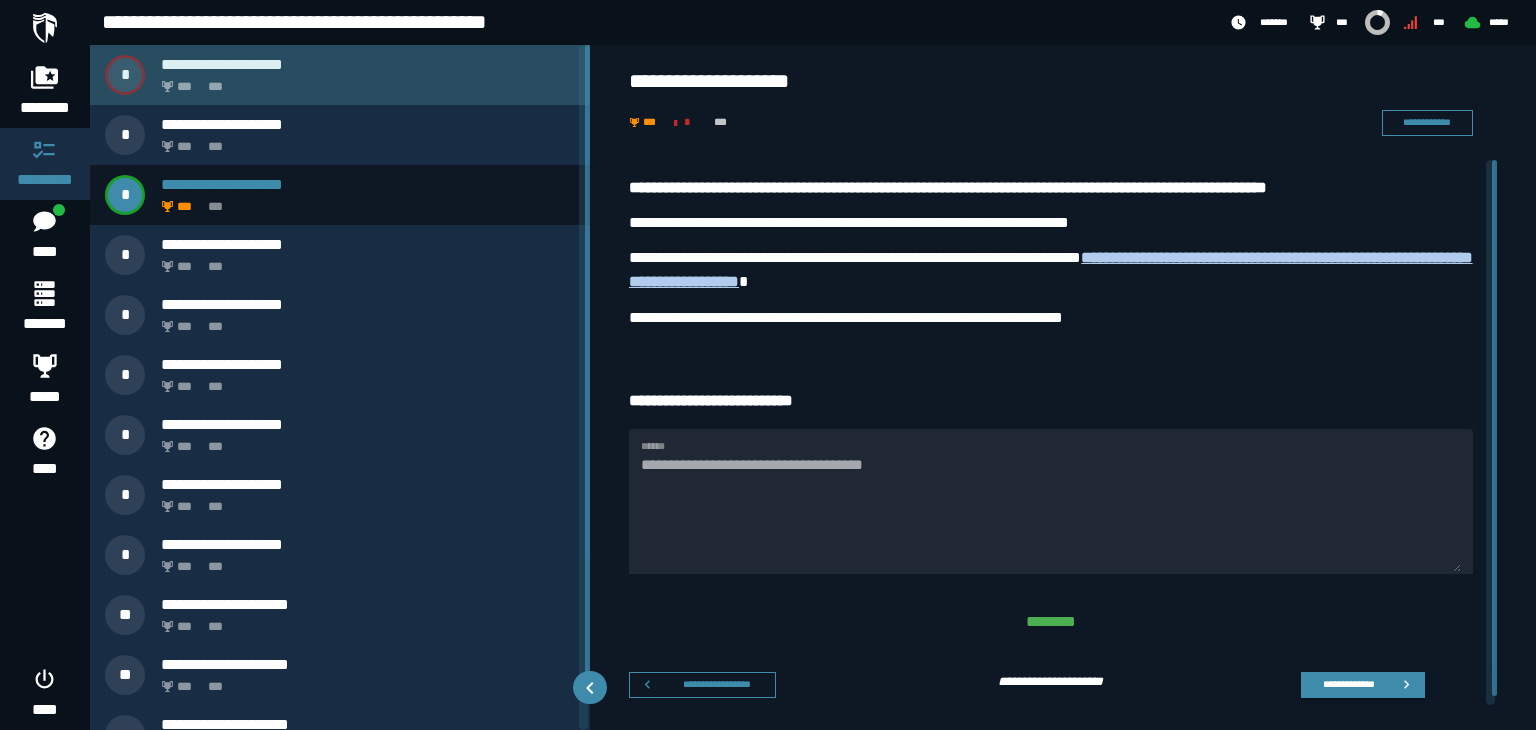 click on "*** ***" at bounding box center (364, 81) 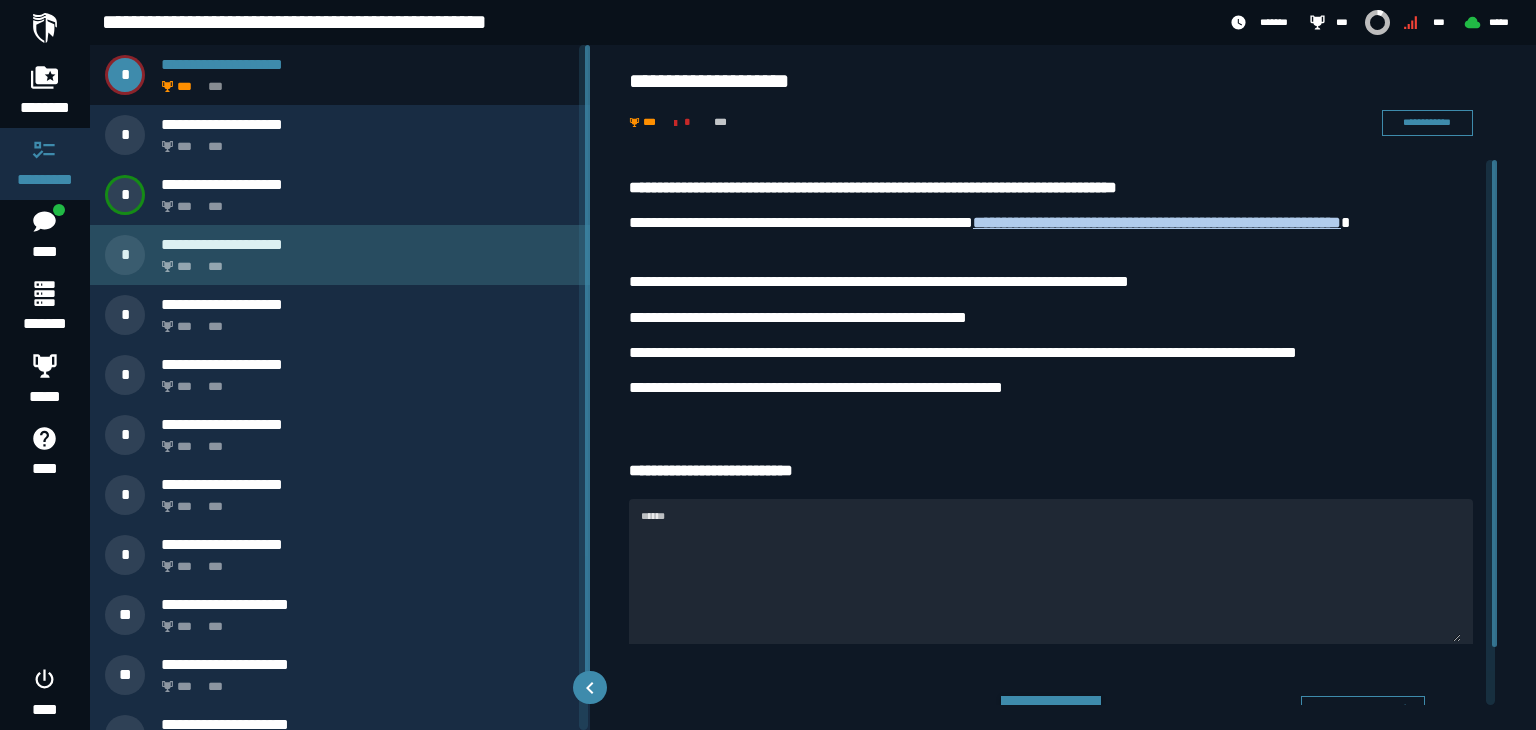click on "*** ***" at bounding box center [364, 261] 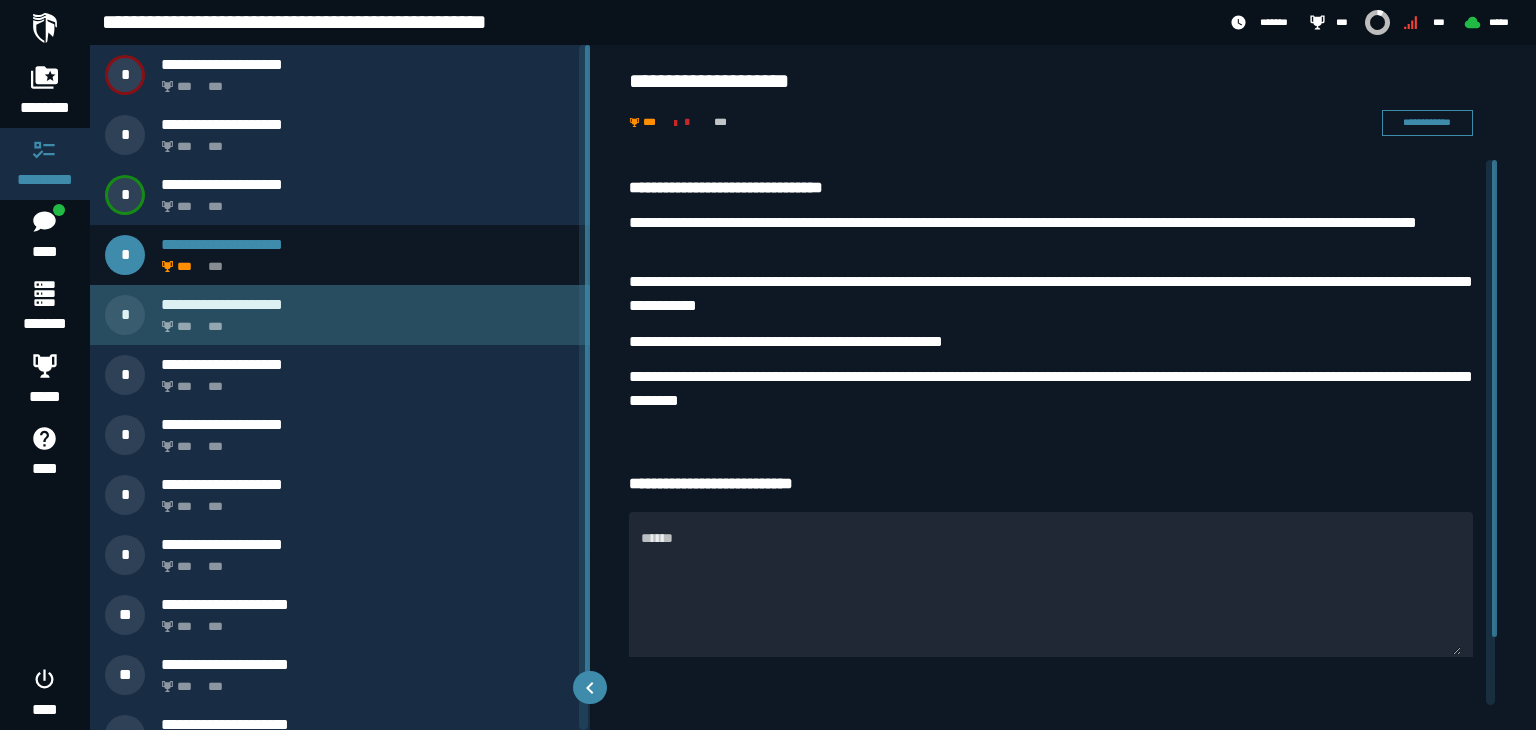 click on "**********" at bounding box center [368, 304] 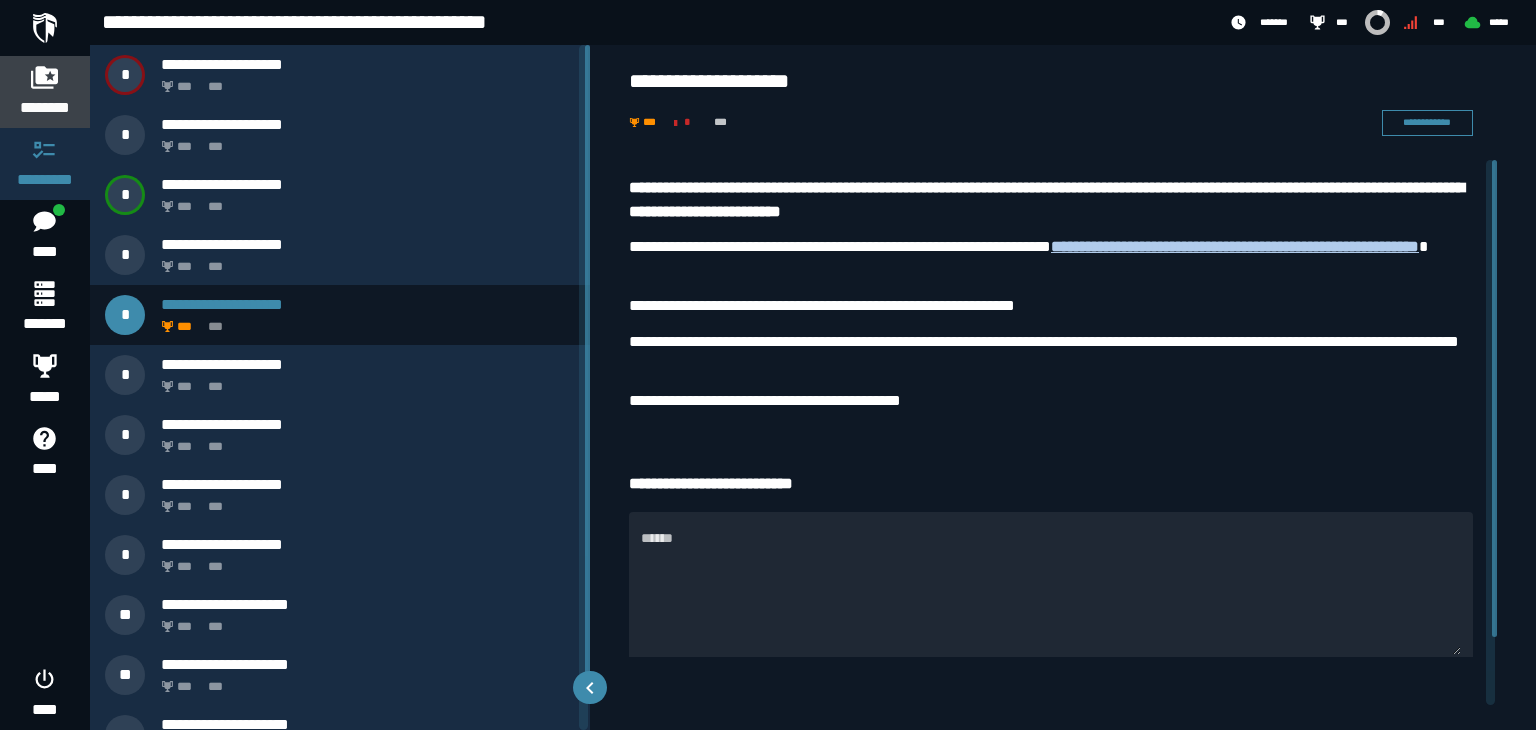 click on "********" at bounding box center [45, 108] 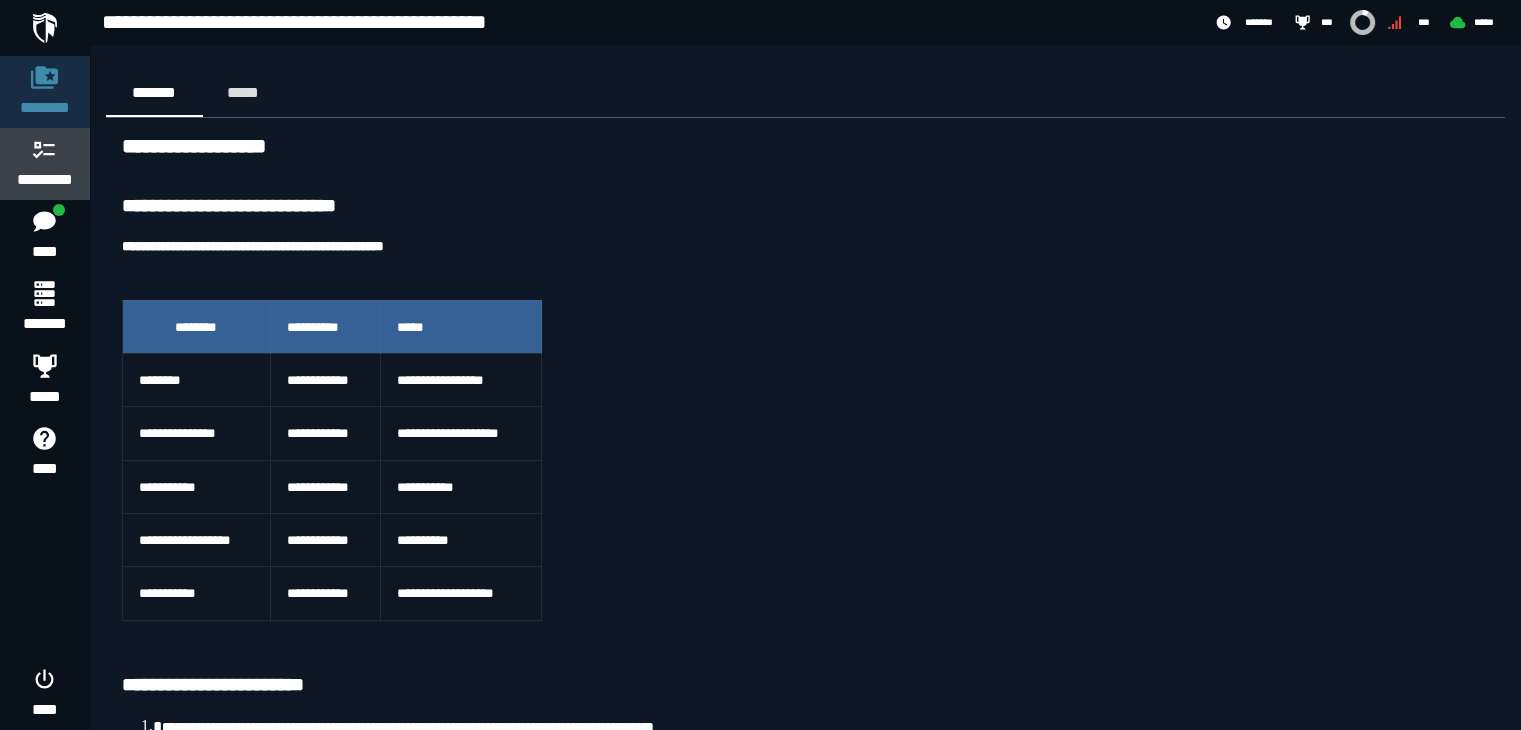 click on "*********" at bounding box center (45, 164) 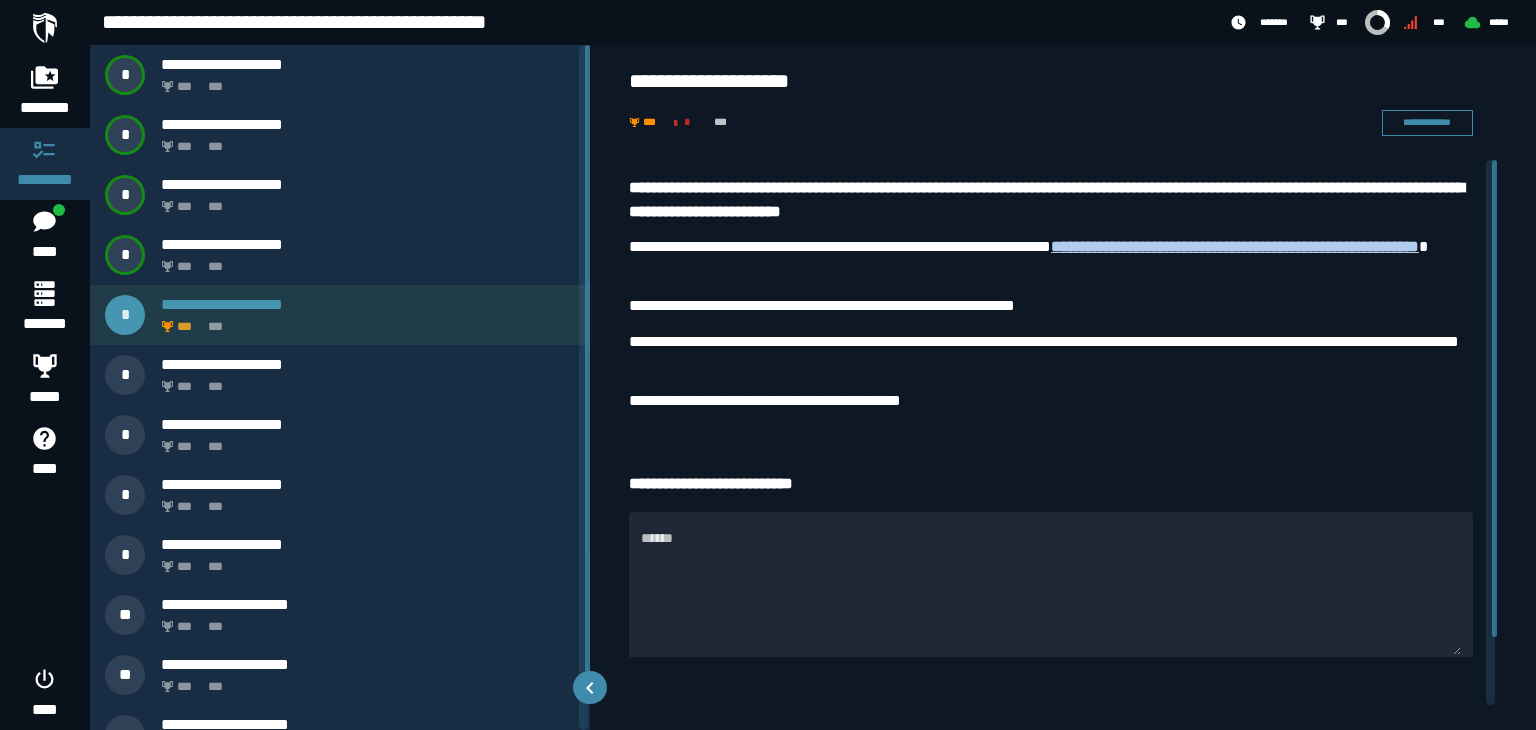click on "*** ***" at bounding box center [364, 321] 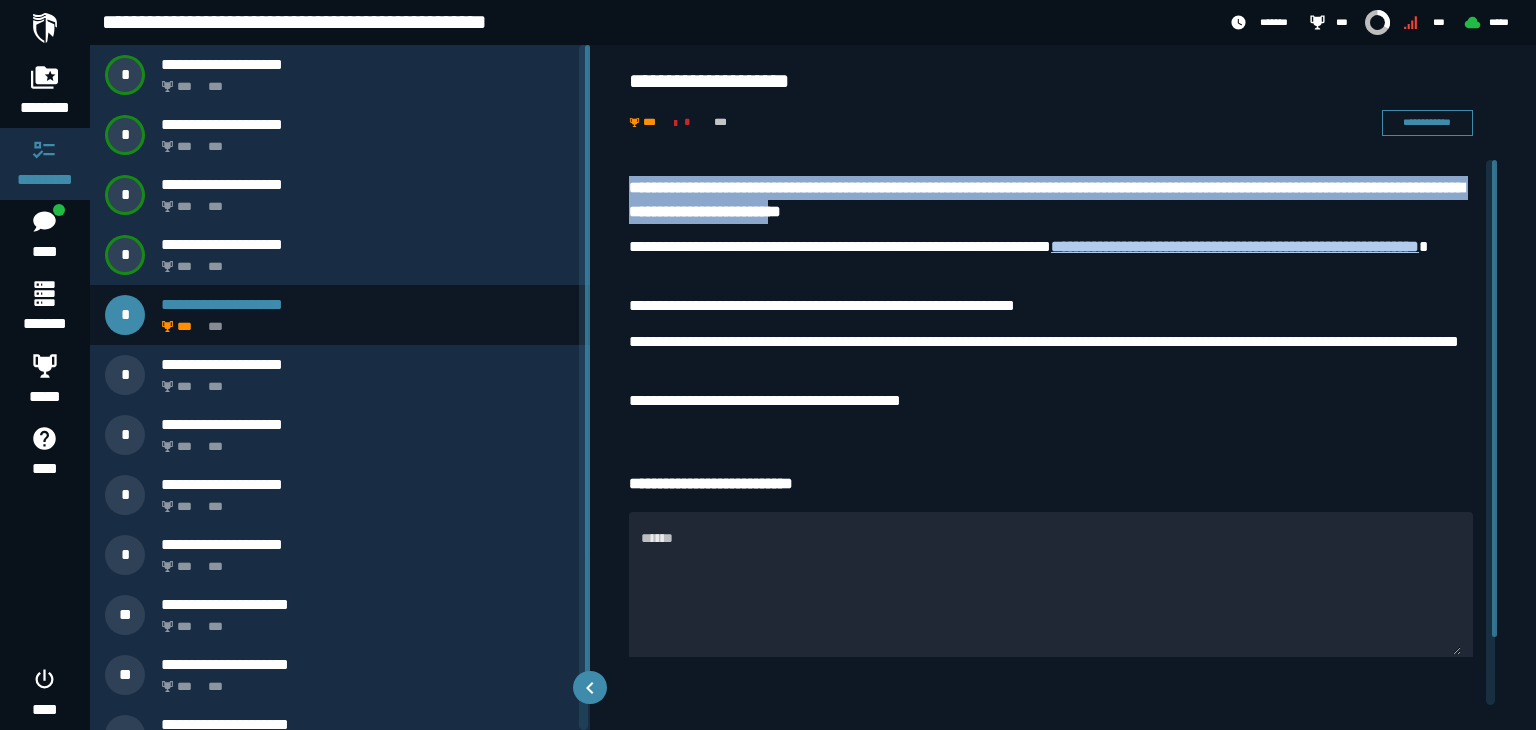 drag, startPoint x: 628, startPoint y: 212, endPoint x: 1012, endPoint y: 210, distance: 384.00522 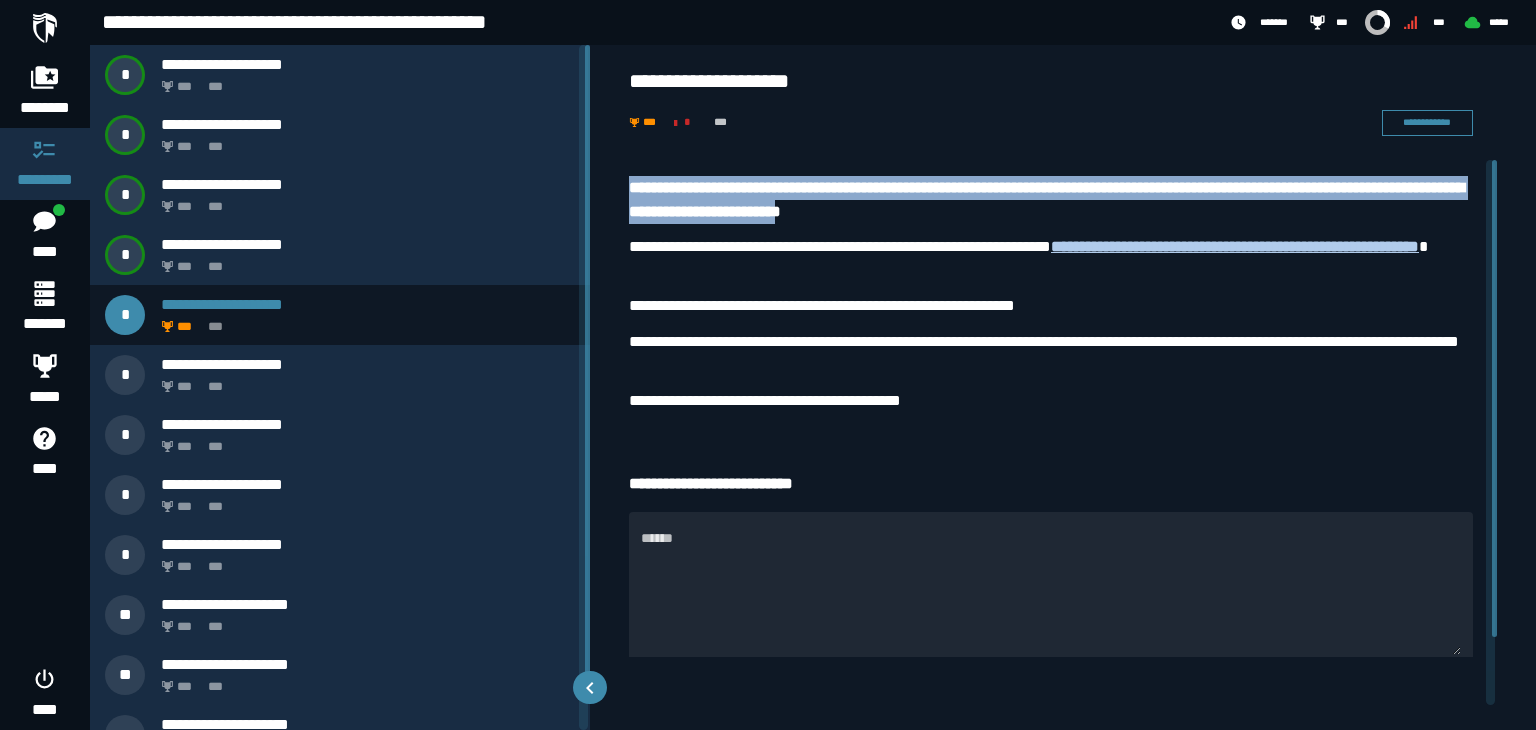click on "**********" at bounding box center (1051, 200) 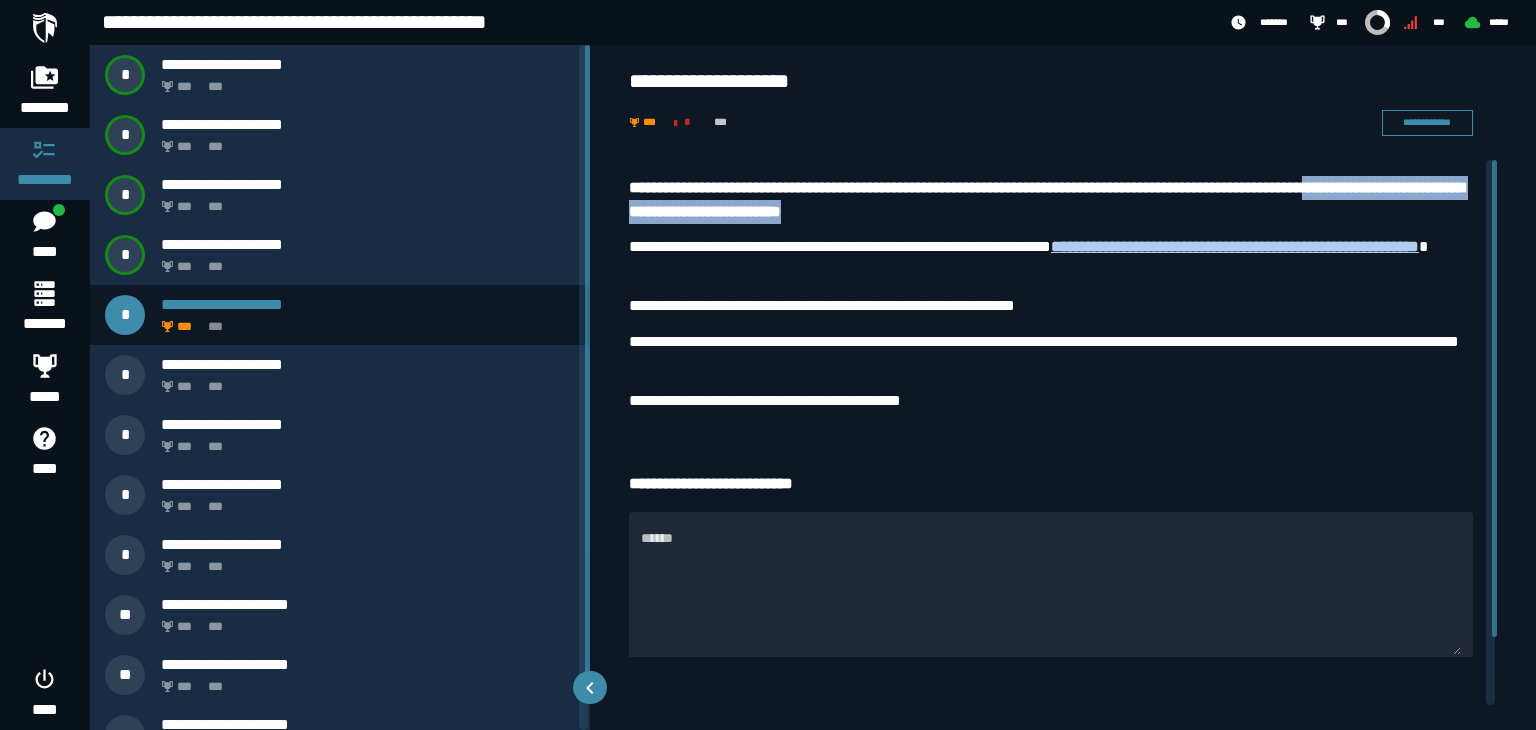 drag, startPoint x: 1034, startPoint y: 217, endPoint x: 632, endPoint y: 214, distance: 402.0112 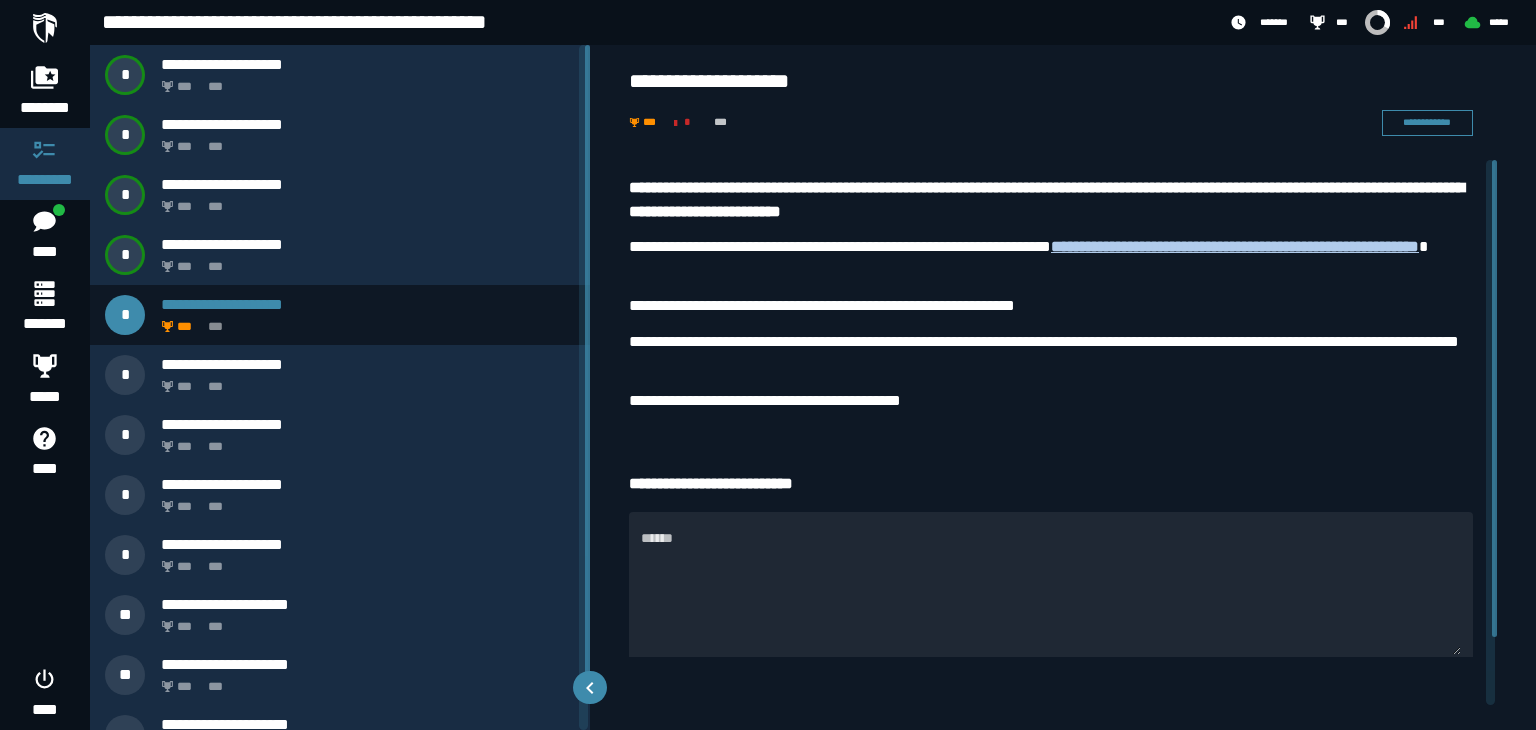 click on "**********" at bounding box center [1047, 123] 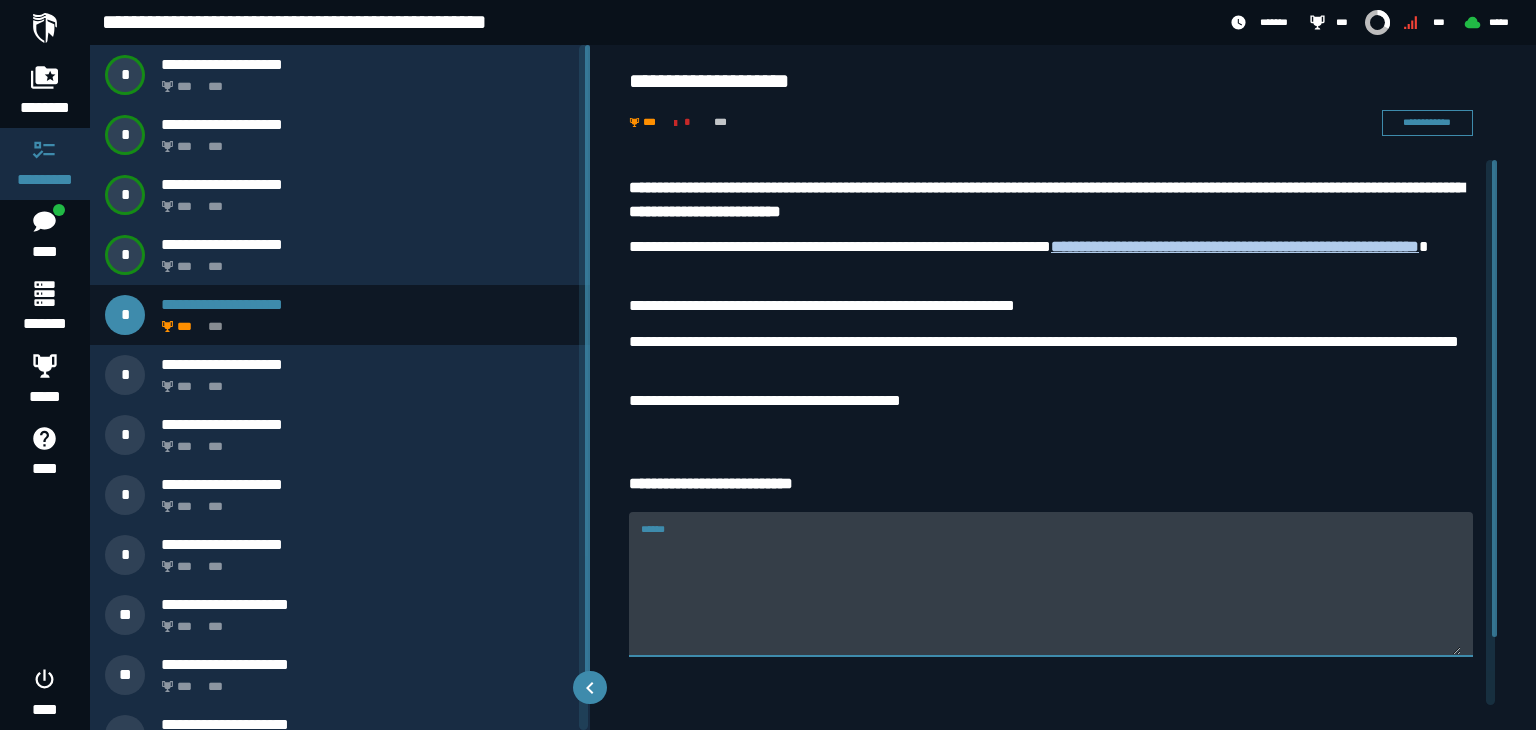 click on "******" at bounding box center [1051, 596] 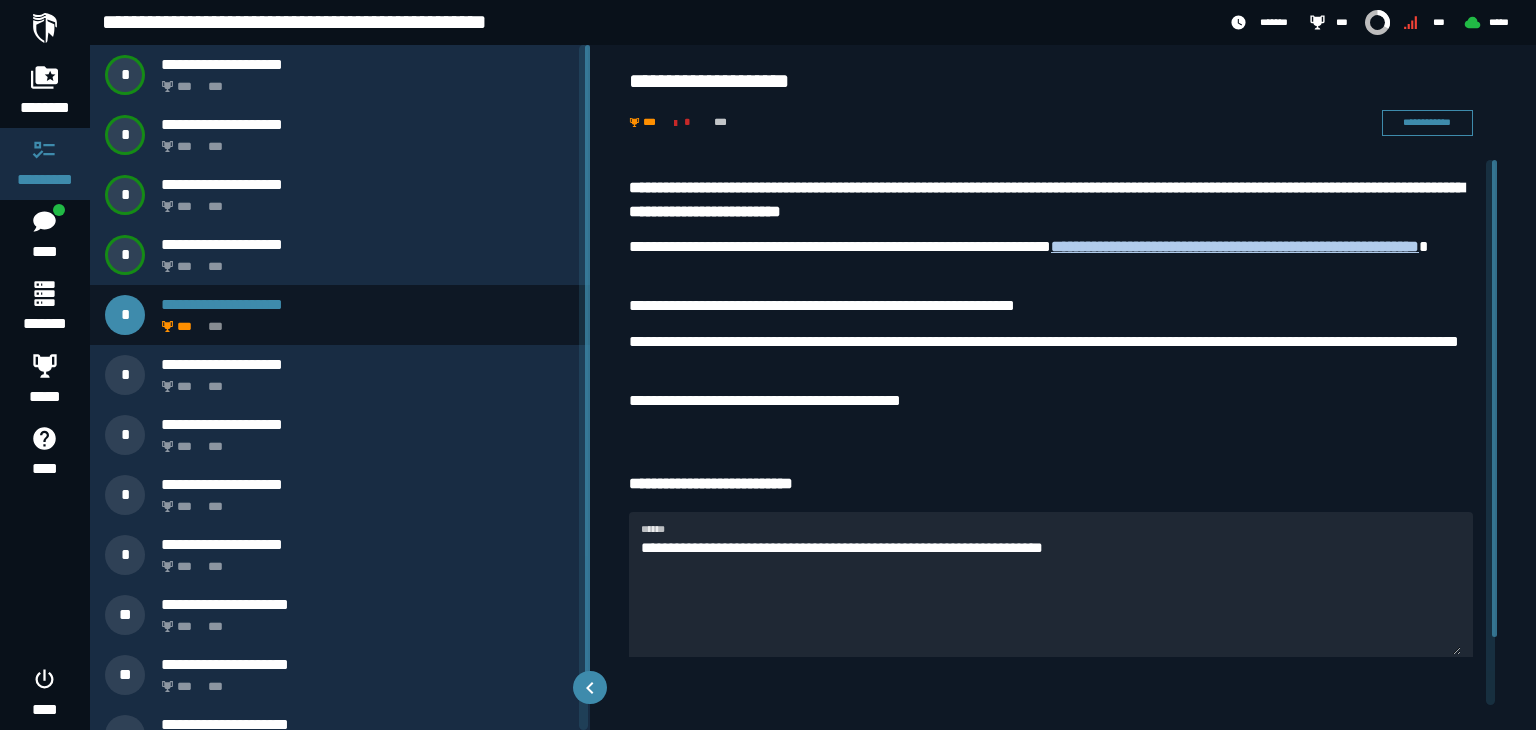 scroll, scrollTop: 77, scrollLeft: 0, axis: vertical 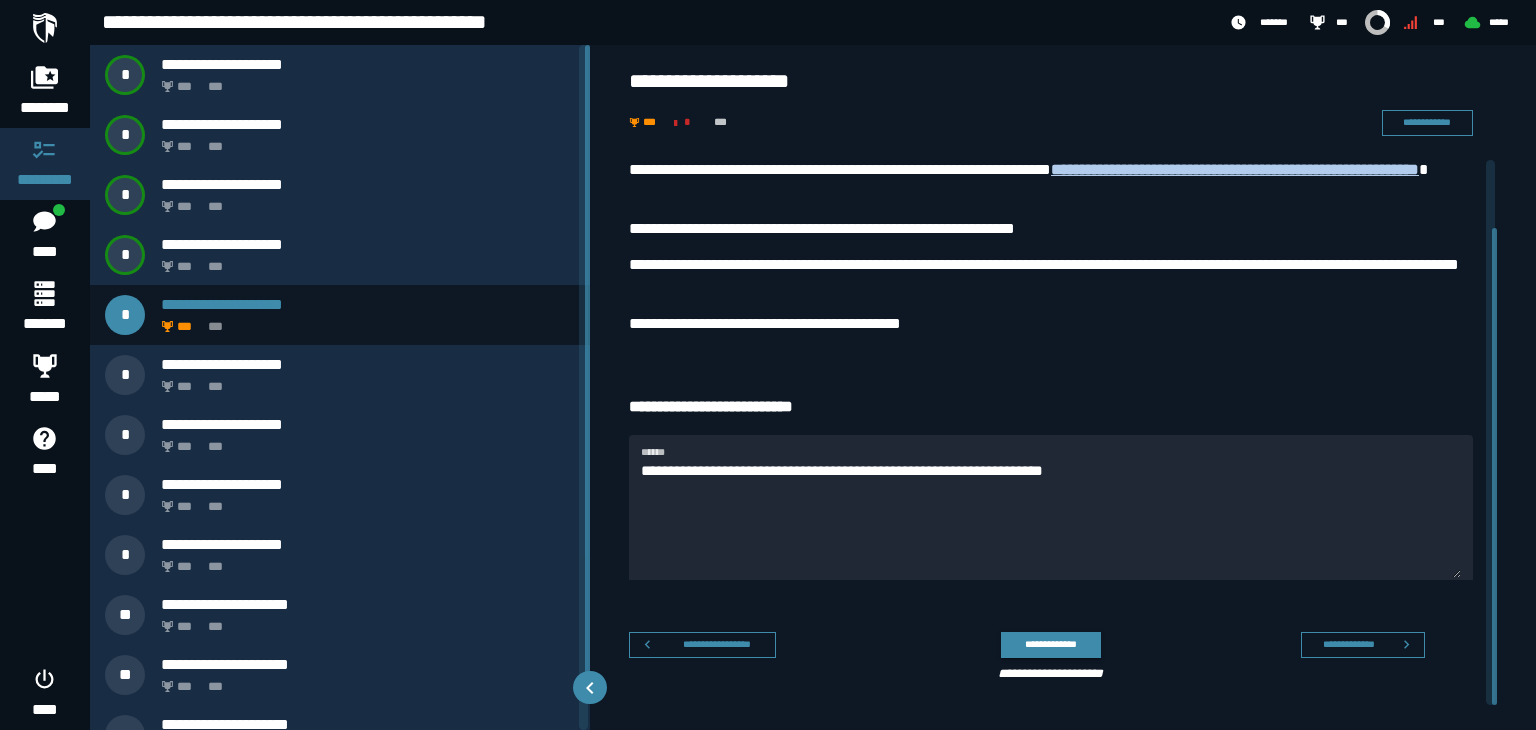 drag, startPoint x: 1496, startPoint y: 385, endPoint x: 1480, endPoint y: 557, distance: 172.74258 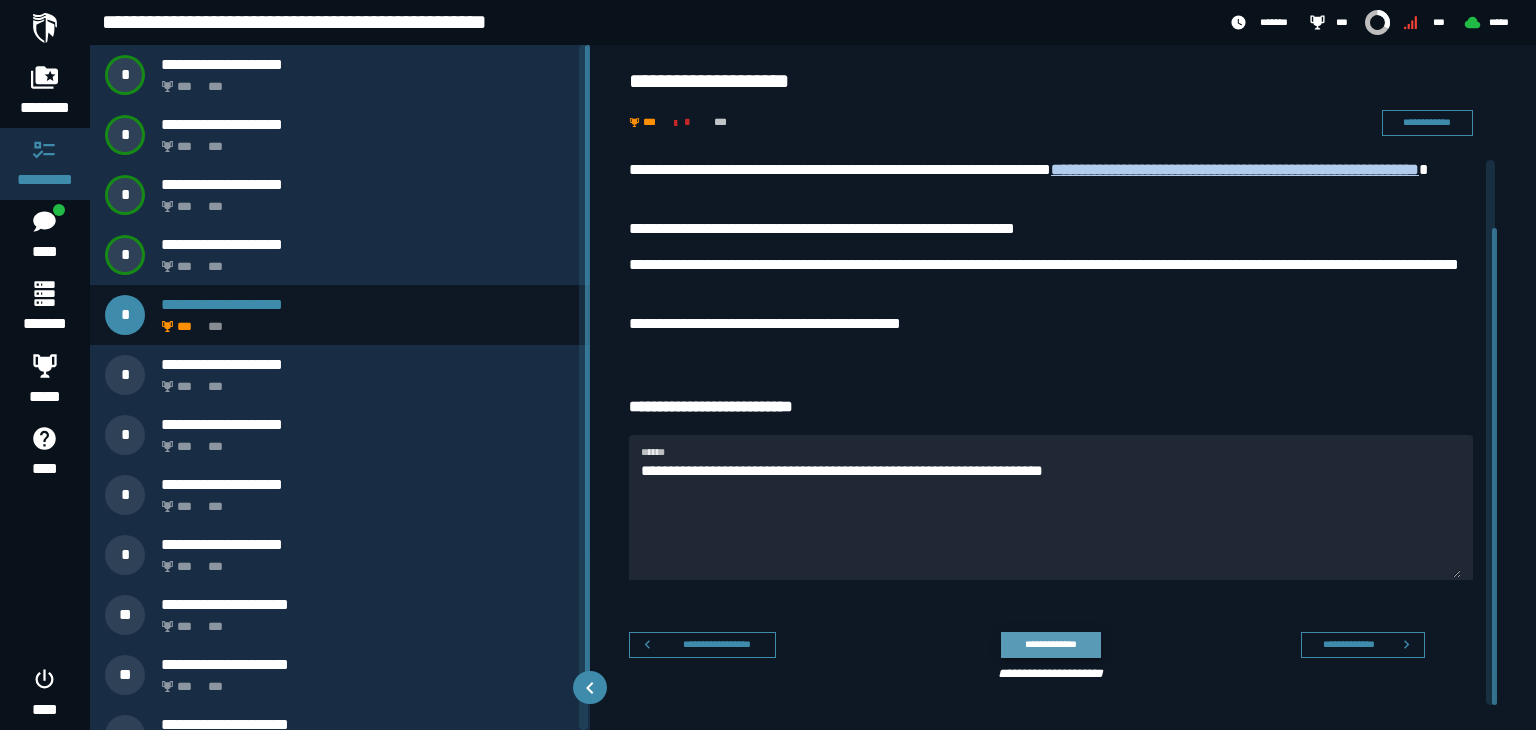 click on "**********" 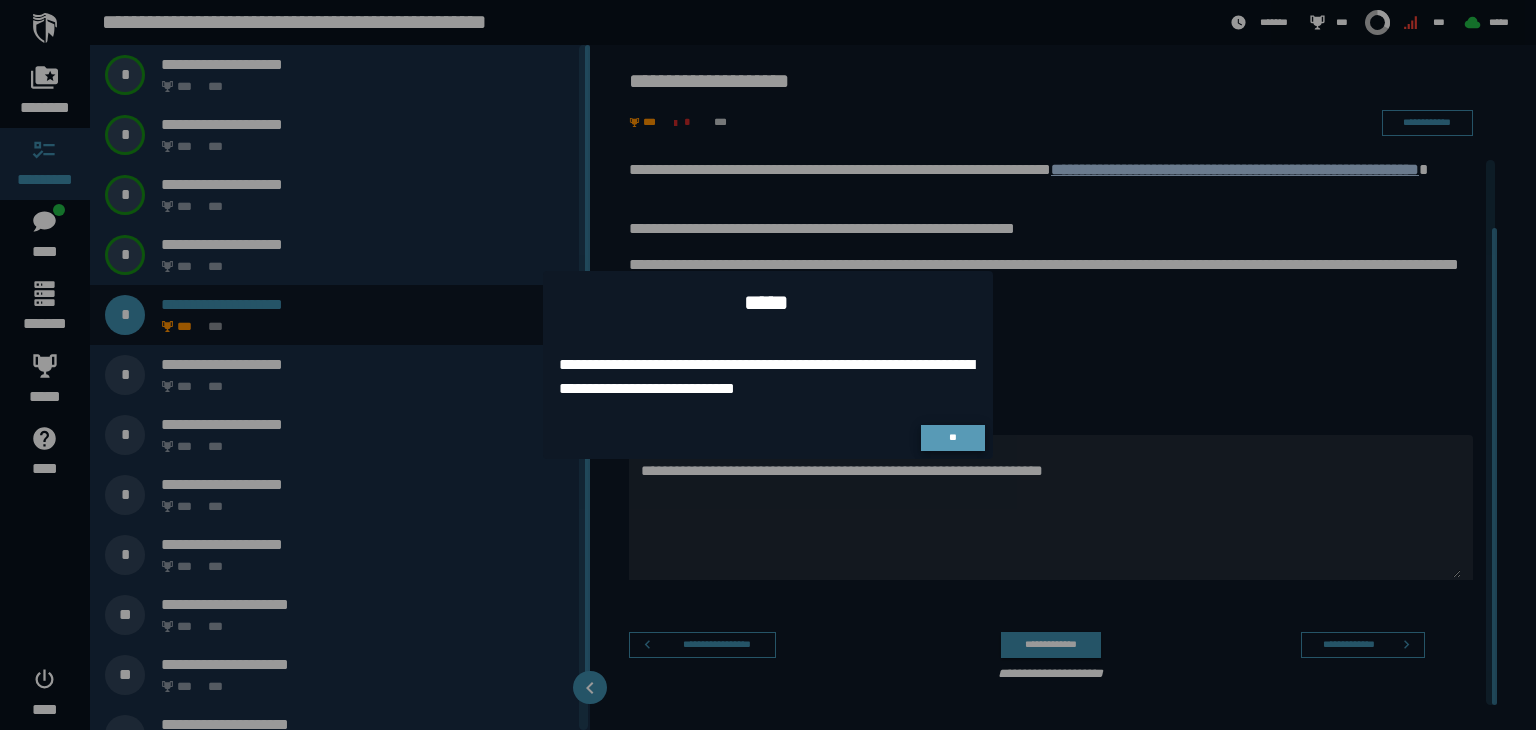click on "**" at bounding box center [953, 438] 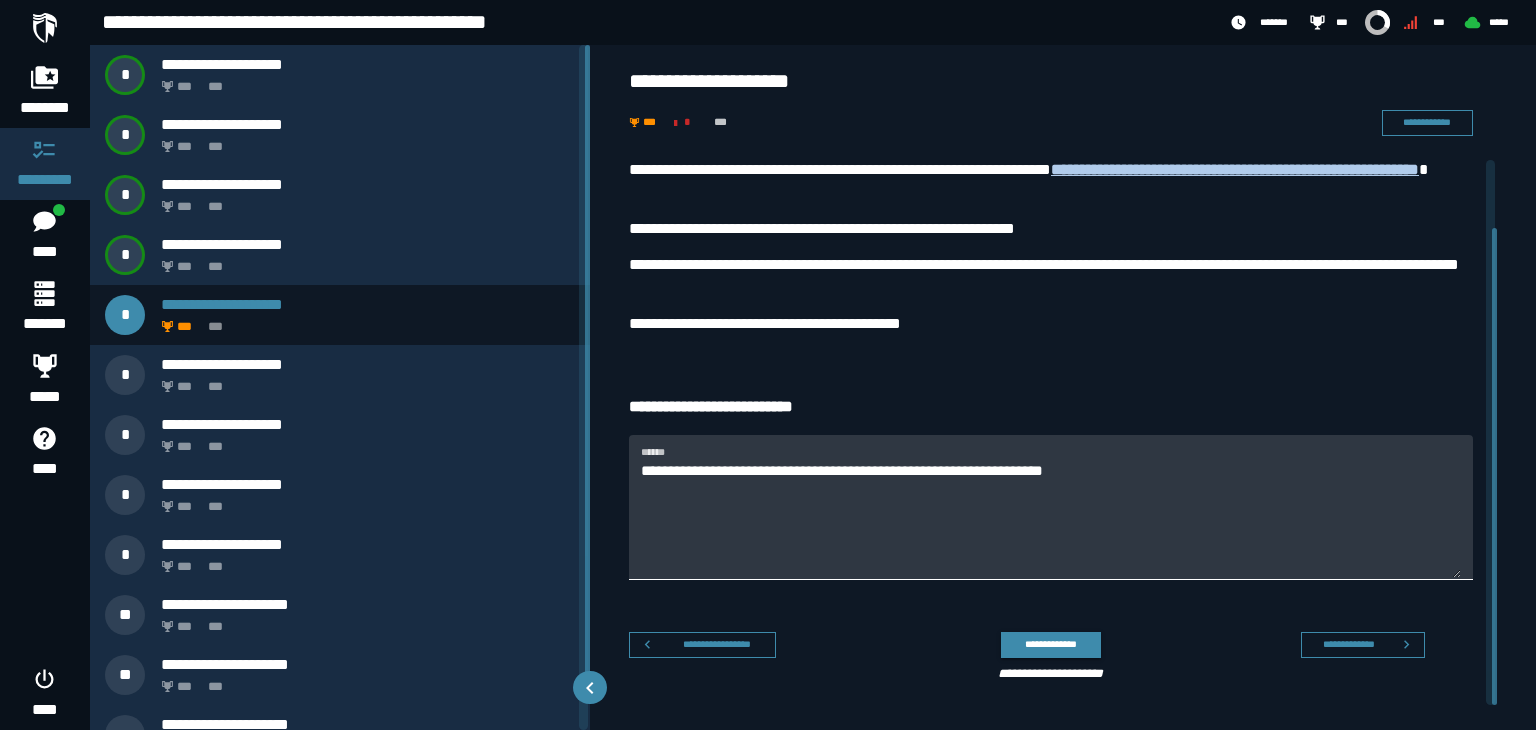 click on "**********" at bounding box center (1051, 519) 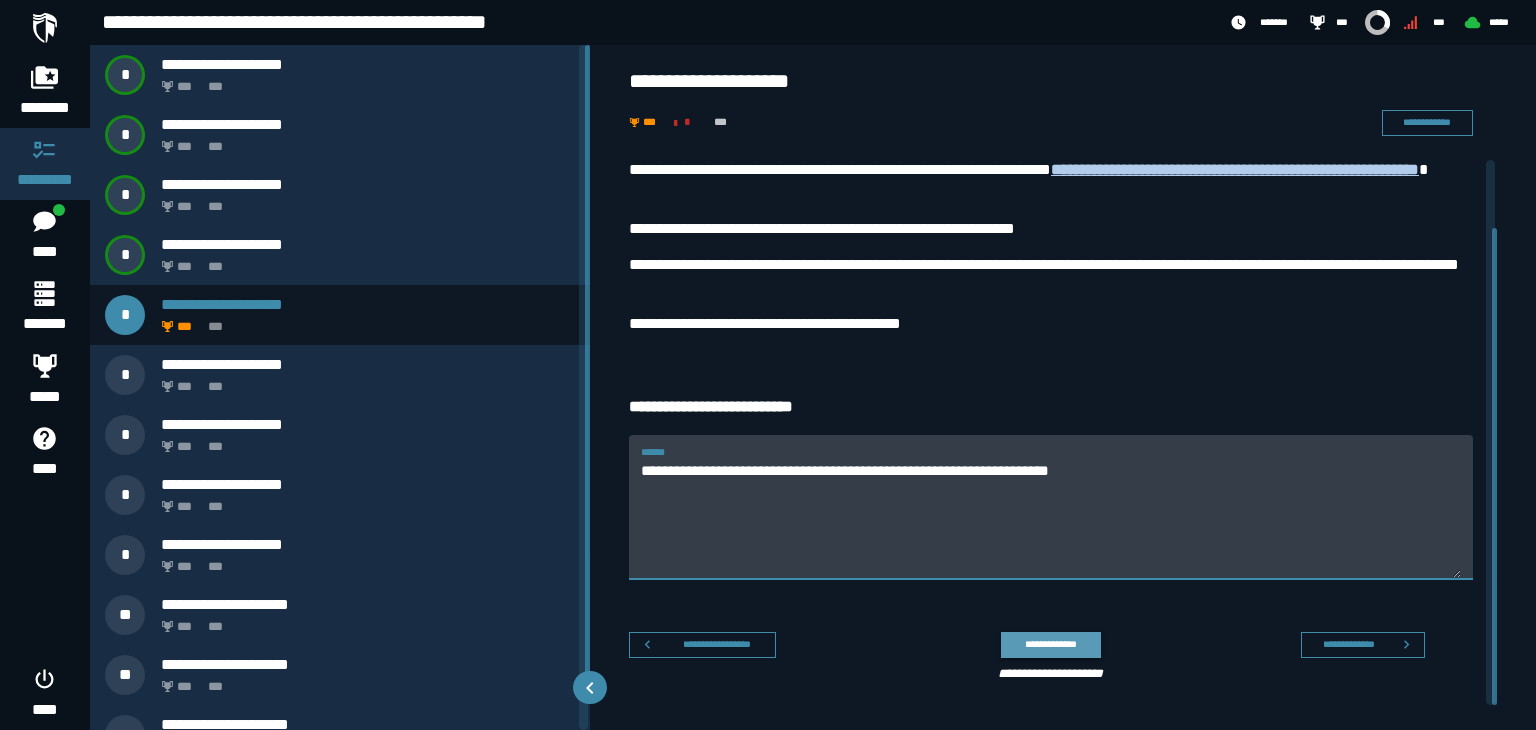 type on "**********" 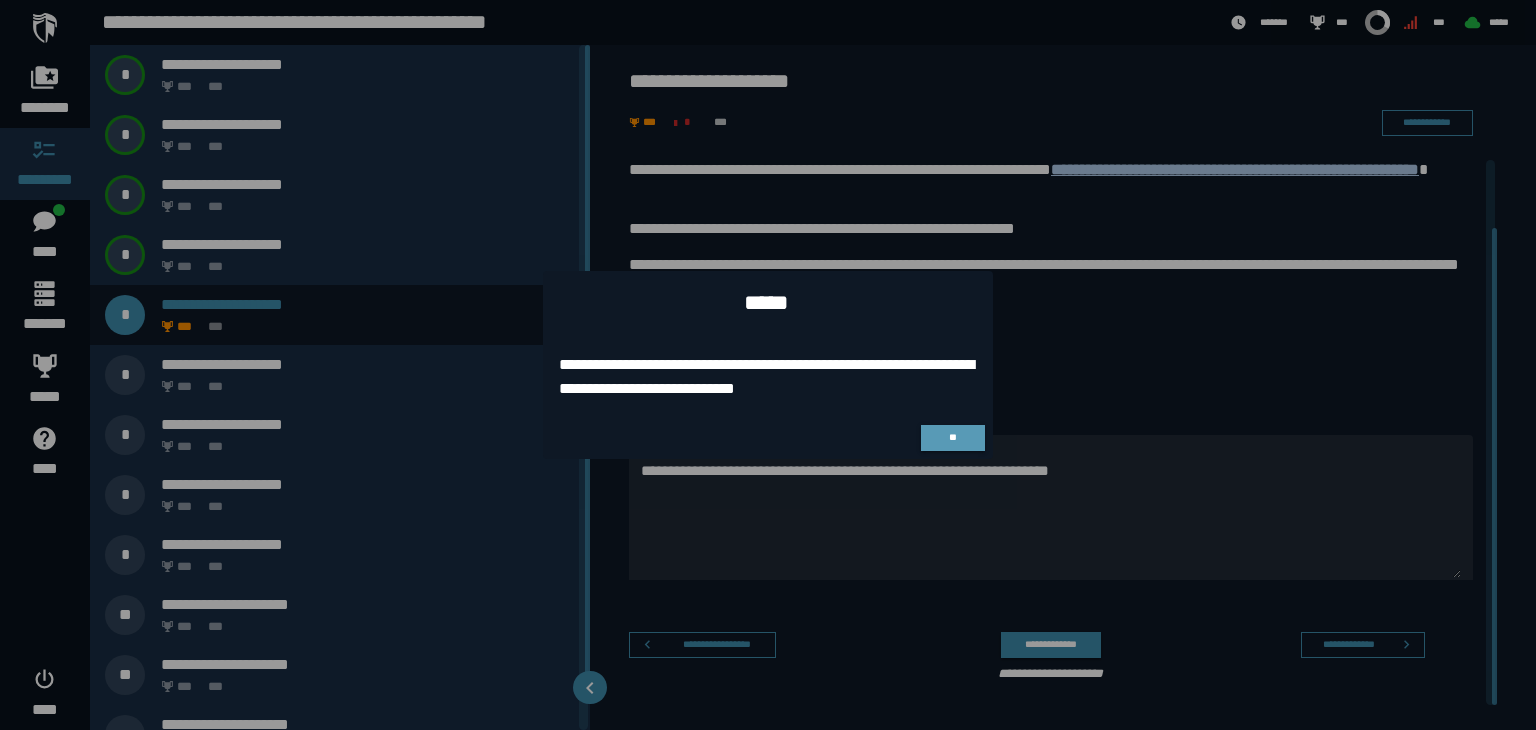 click on "**" at bounding box center (953, 438) 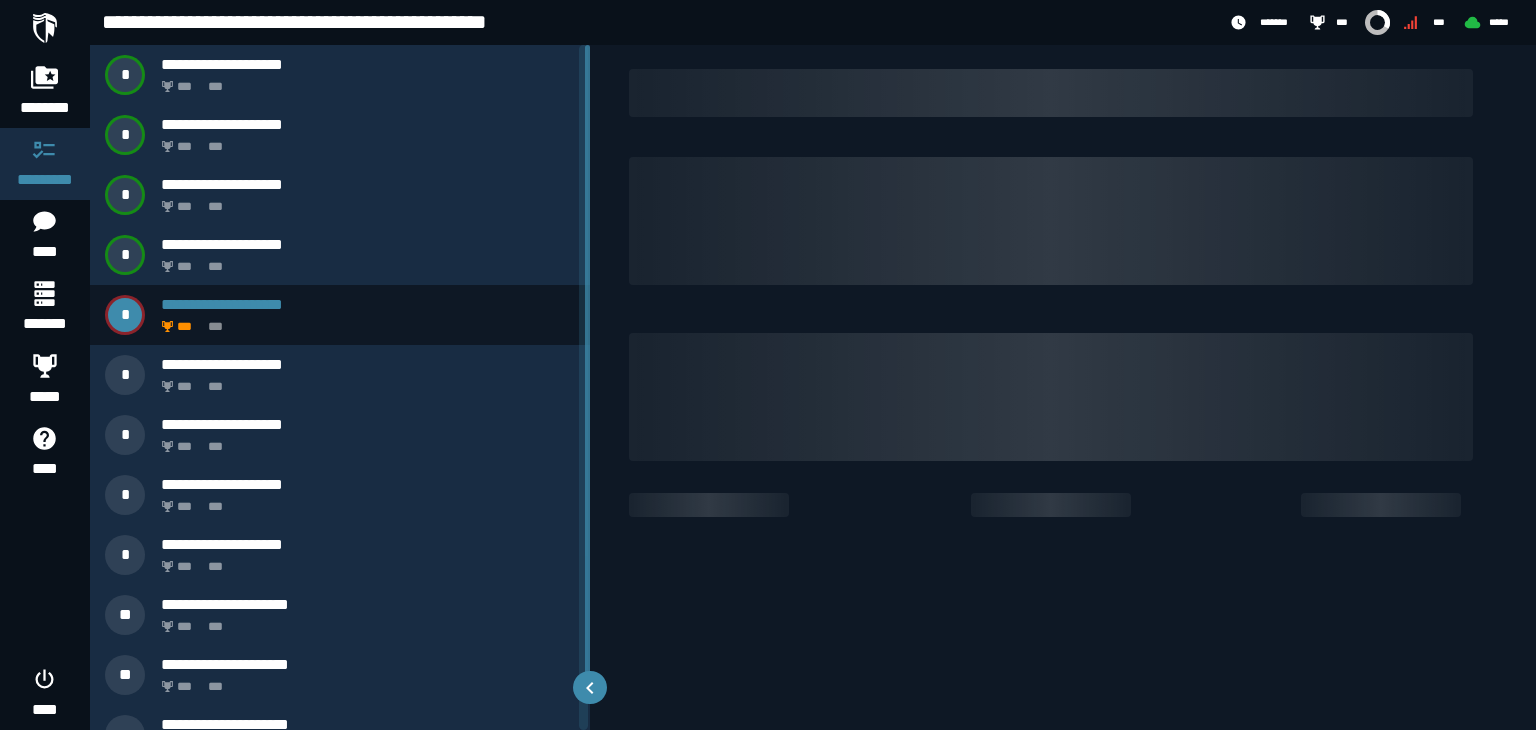 scroll, scrollTop: 0, scrollLeft: 0, axis: both 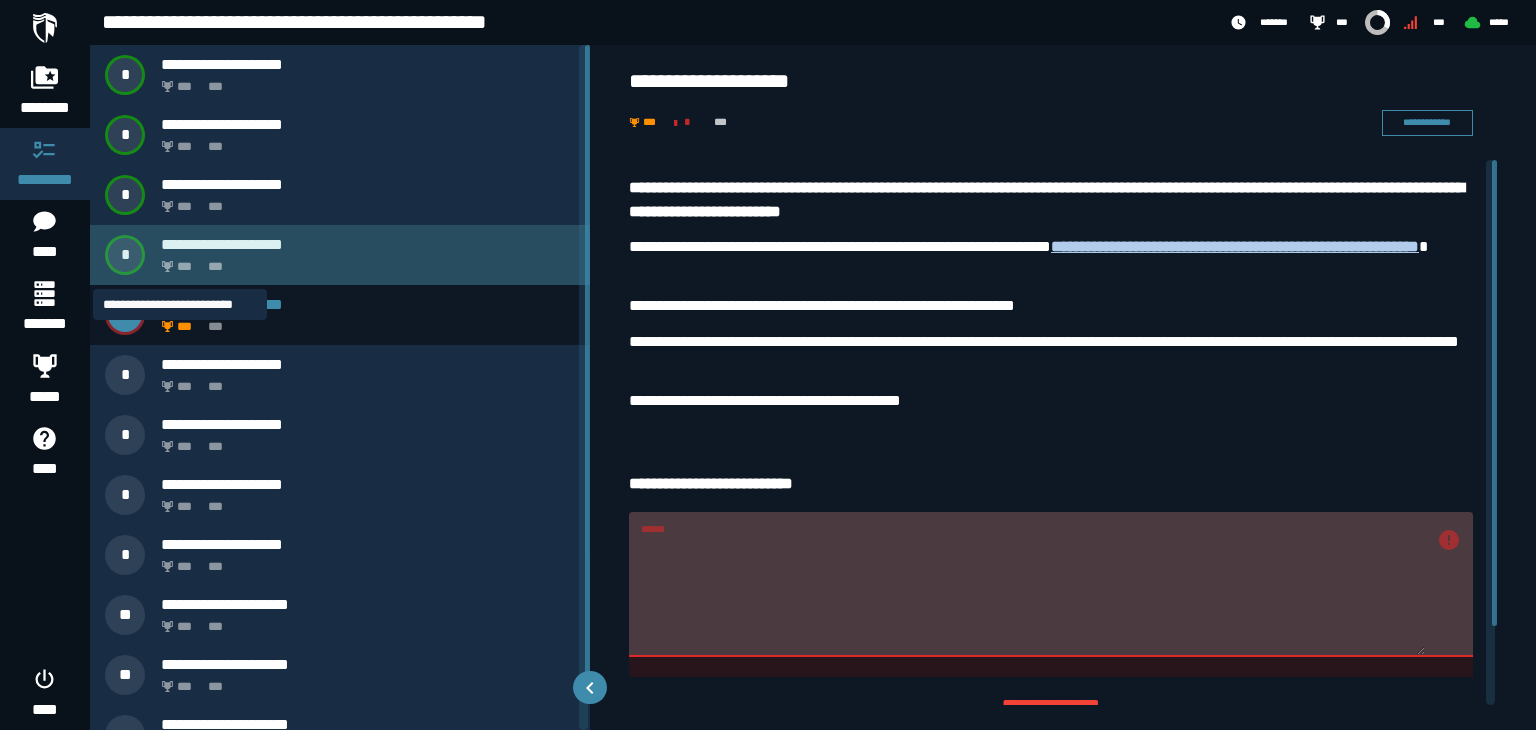 click on "***" at bounding box center (187, 267) 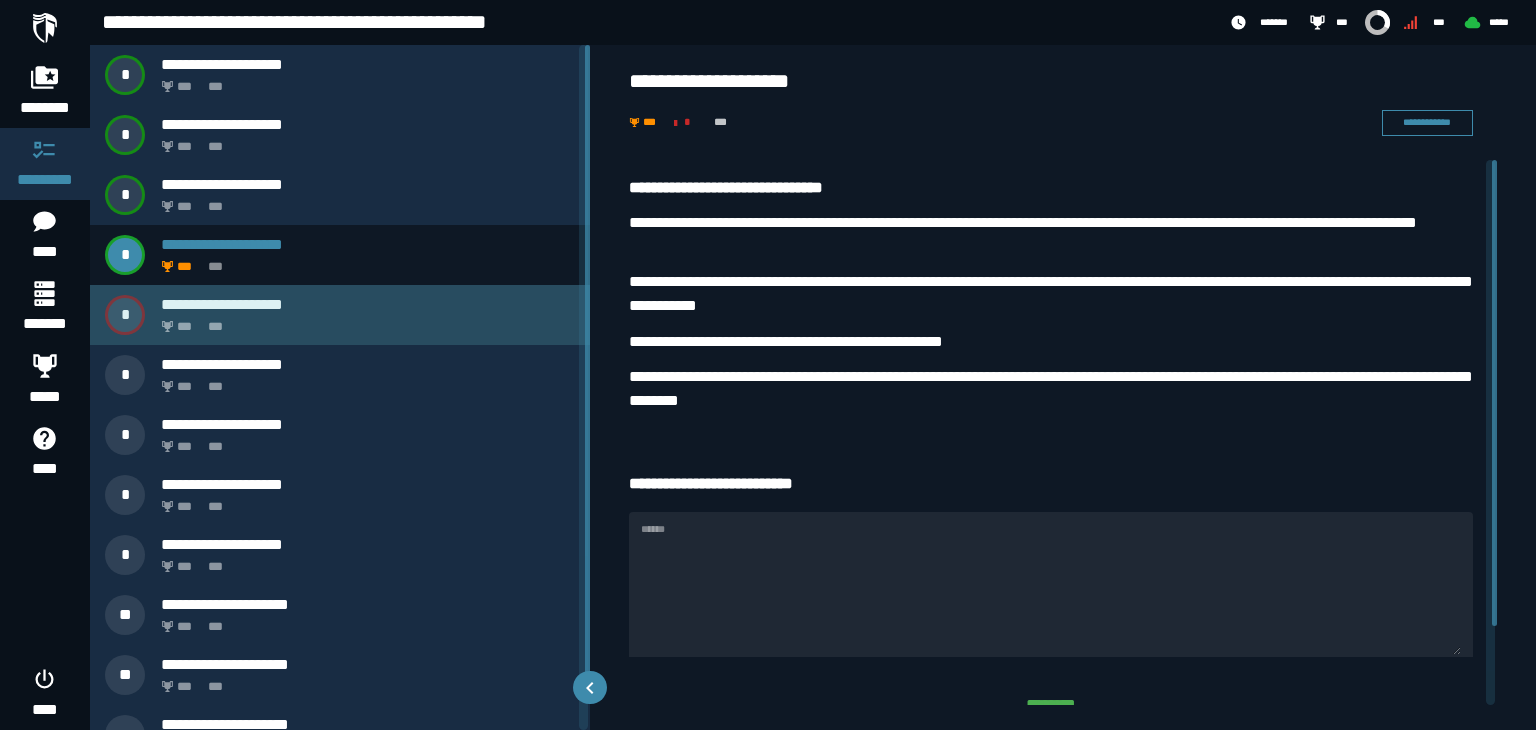 click on "*** ***" at bounding box center (364, 321) 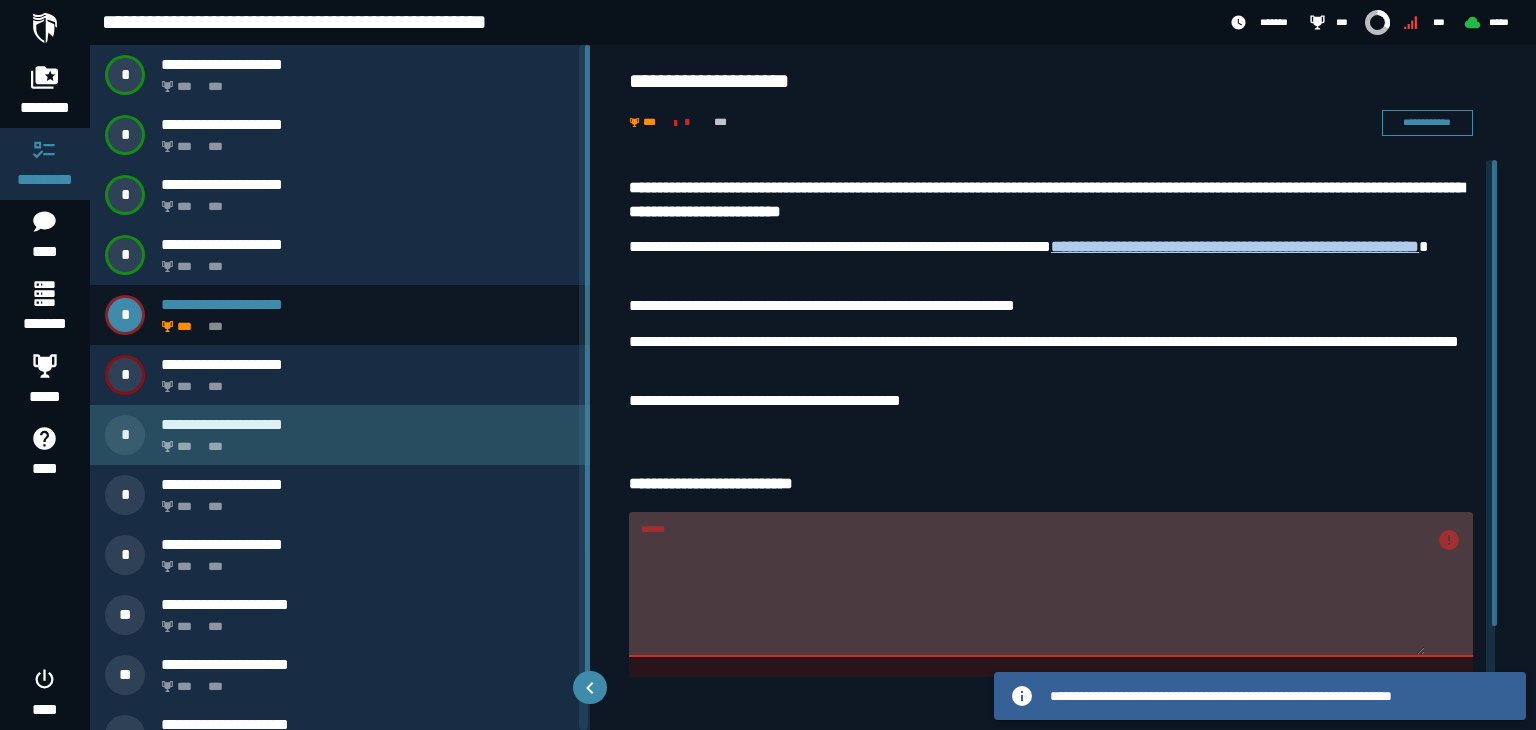 click on "**********" at bounding box center (368, 424) 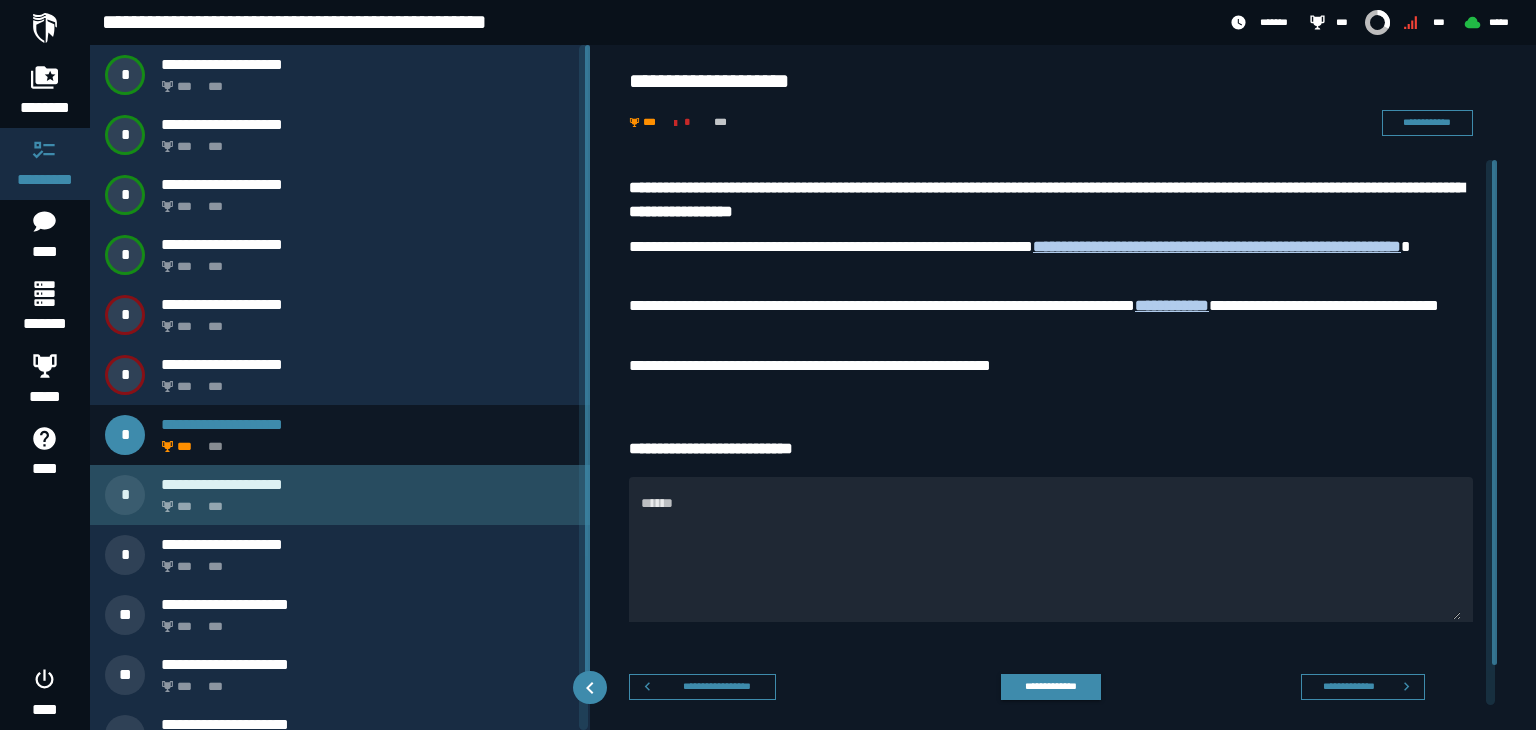 click on "*** ***" at bounding box center (364, 501) 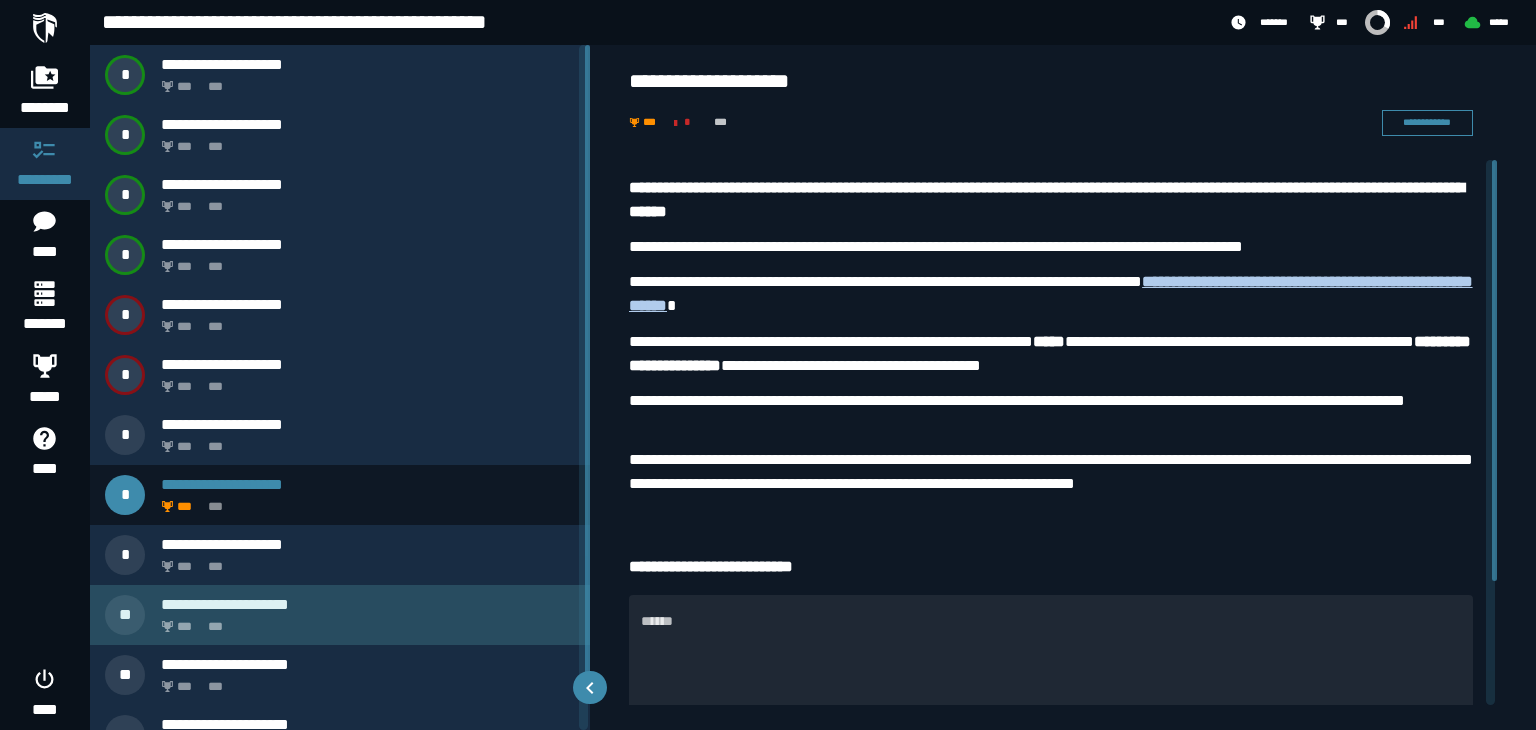 click on "*** ***" at bounding box center (364, 621) 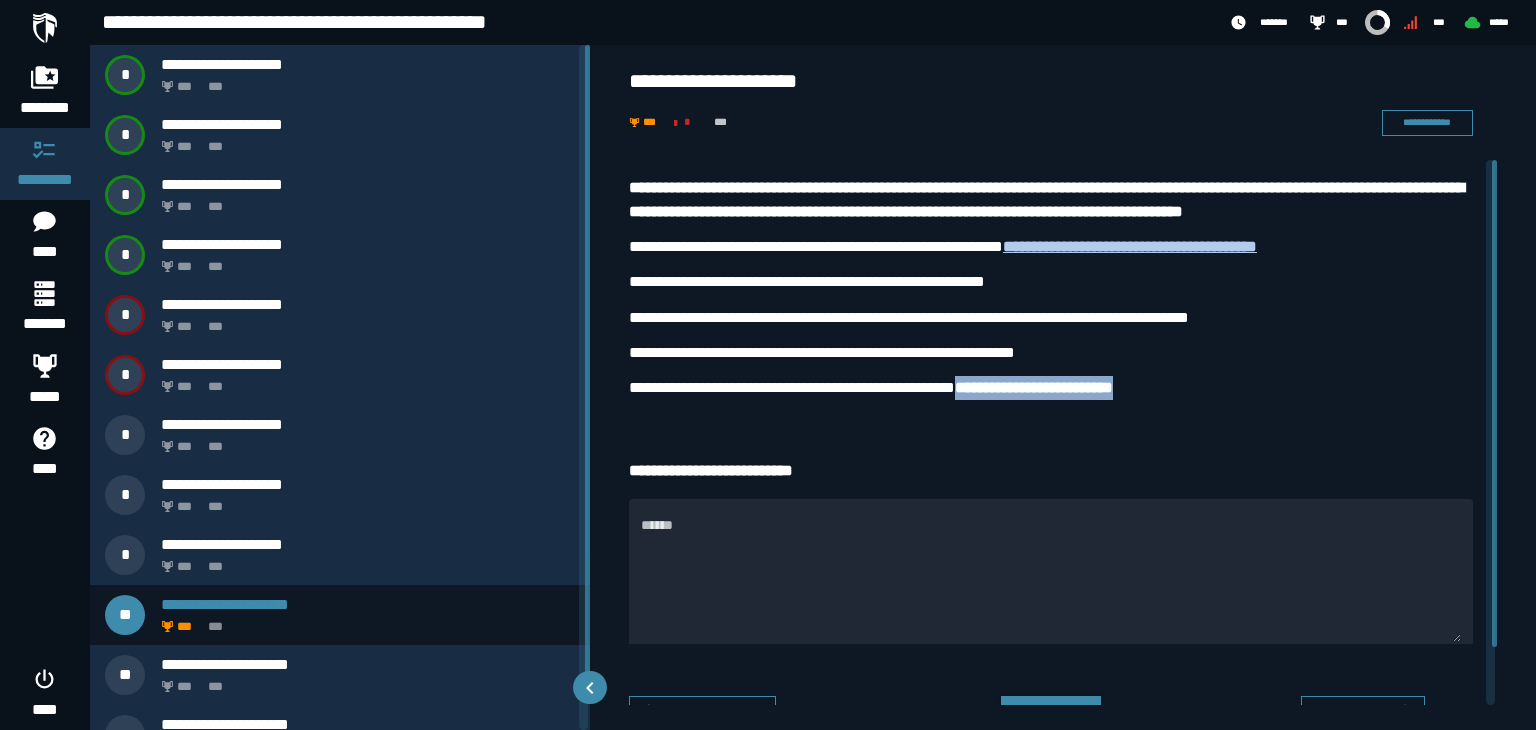 drag, startPoint x: 1183, startPoint y: 393, endPoint x: 972, endPoint y: 379, distance: 211.46394 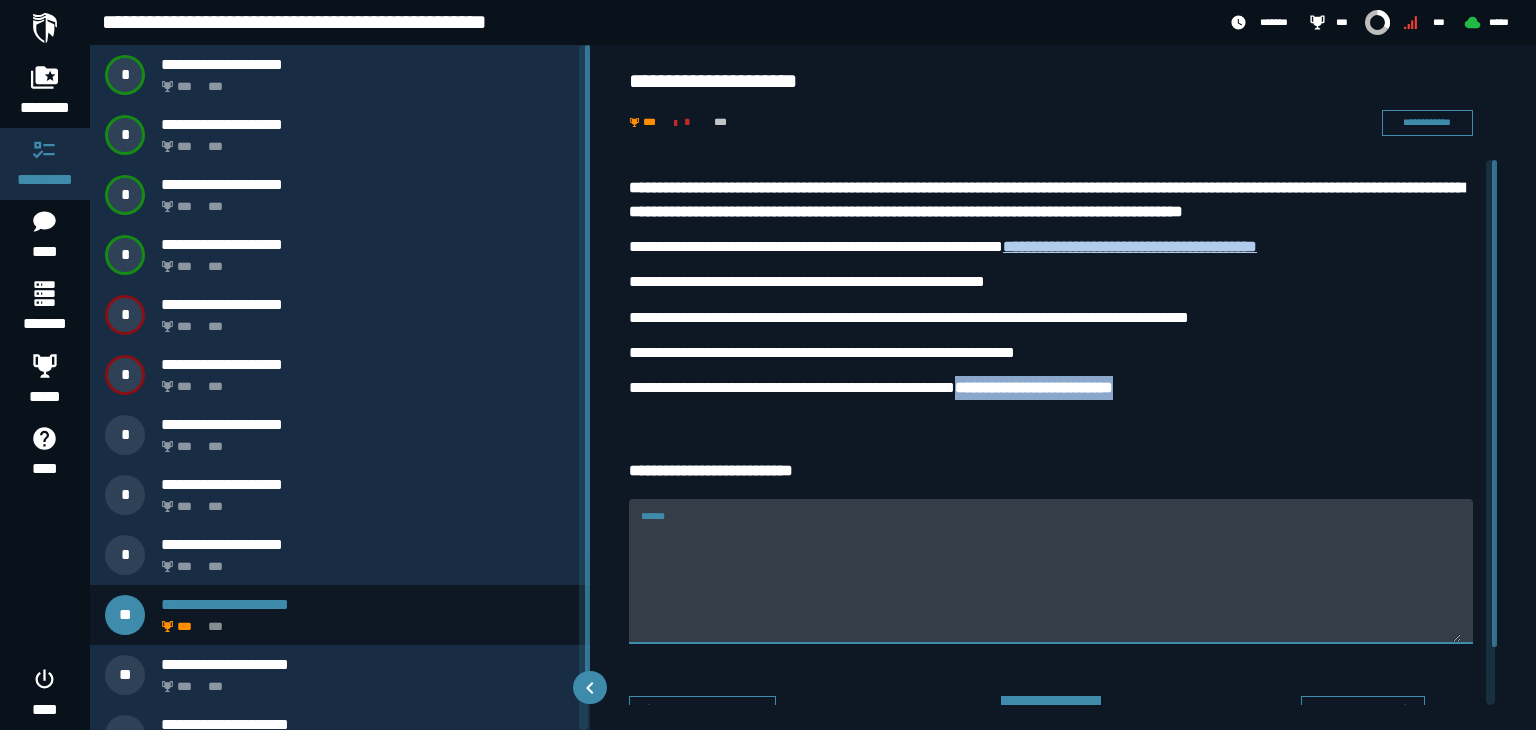 click on "******" at bounding box center [1051, 583] 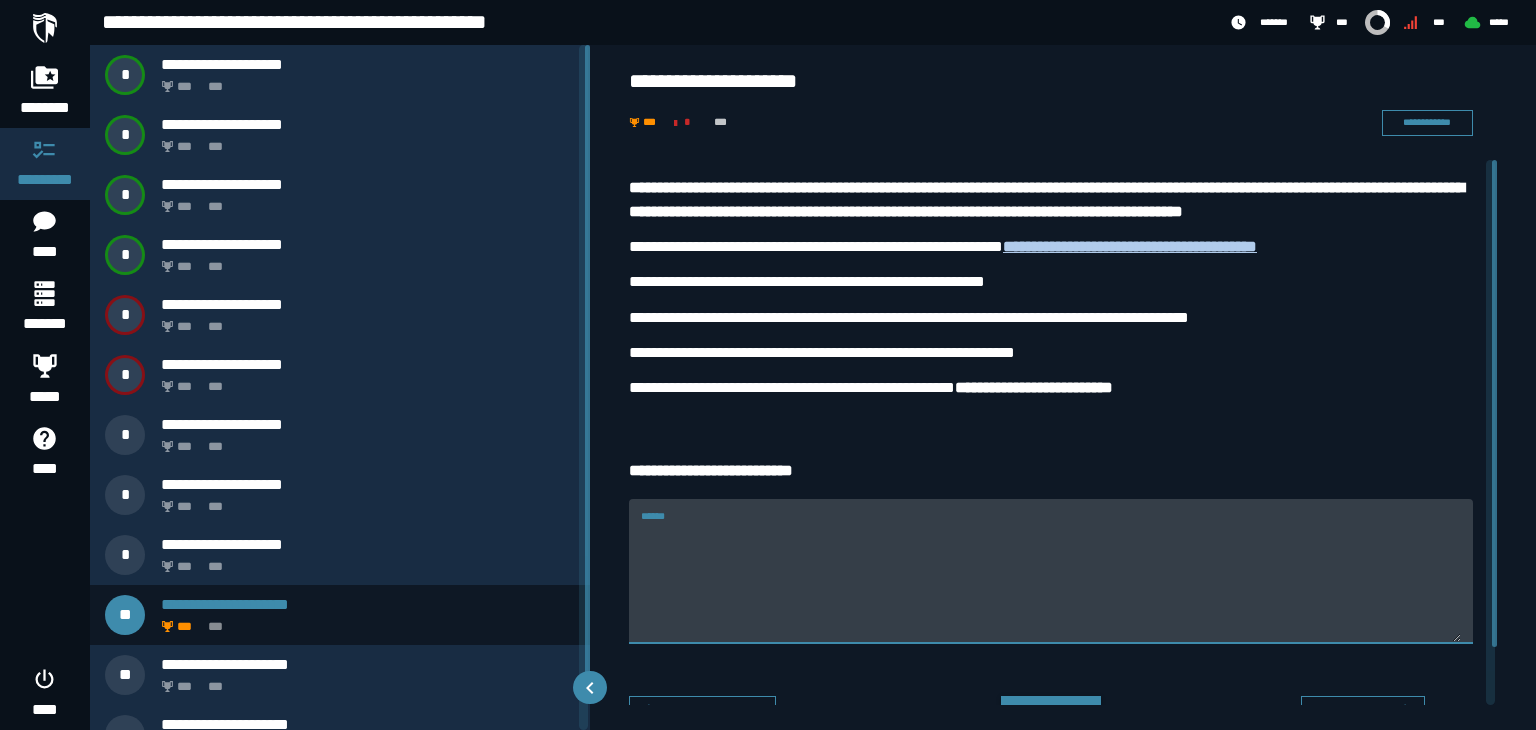 paste on "**********" 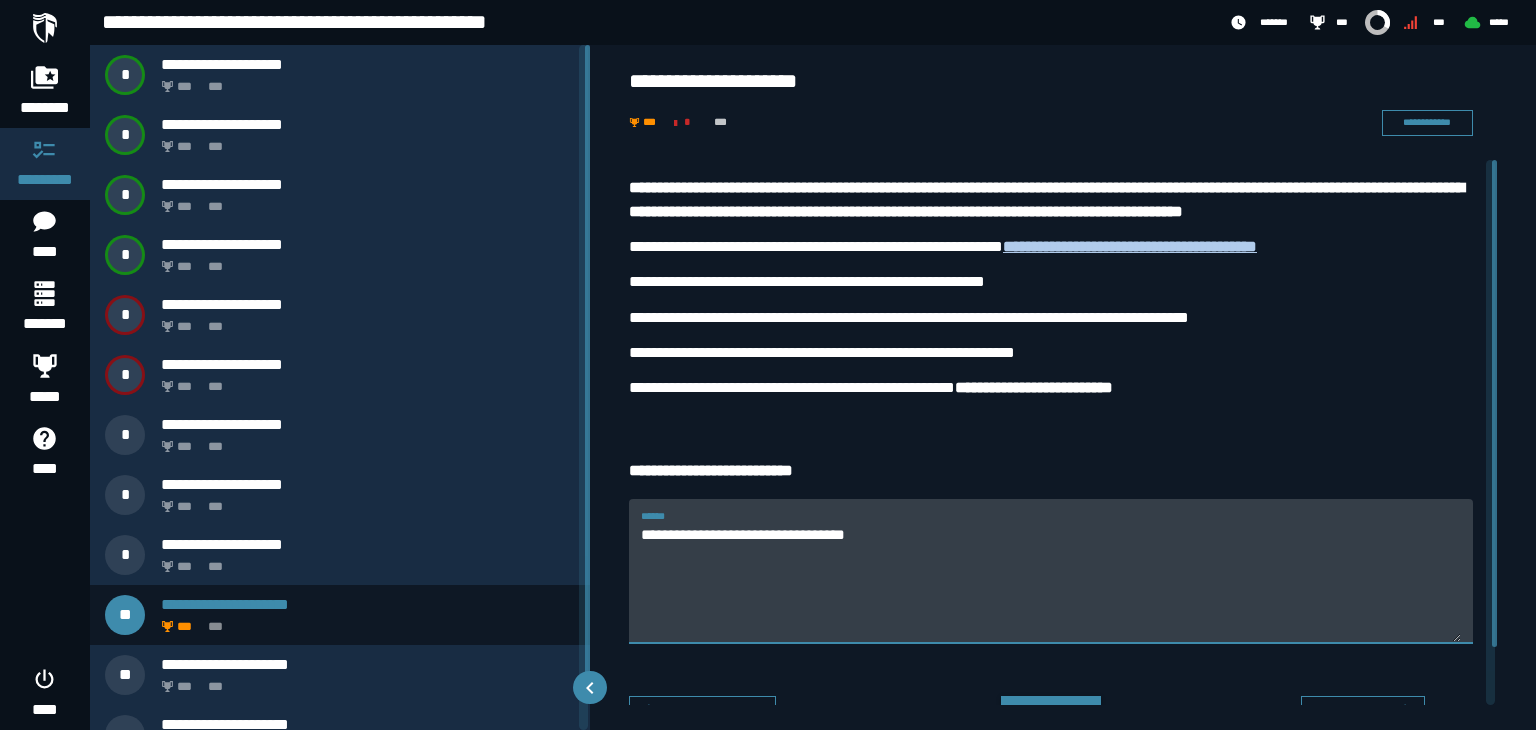type on "**********" 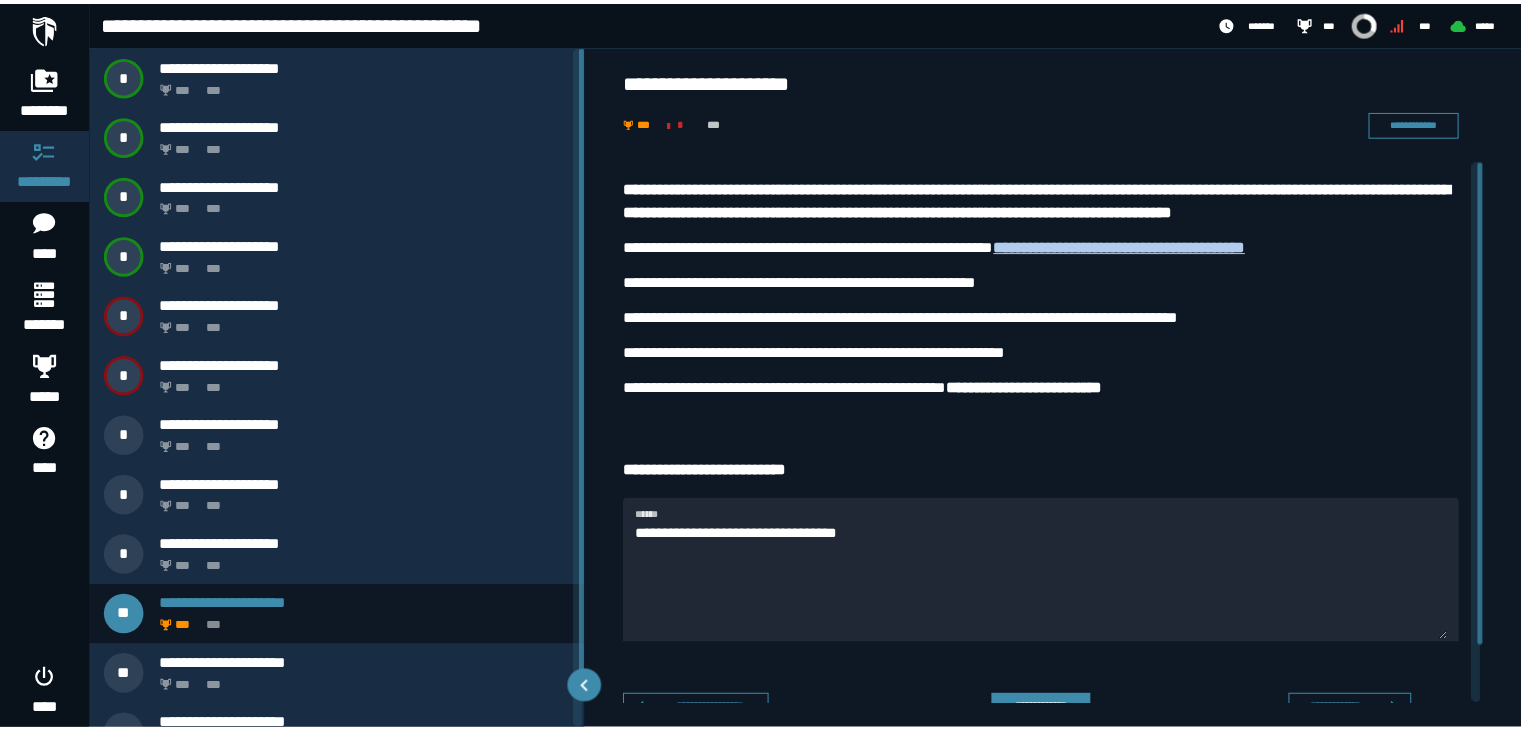 scroll, scrollTop: 64, scrollLeft: 0, axis: vertical 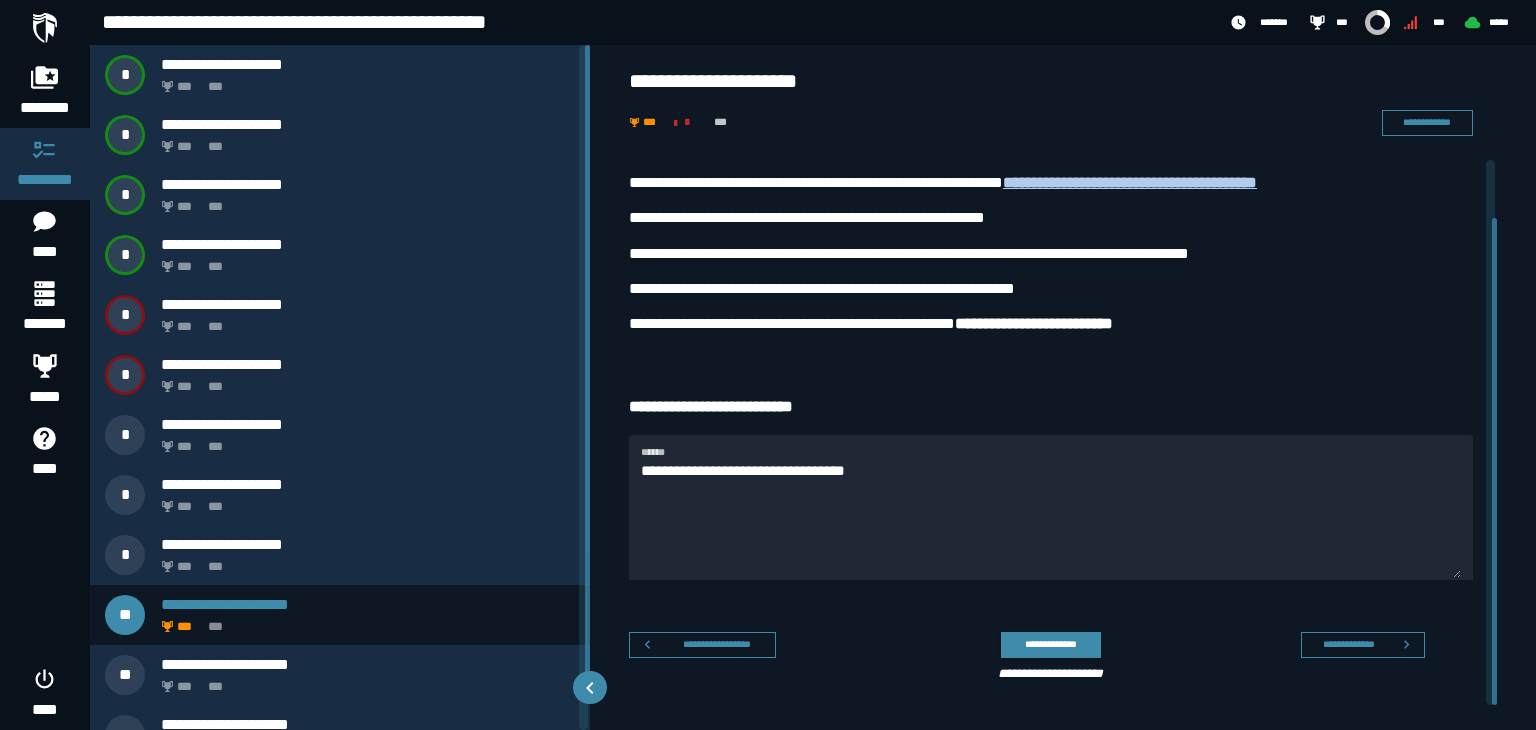 drag, startPoint x: 1495, startPoint y: 435, endPoint x: 1472, endPoint y: 591, distance: 157.6864 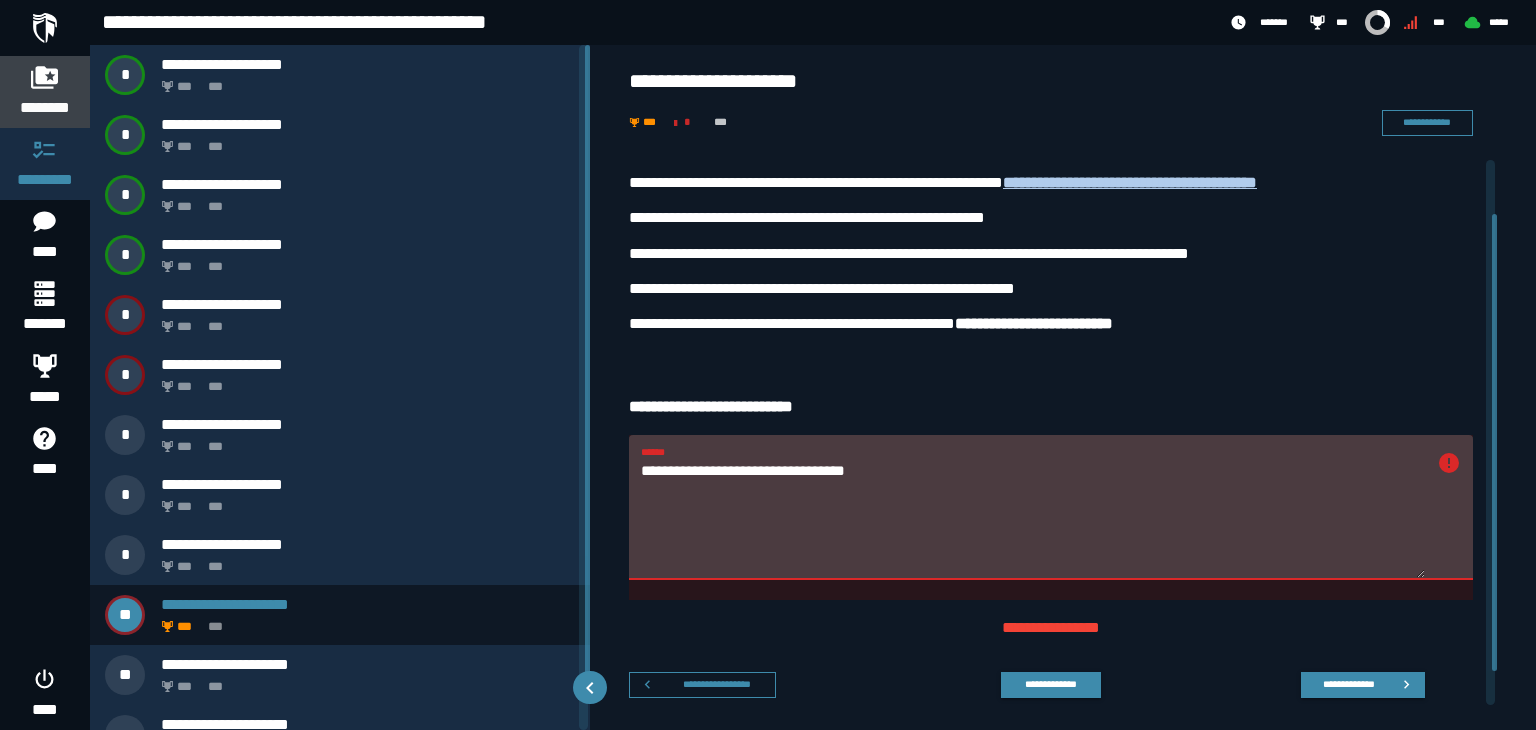 click on "********" at bounding box center (45, 108) 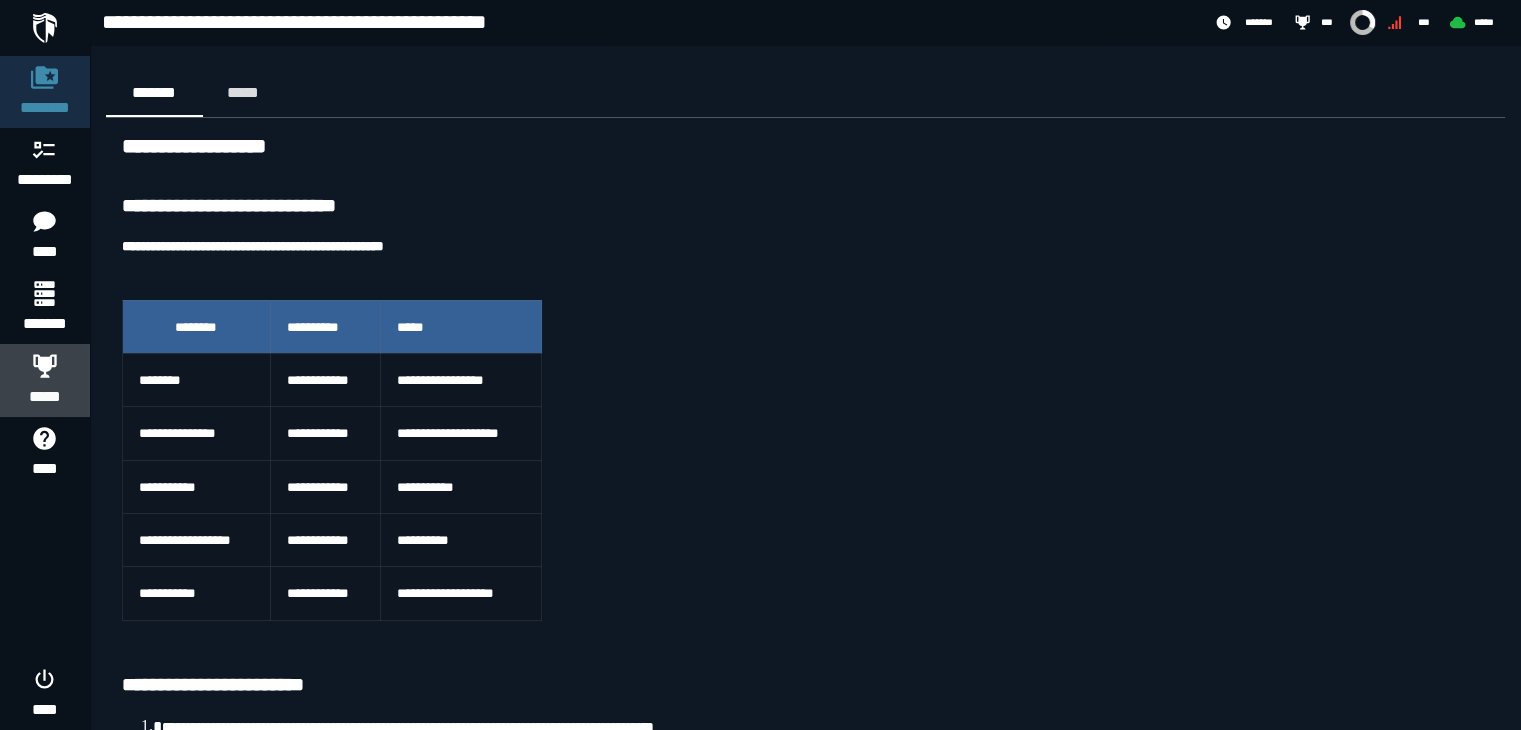 click 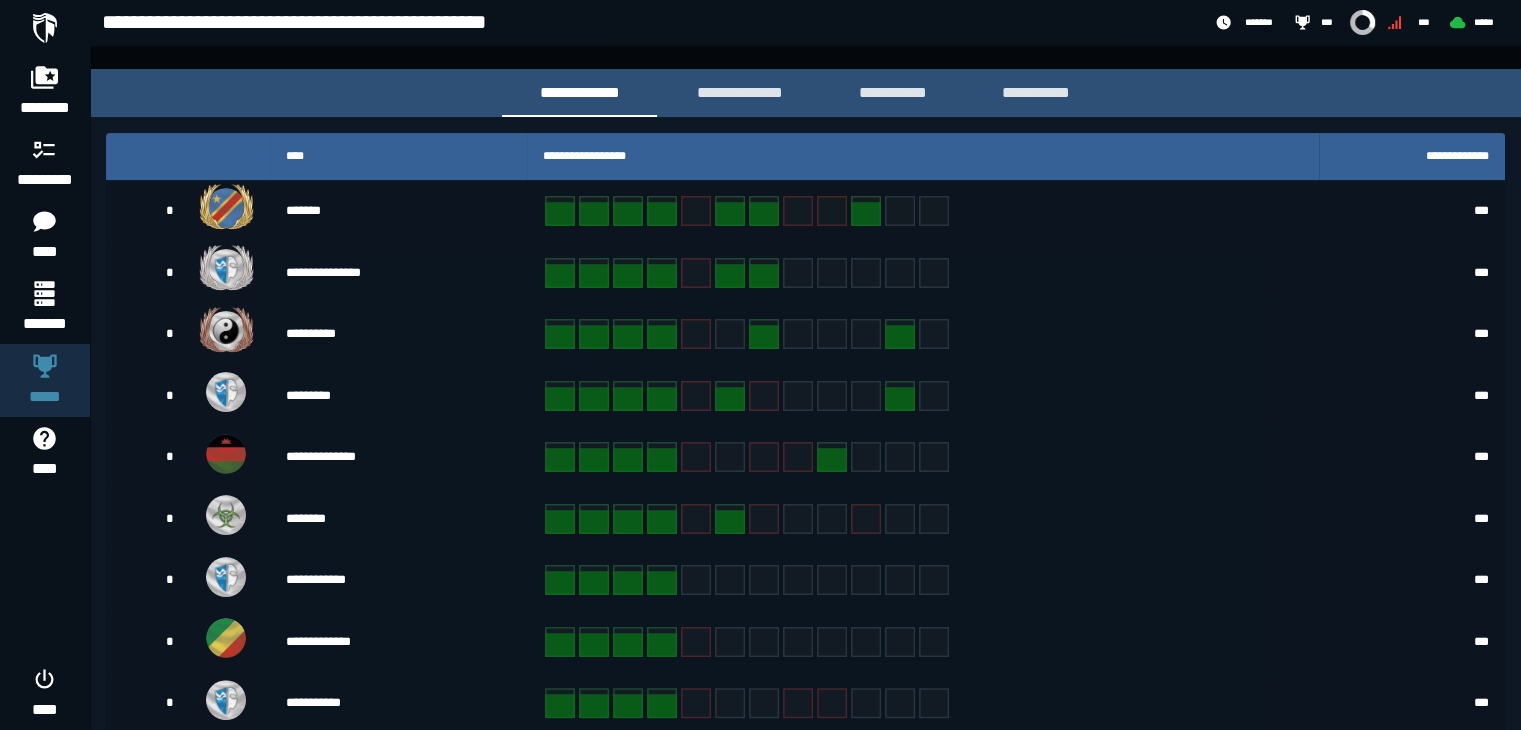 scroll, scrollTop: 294, scrollLeft: 0, axis: vertical 